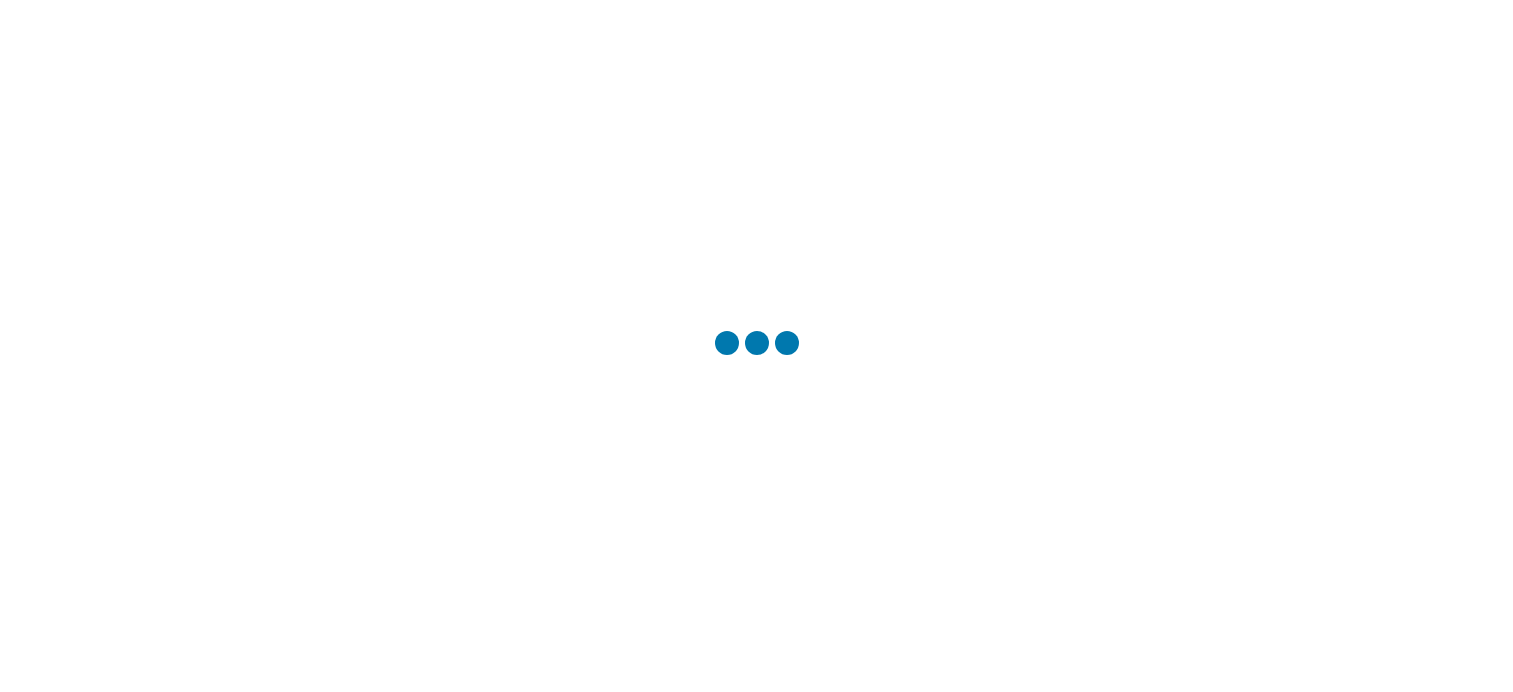 scroll, scrollTop: 0, scrollLeft: 0, axis: both 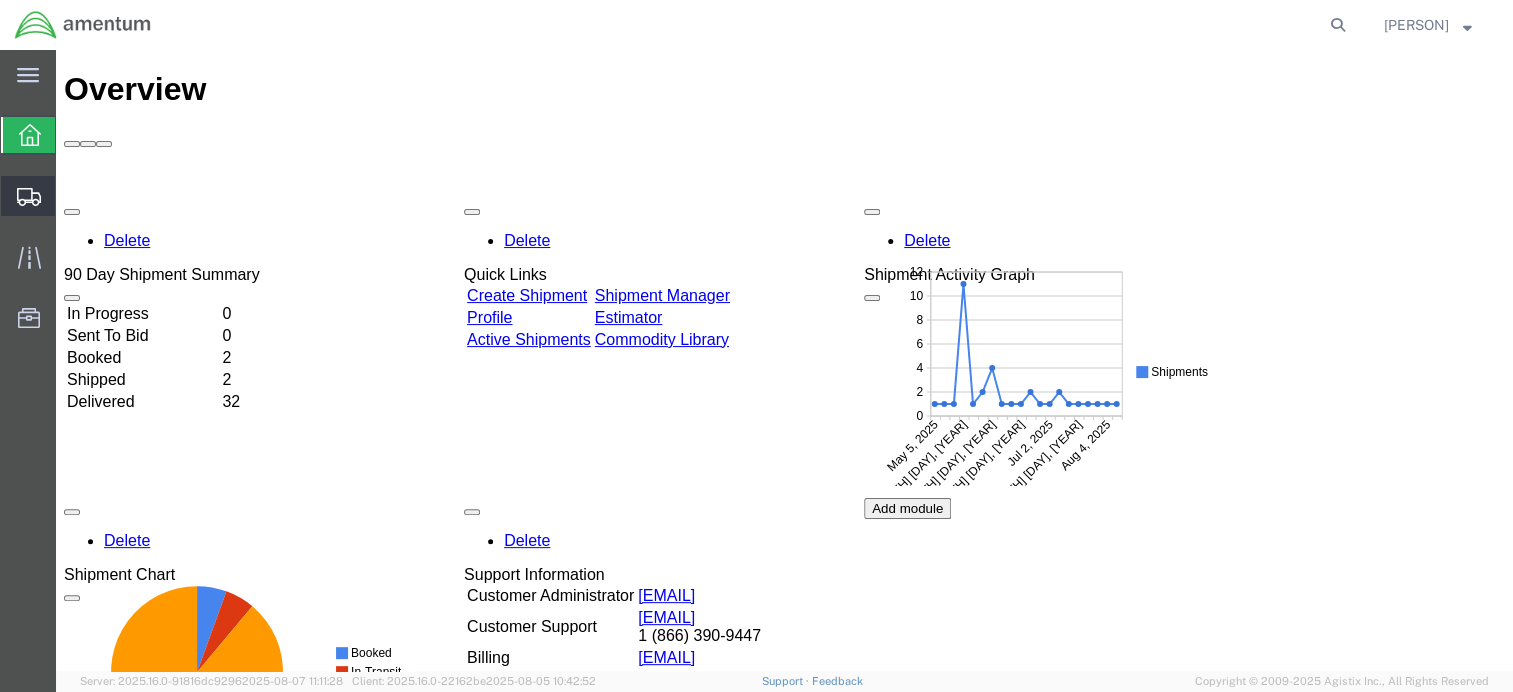 click on "Shipment Manager" 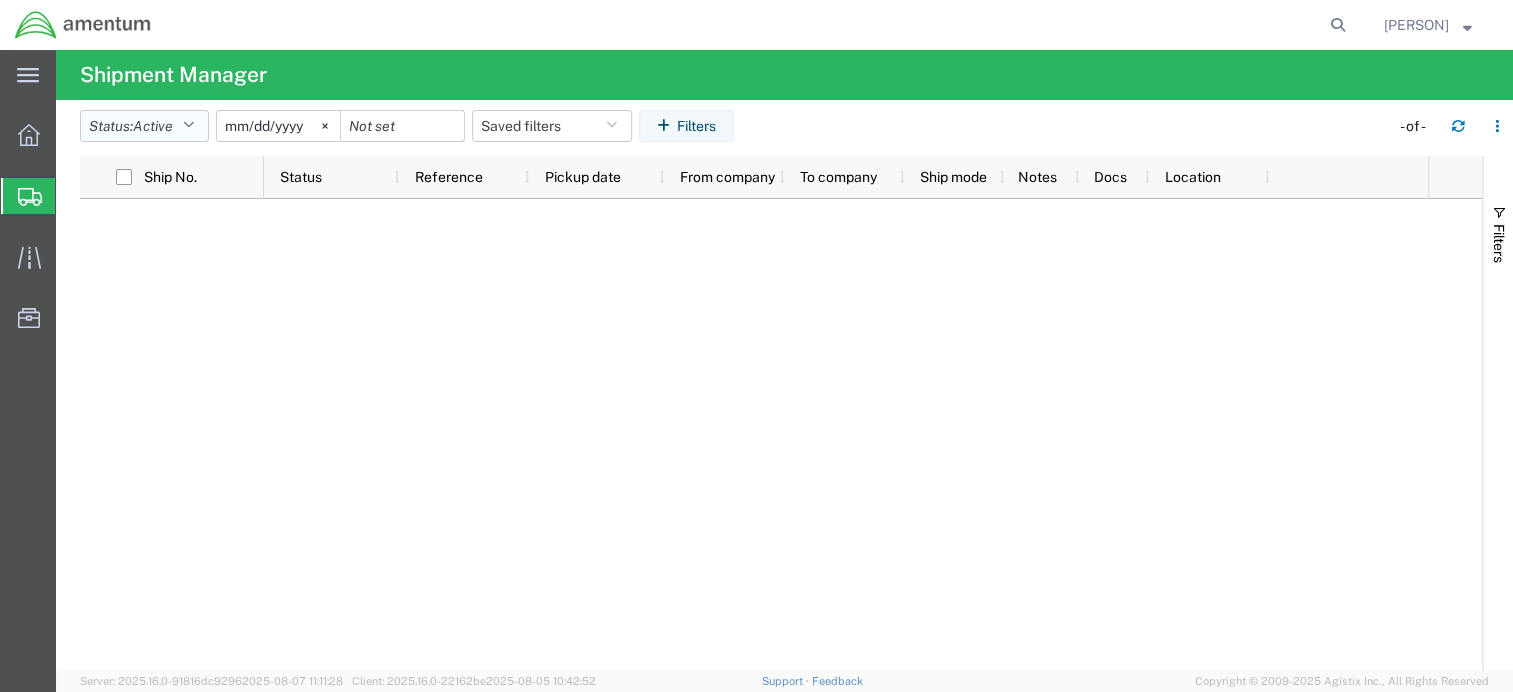 click on "Active" 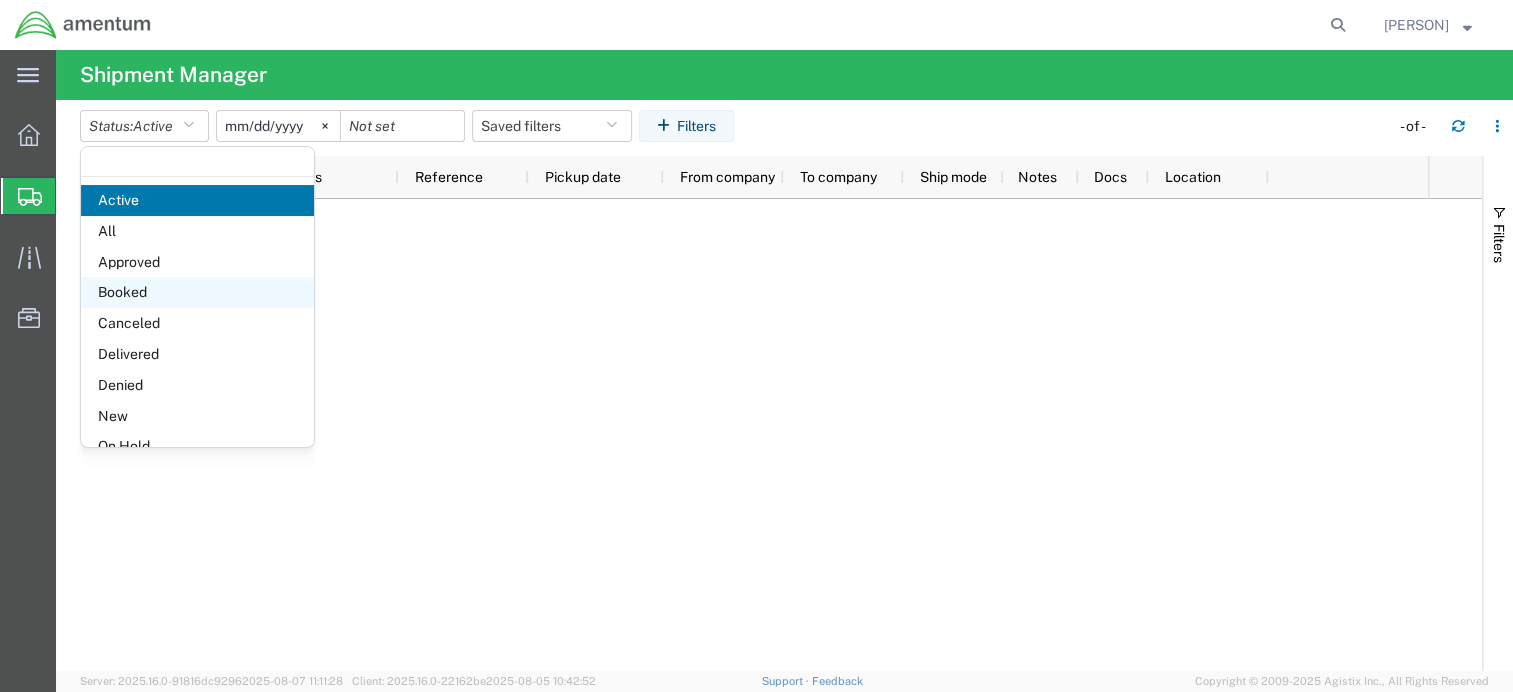 click on "Booked" 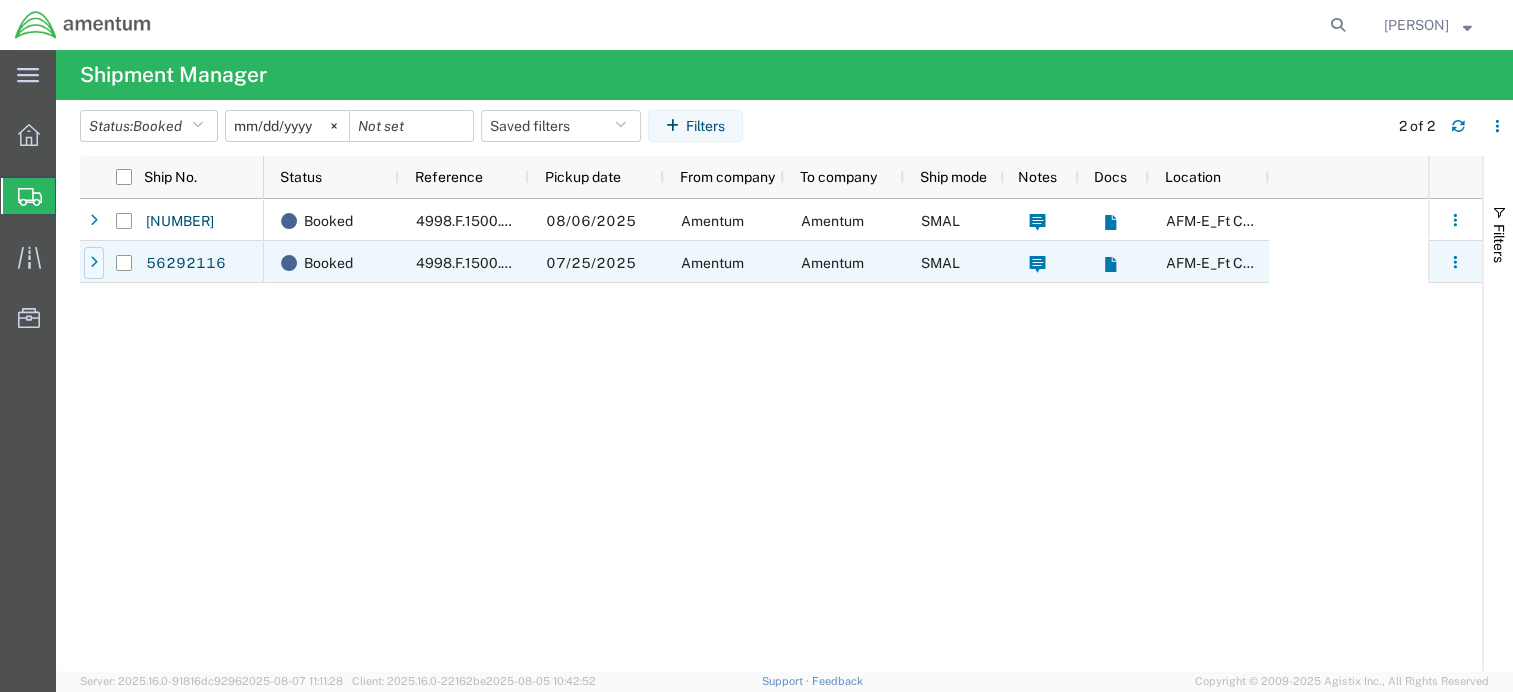 click 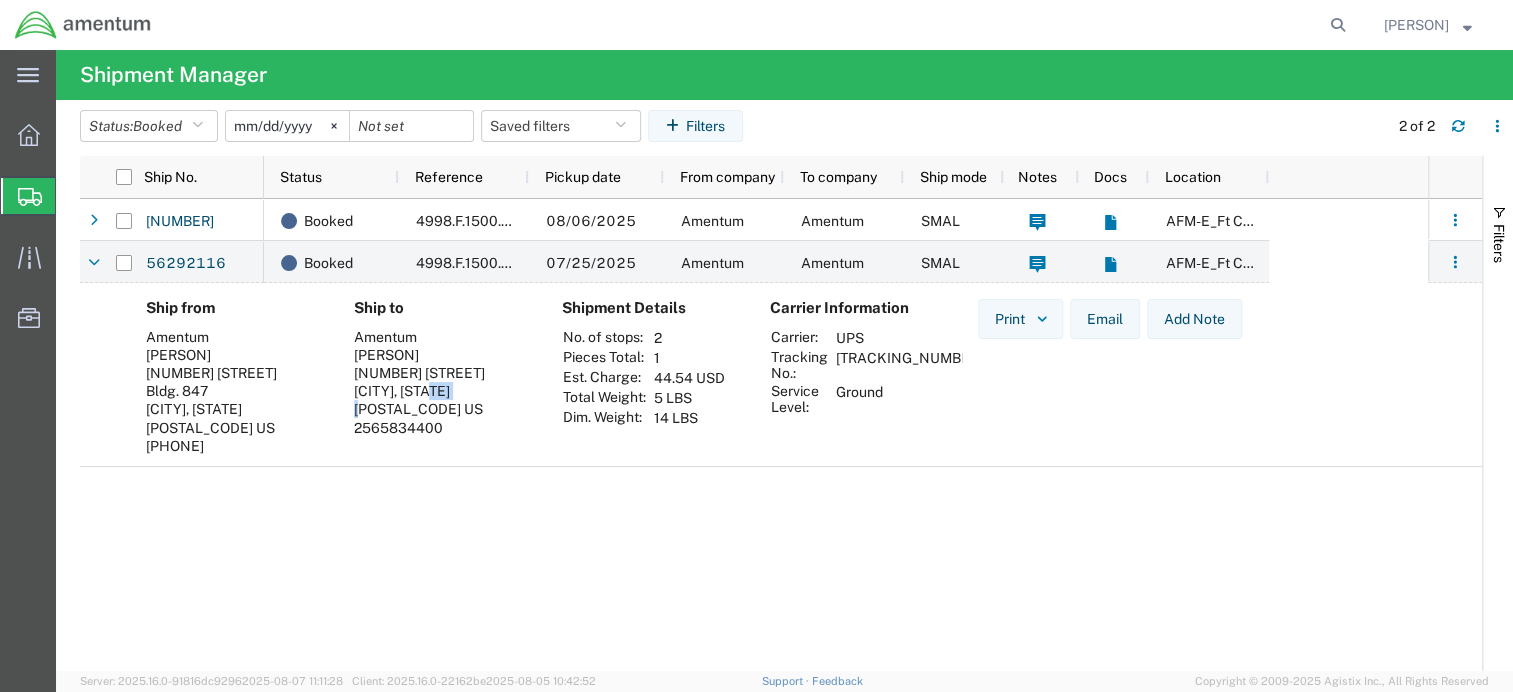 drag, startPoint x: 448, startPoint y: 386, endPoint x: 485, endPoint y: 392, distance: 37.48333 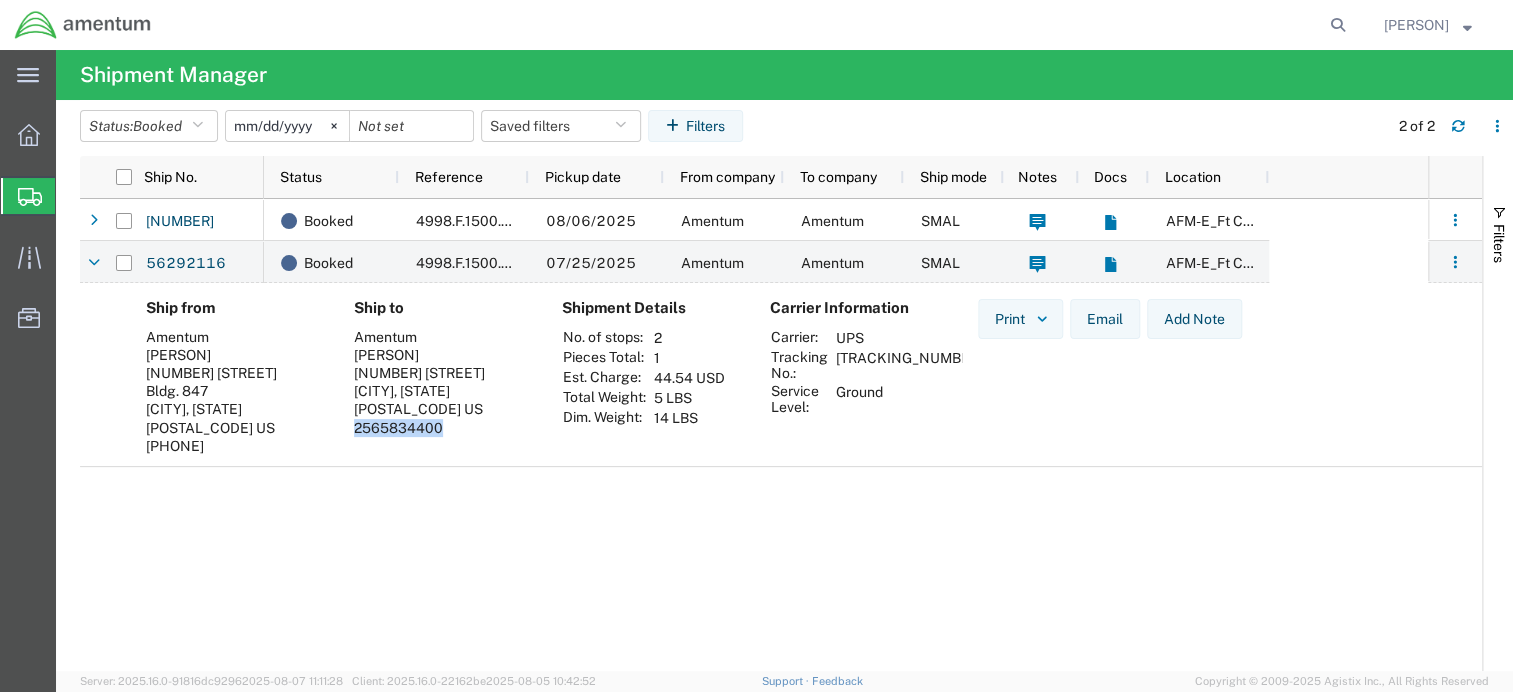 drag, startPoint x: 355, startPoint y: 410, endPoint x: 438, endPoint y: 412, distance: 83.02409 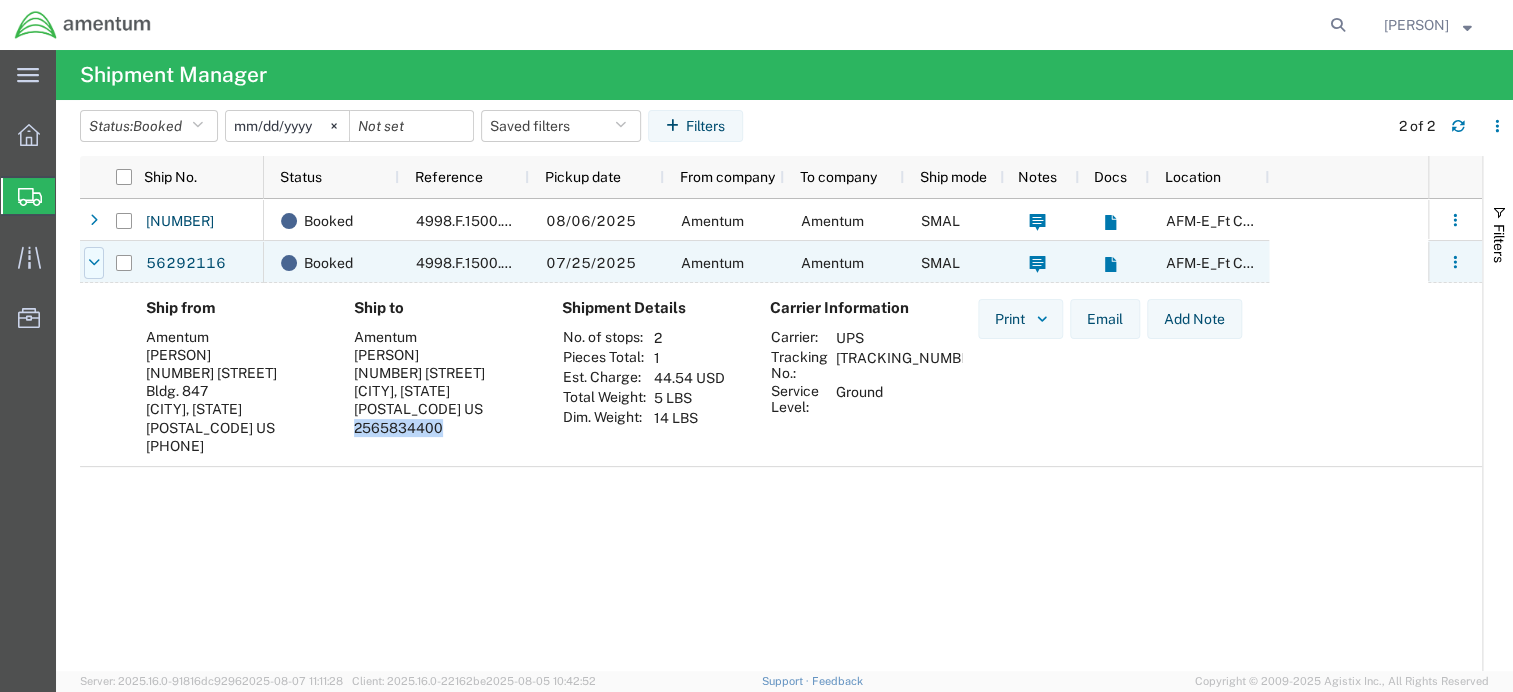 click 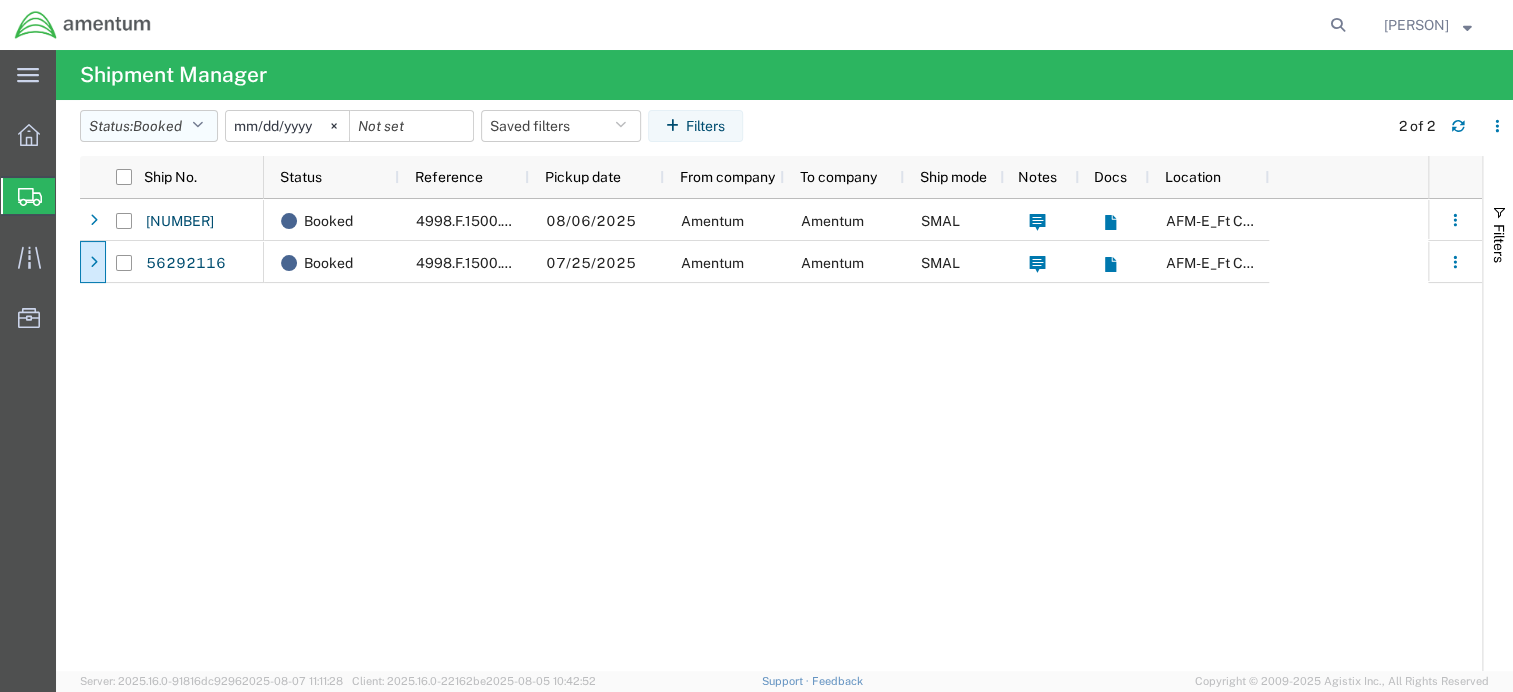 click on "Status:  Booked" 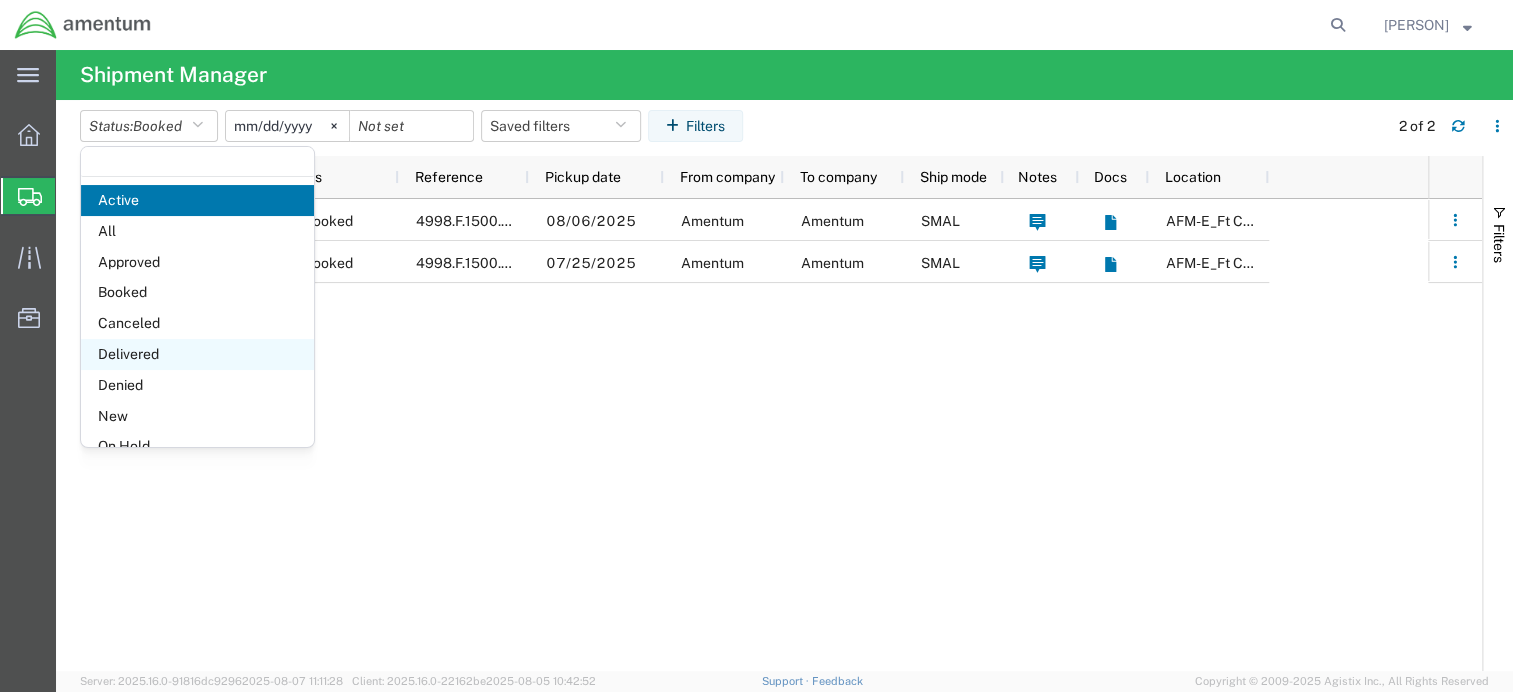 click on "Delivered" 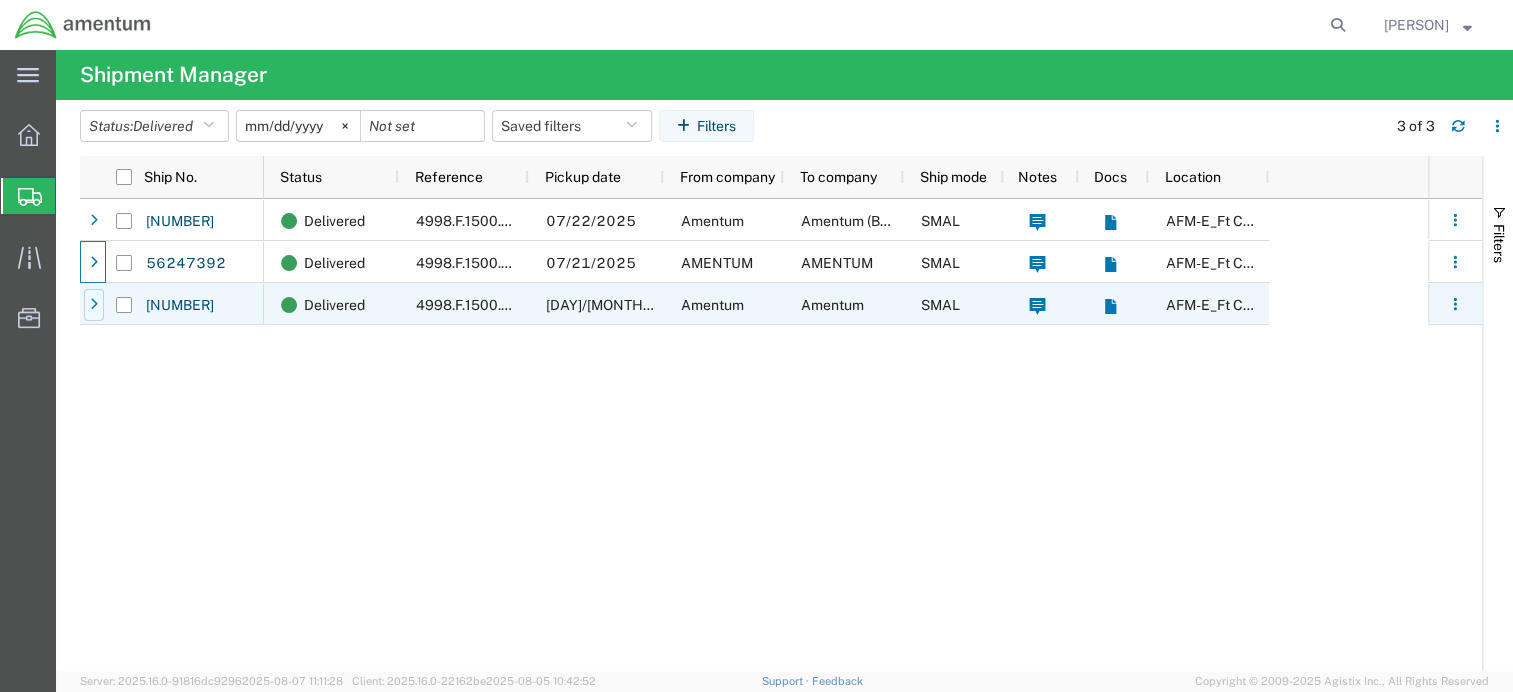 click 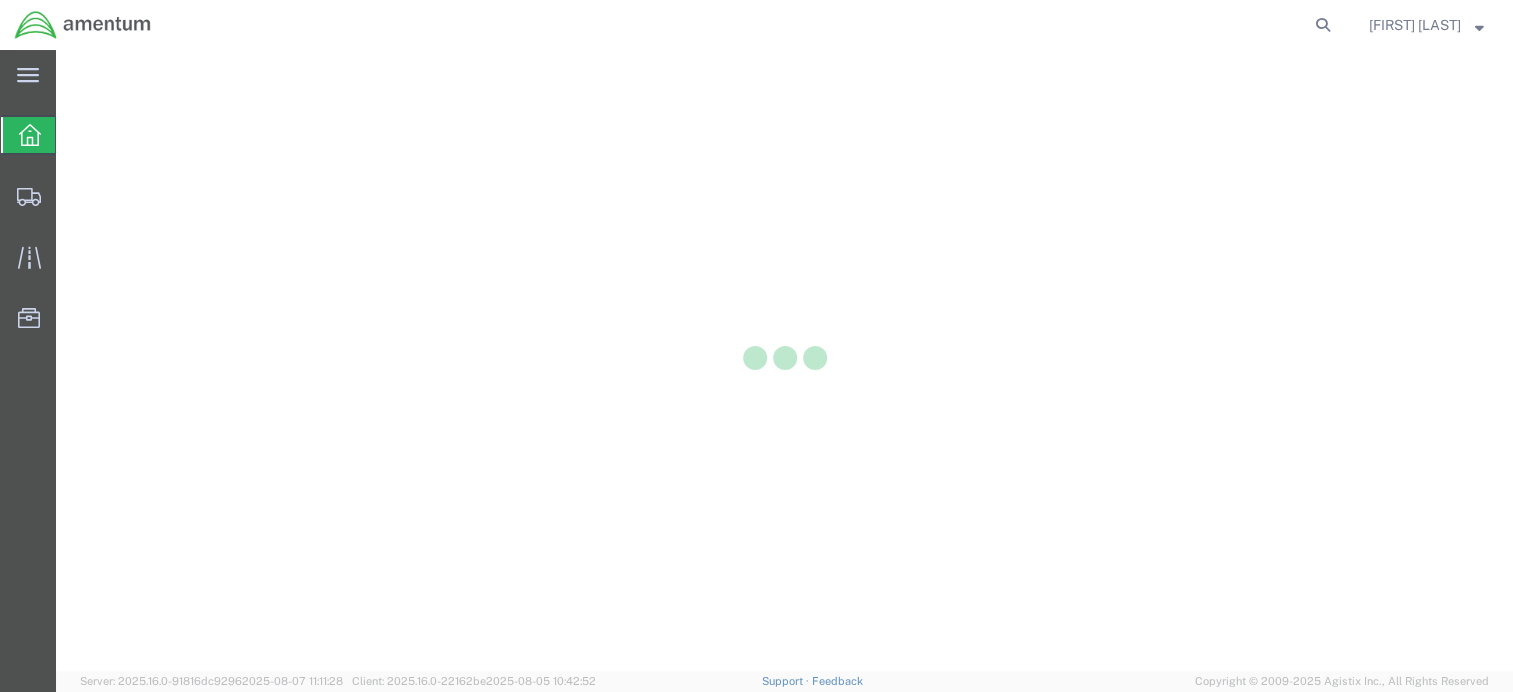 scroll, scrollTop: 0, scrollLeft: 0, axis: both 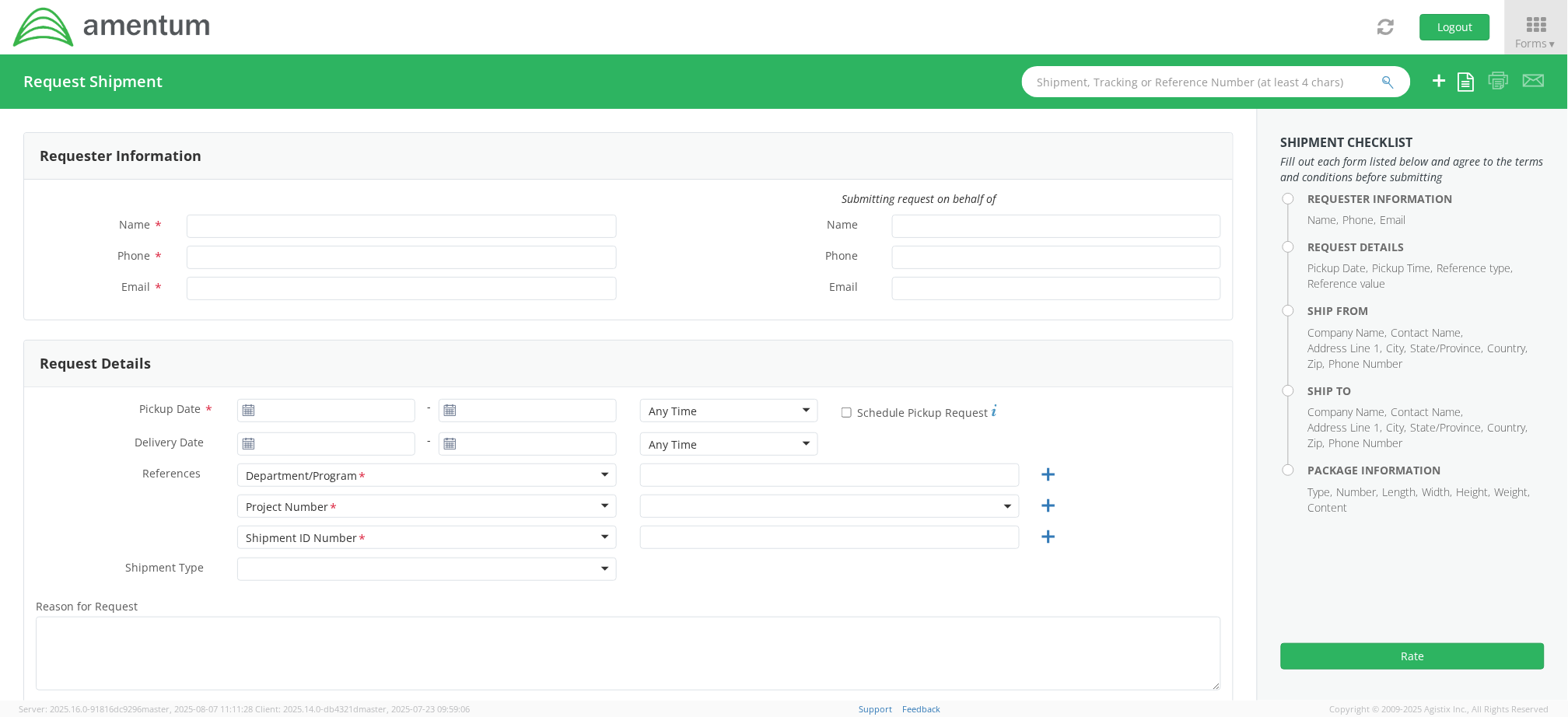 type on "[FIRST] [LAST]" 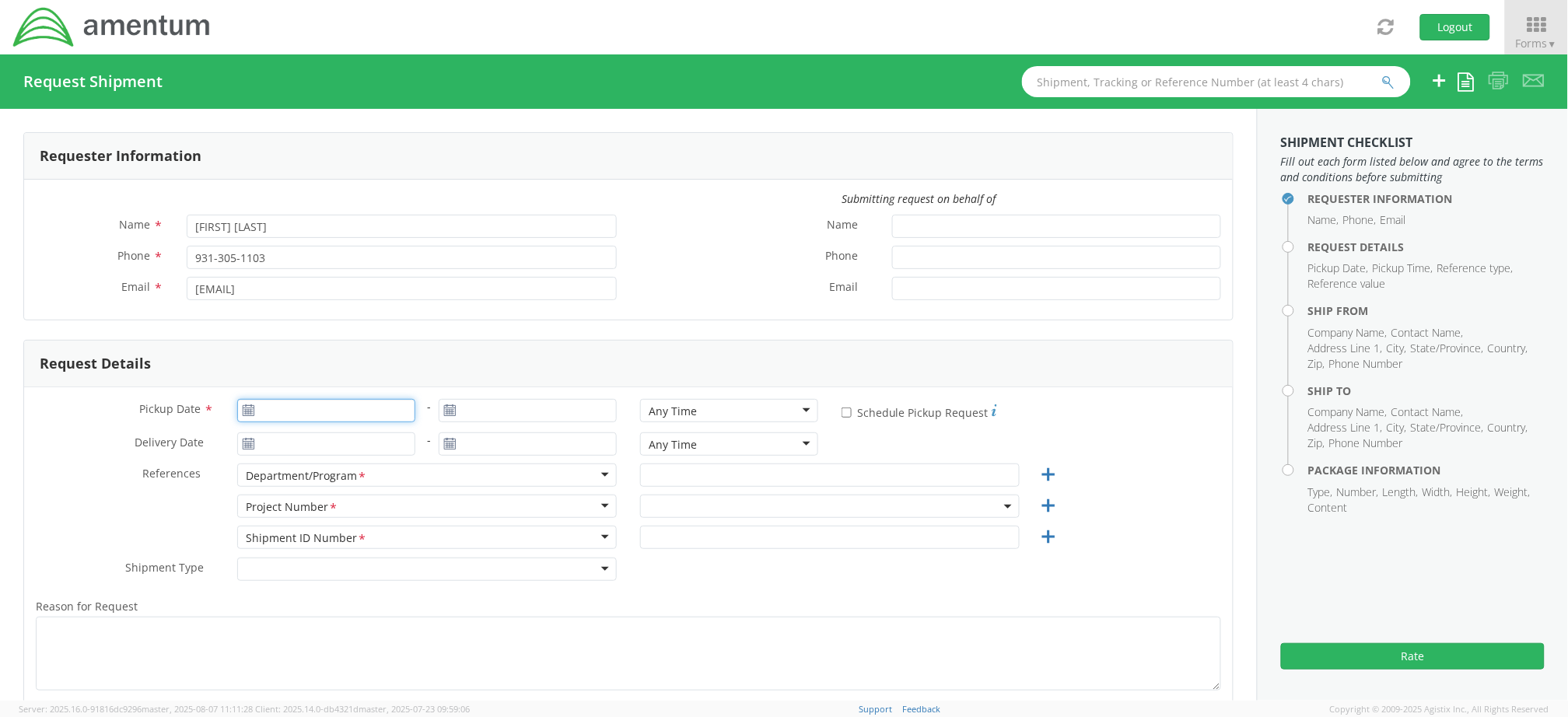 click on "Pickup Date        *" at bounding box center (326, 411) 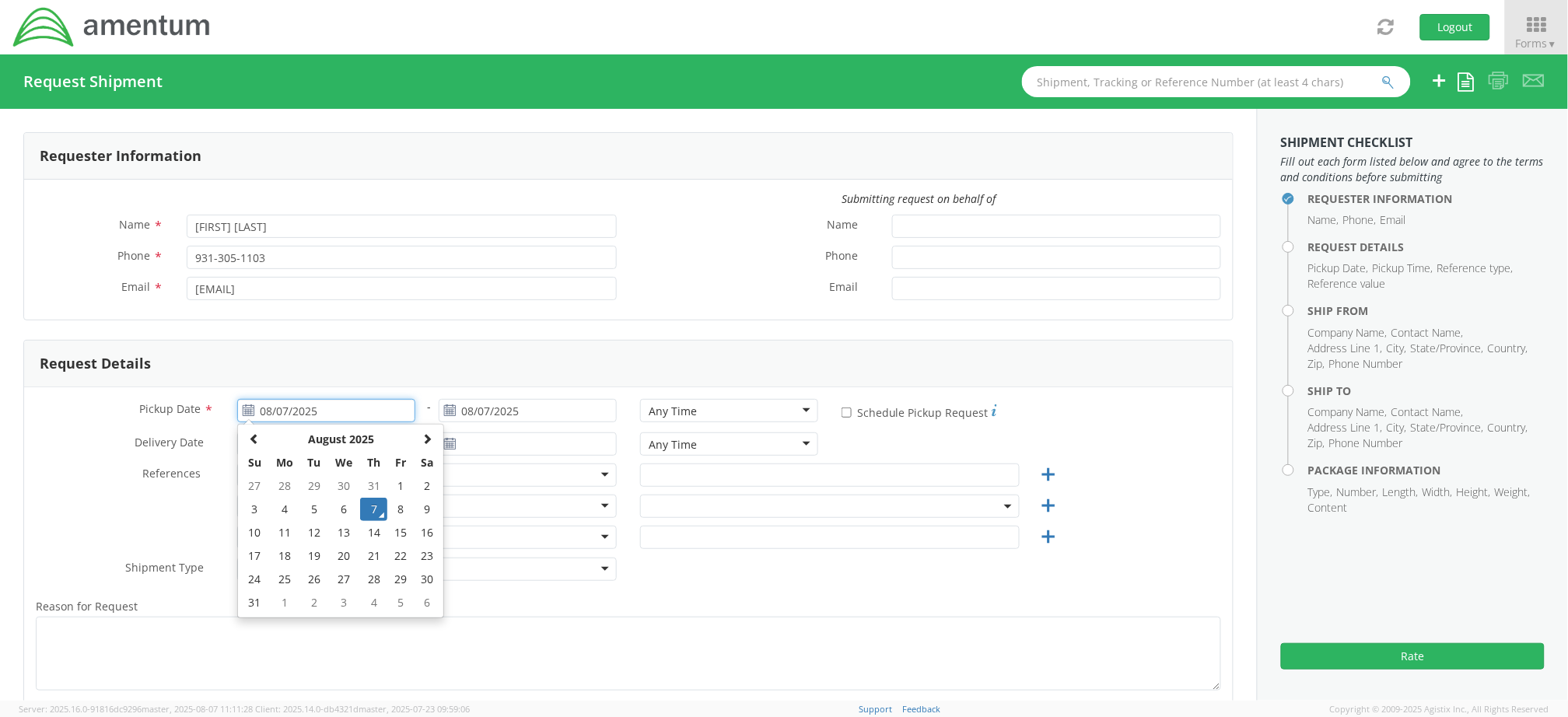 click on "7" at bounding box center [373, 509] 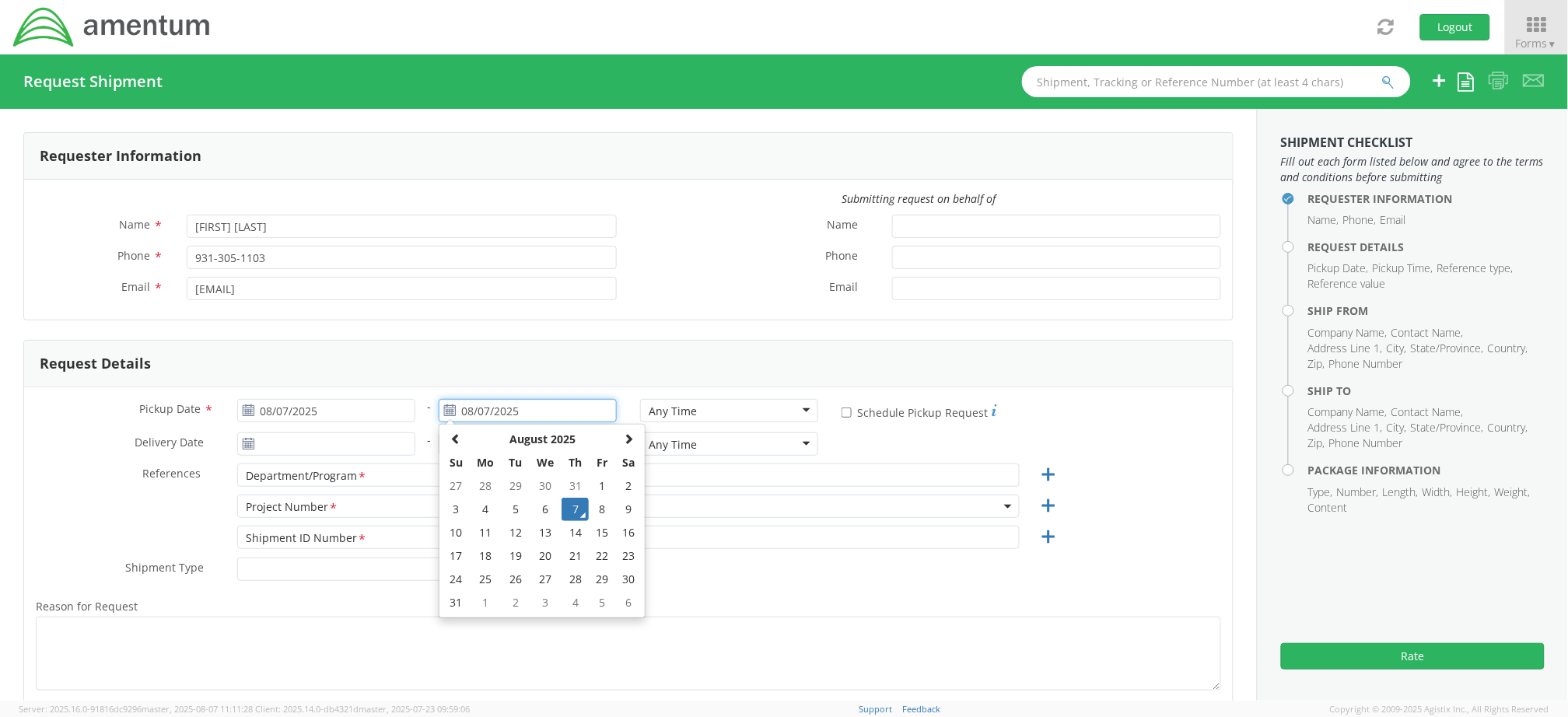 click on "08/07/2025" at bounding box center [527, 411] 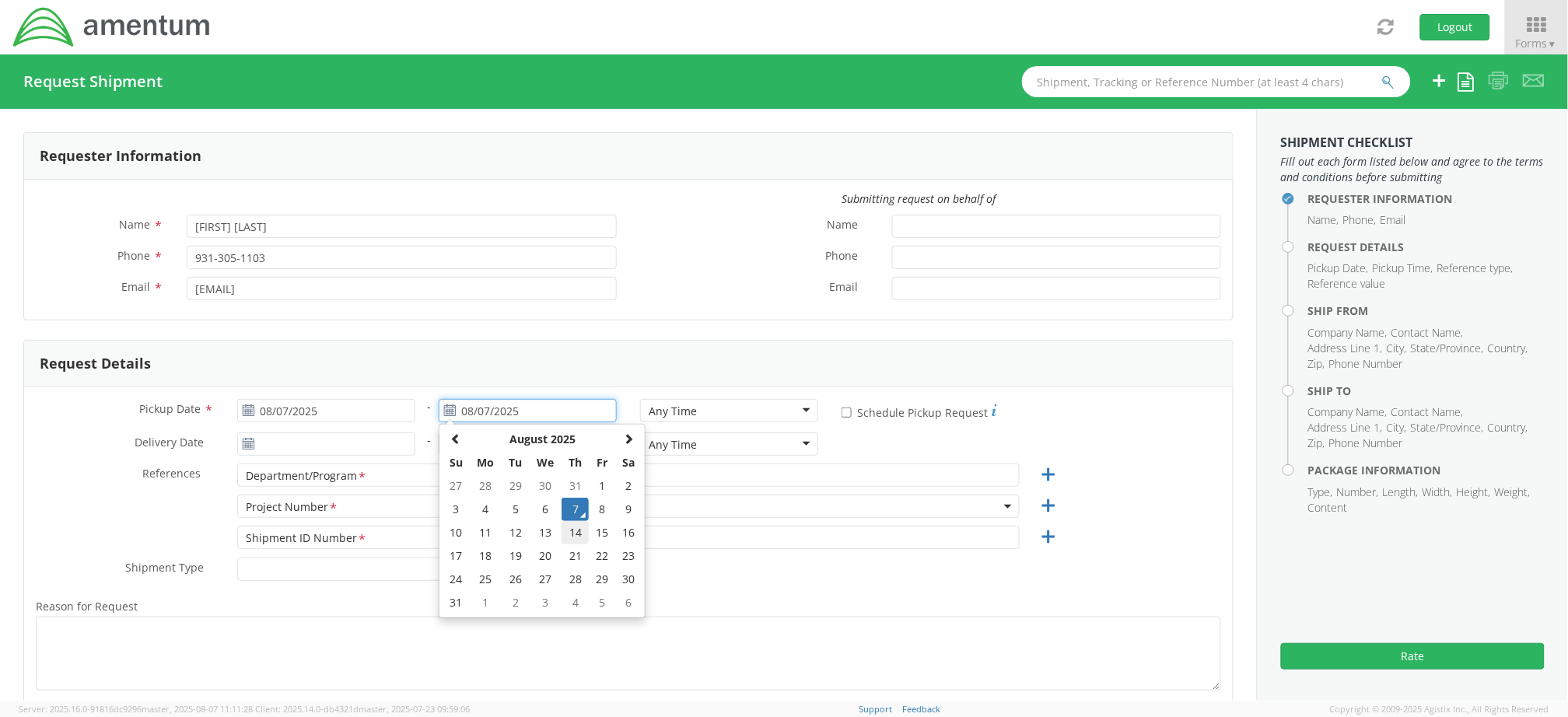 click on "14" at bounding box center (575, 533) 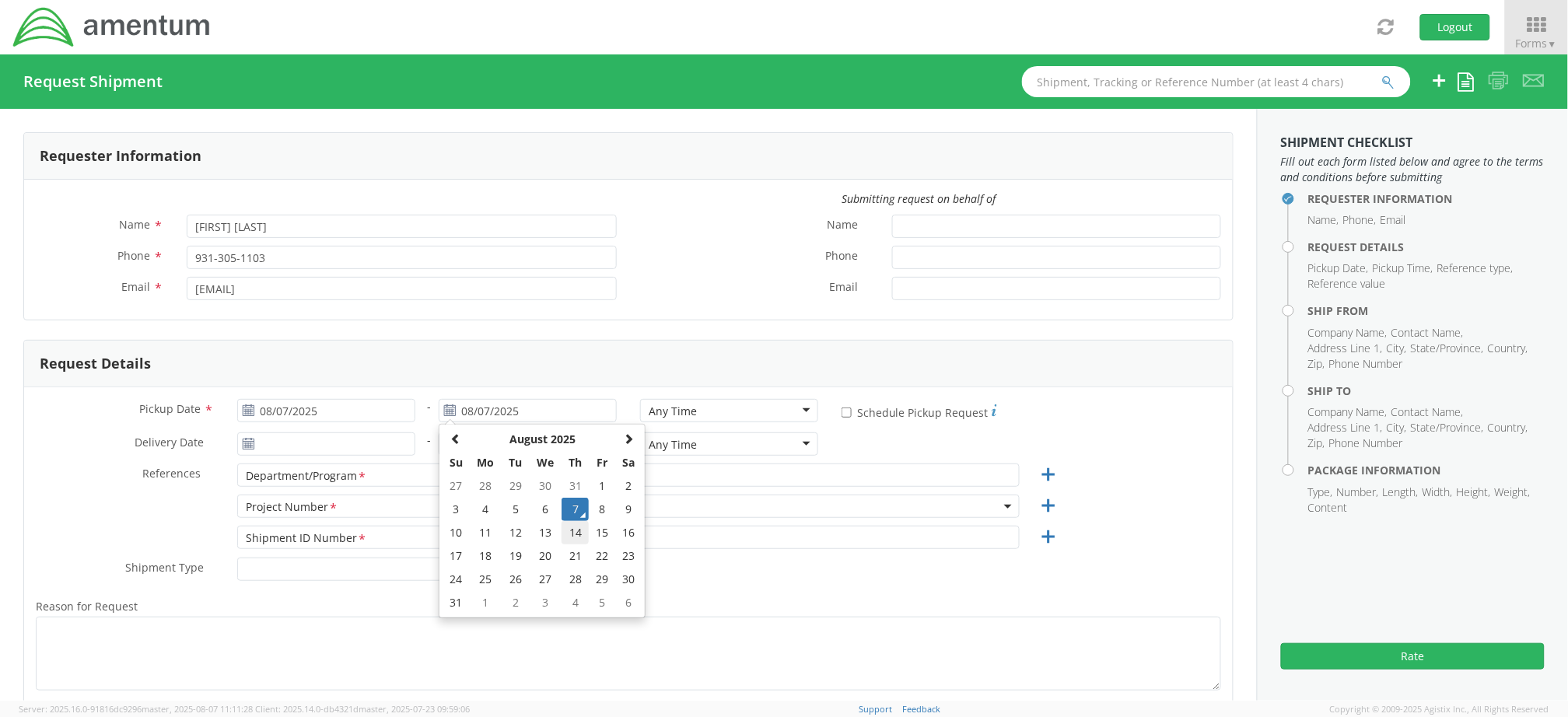type on "08/14/2025" 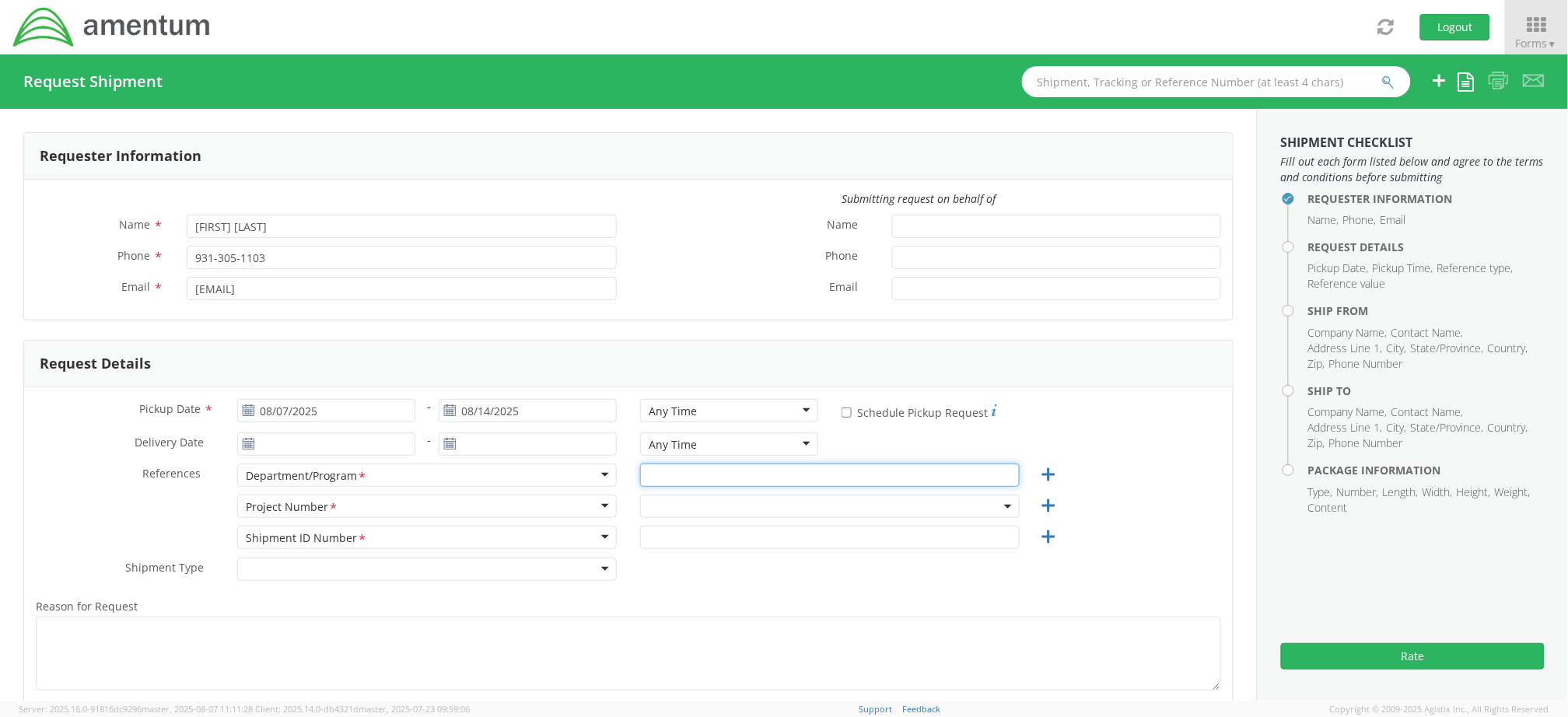 click at bounding box center (830, 475) 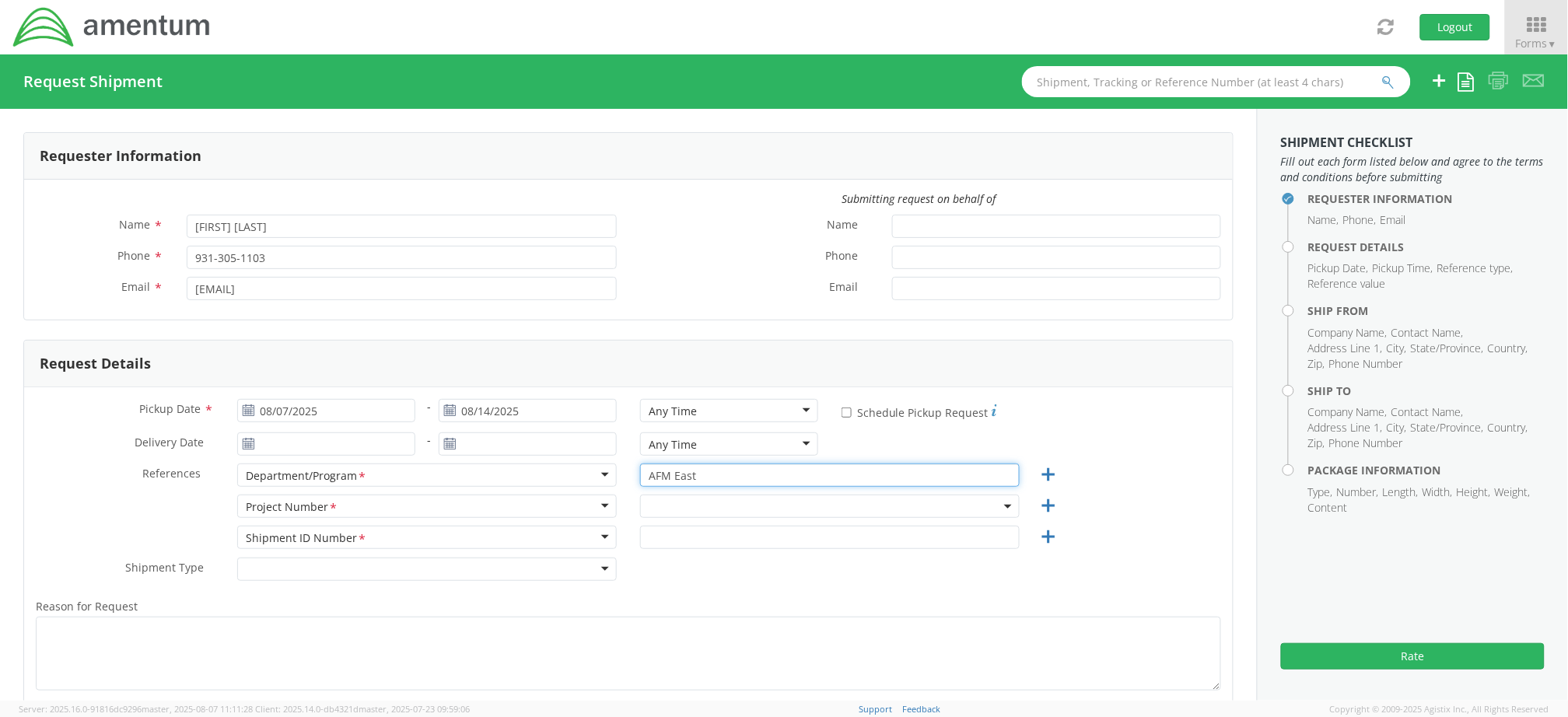 type on "AFM East" 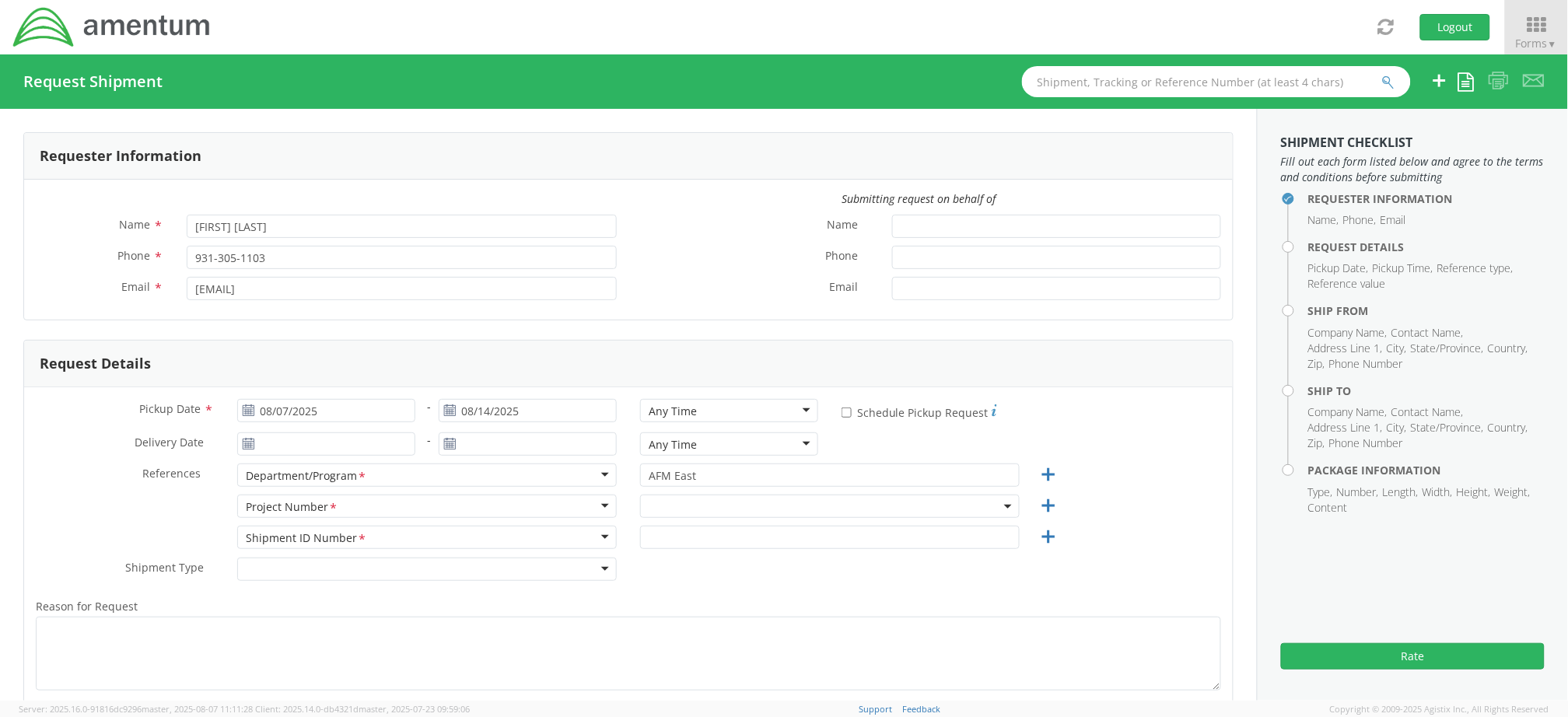 click at bounding box center (830, 506) 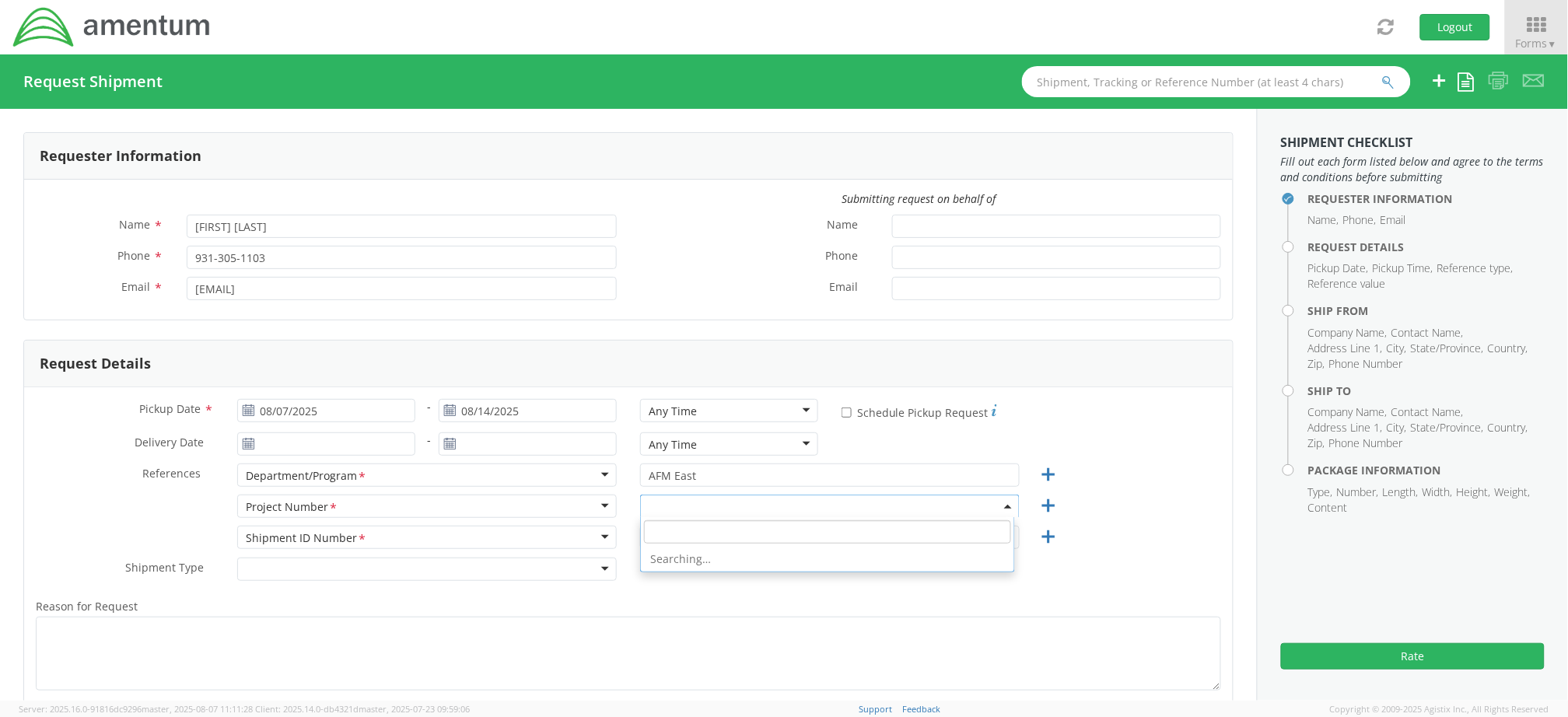click at bounding box center [828, 532] 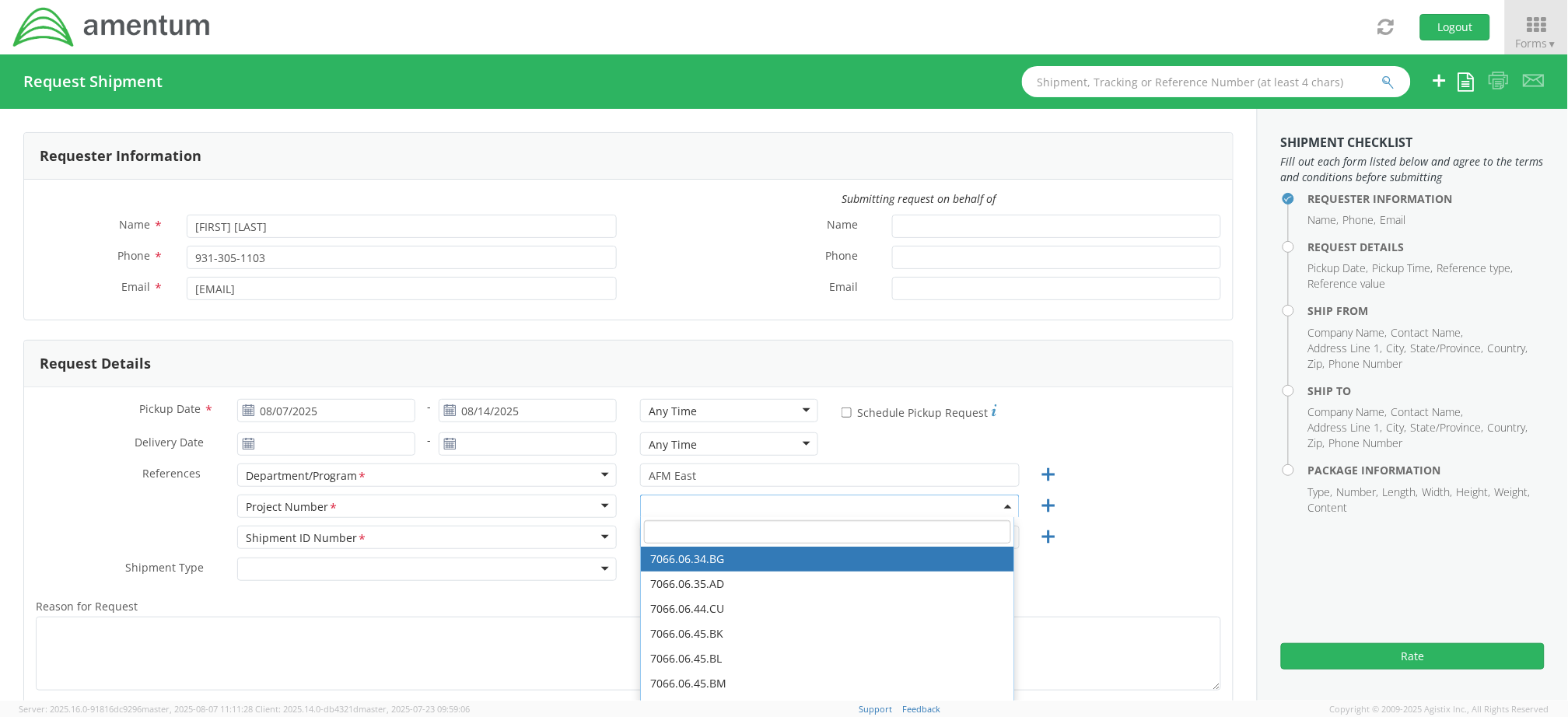 type on "1" 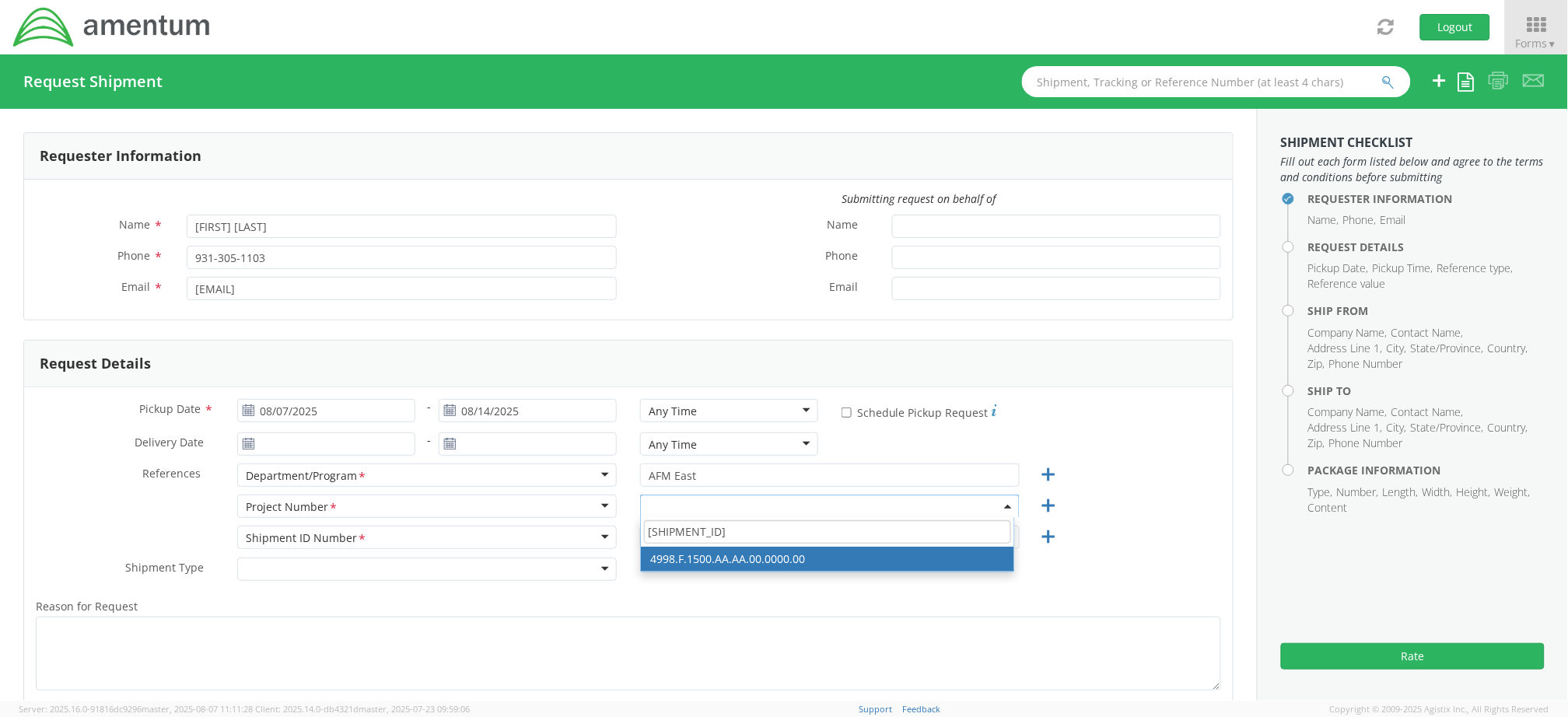 type on "[SHIPMENT_ID]" 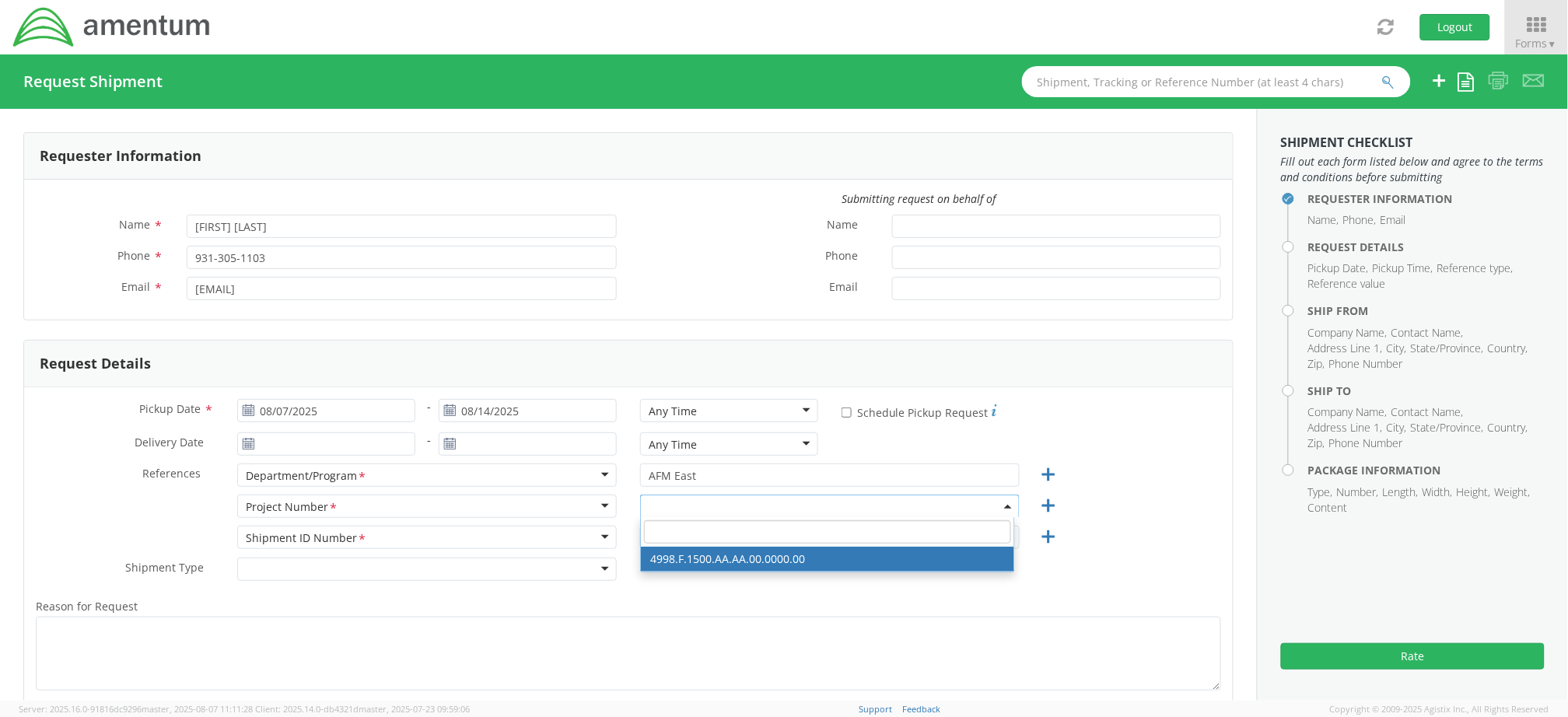 select on "4998.F.1500.AA.AA.00.0000.00" 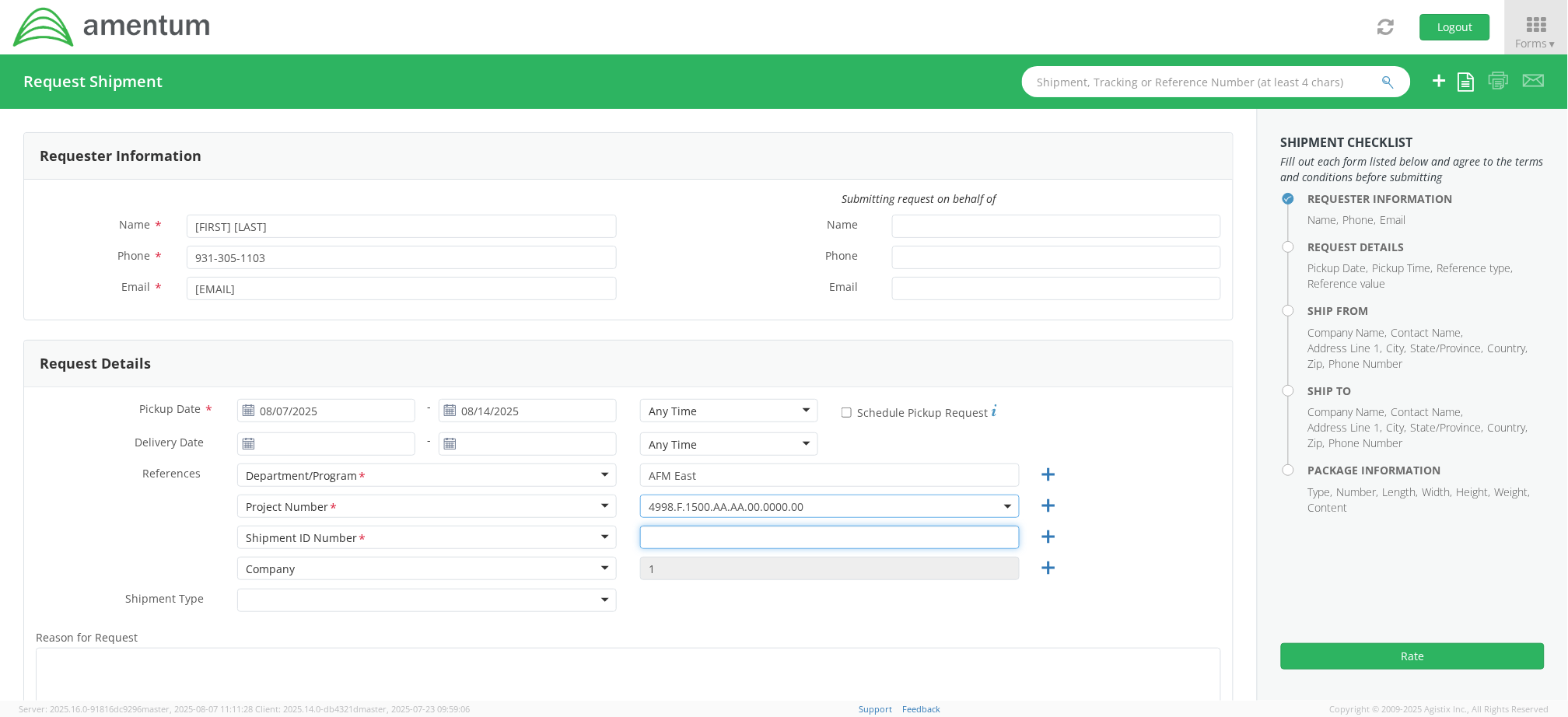 click at bounding box center (830, 537) 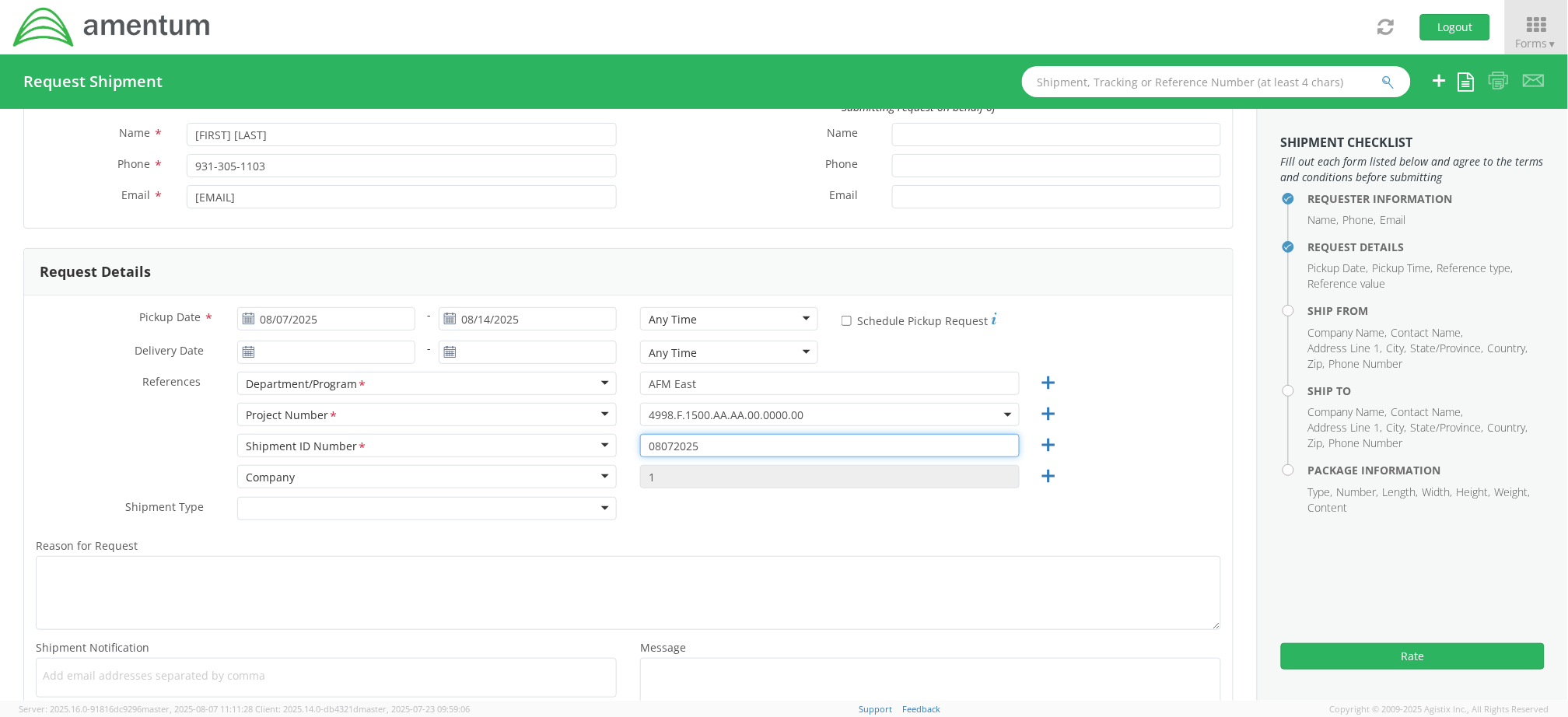 scroll, scrollTop: 103, scrollLeft: 0, axis: vertical 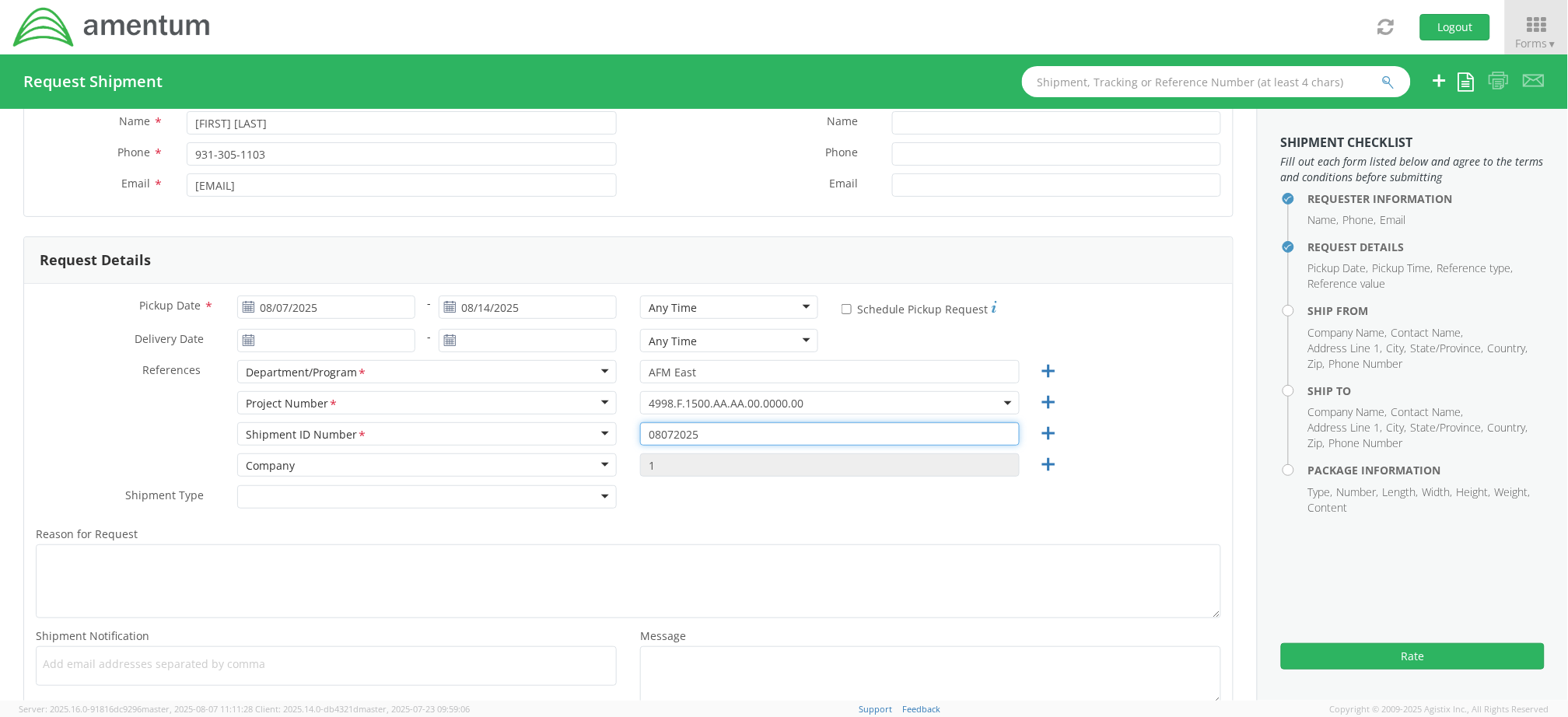 type on "08072025" 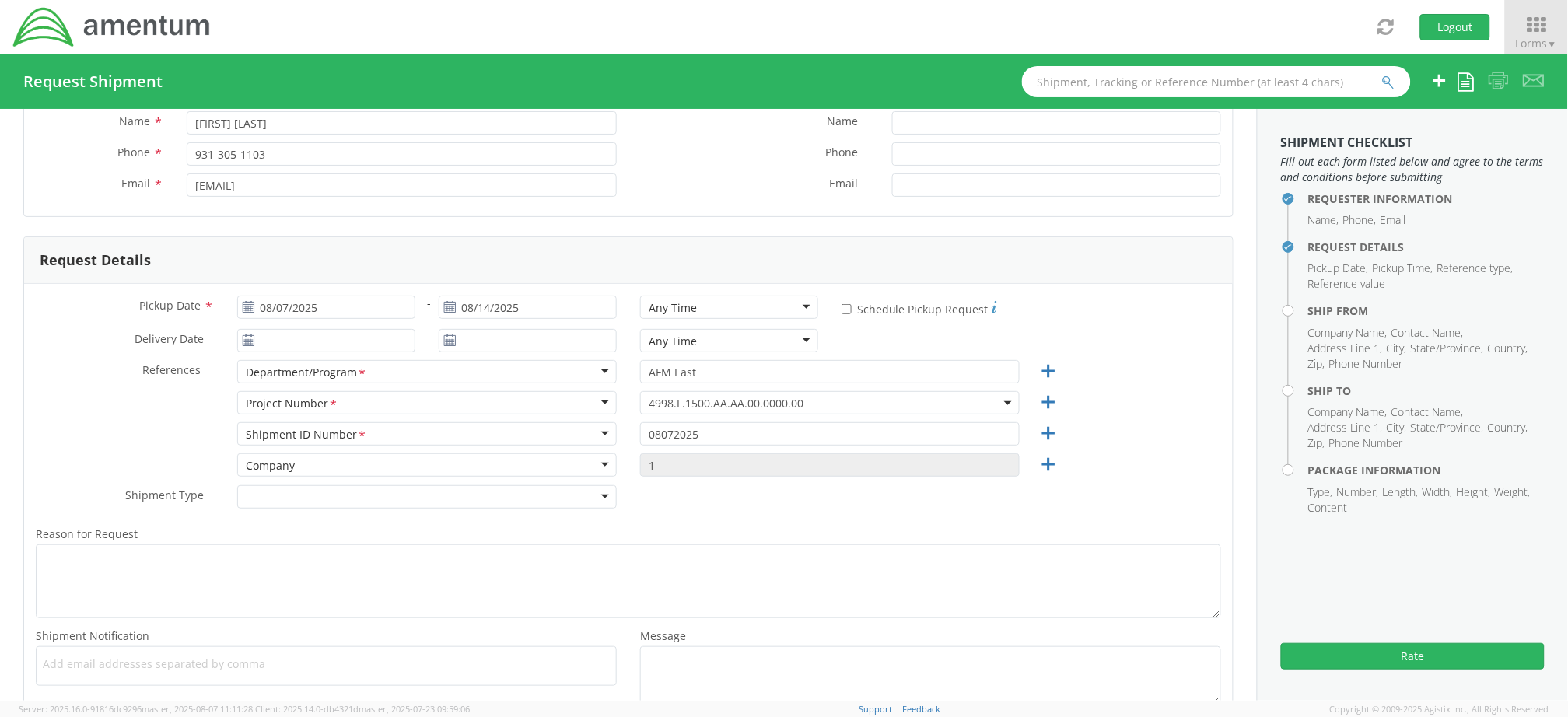 click on "Reason for Request        *                                                                         Shipment Notification        *                                       Add email addresses separated by comma                       Message        *" at bounding box center (628, 614) 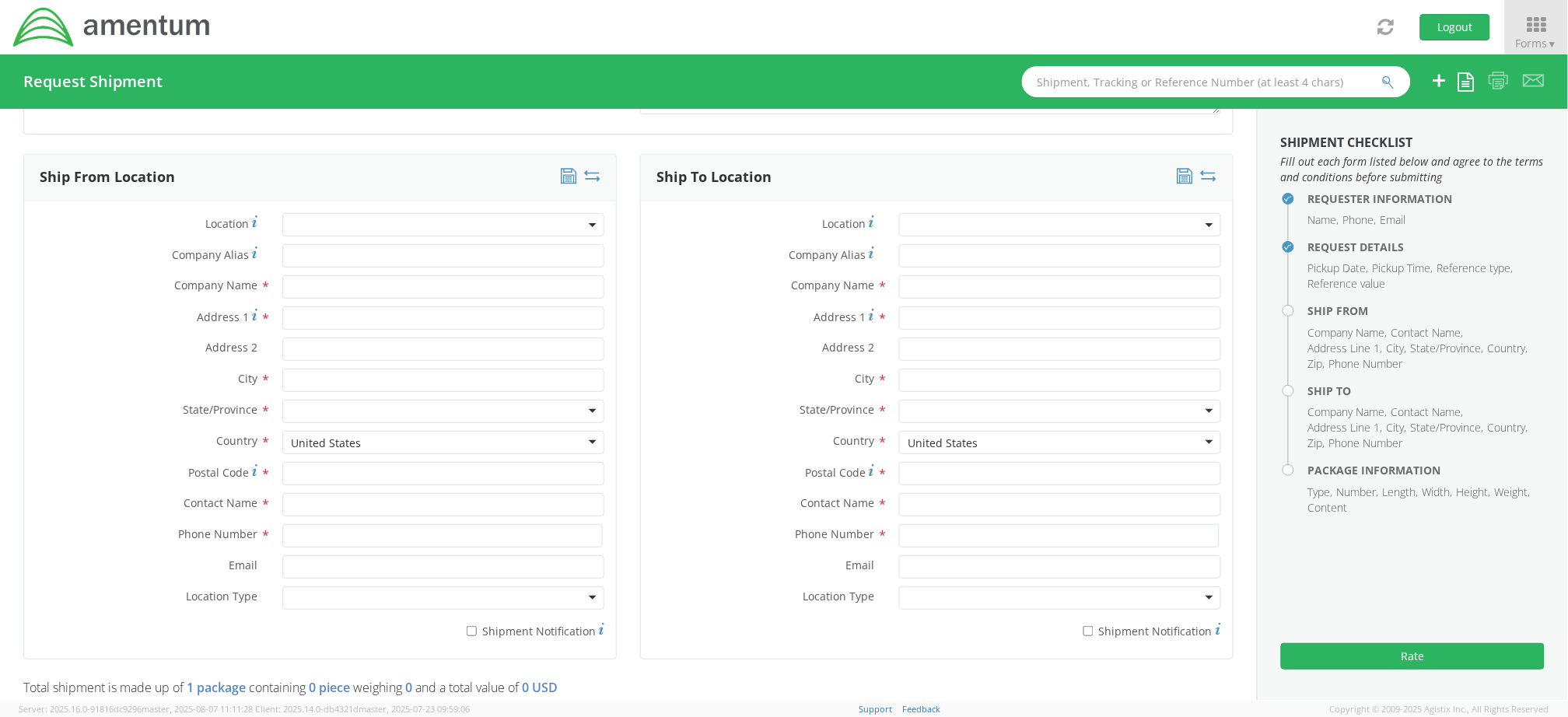 scroll, scrollTop: 726, scrollLeft: 0, axis: vertical 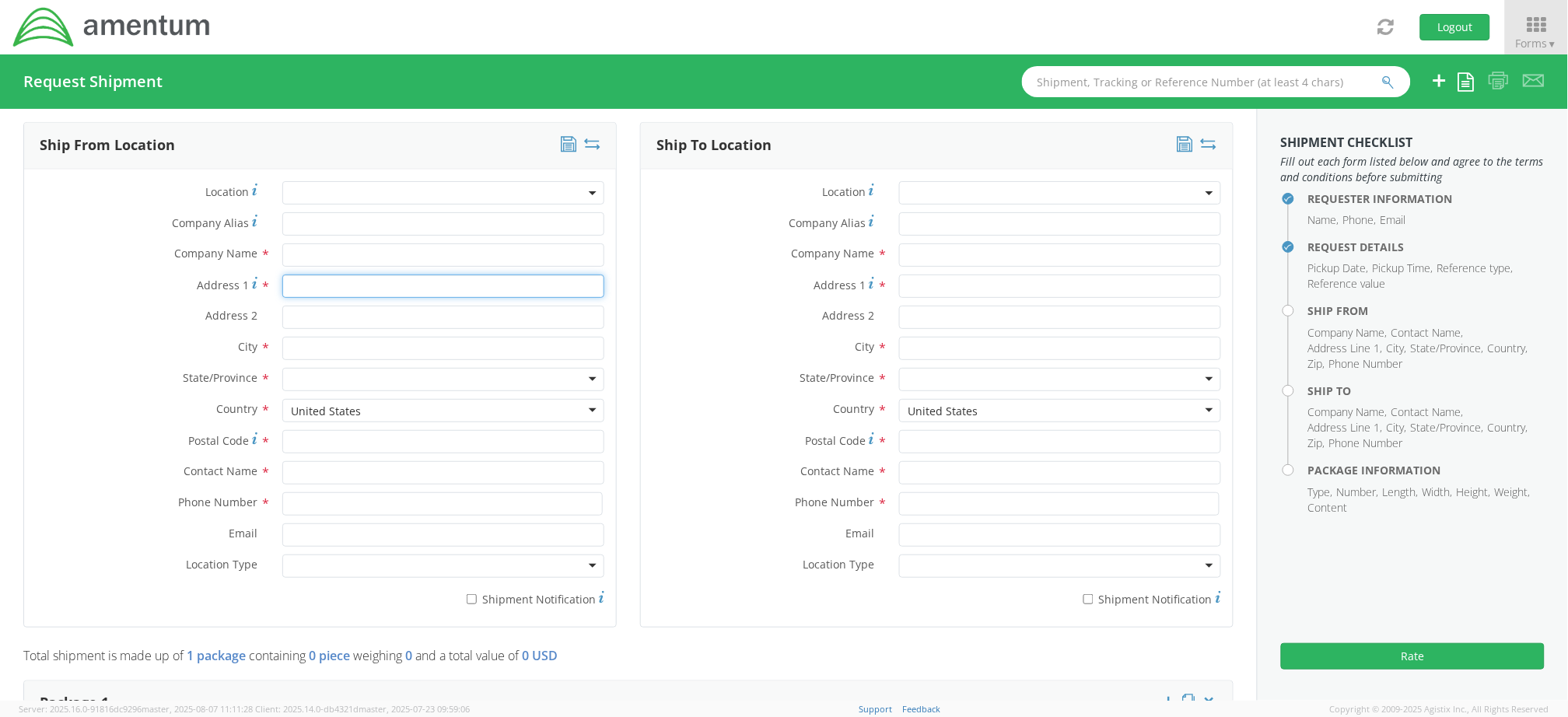 click on "Address 1        *" at bounding box center (443, 286) 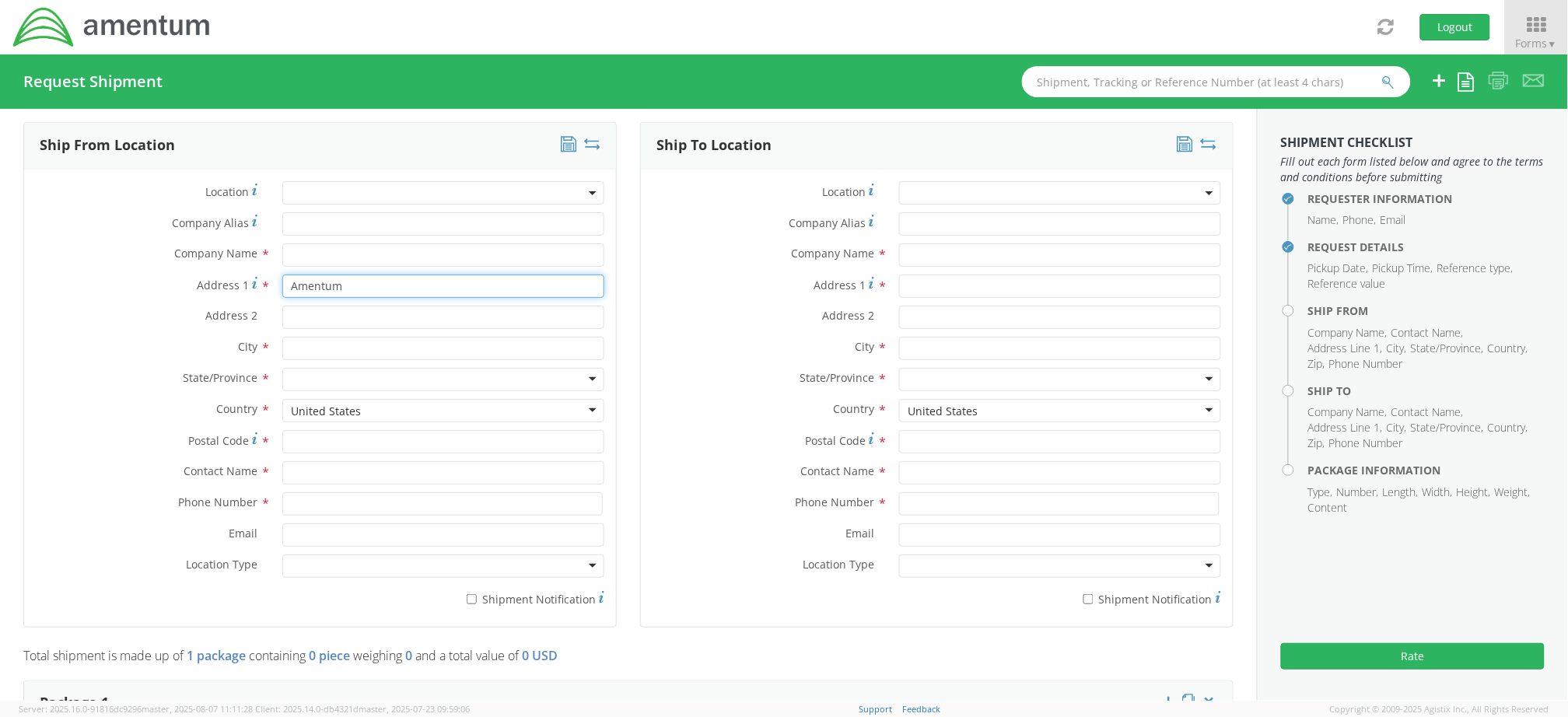 type on "Amentum" 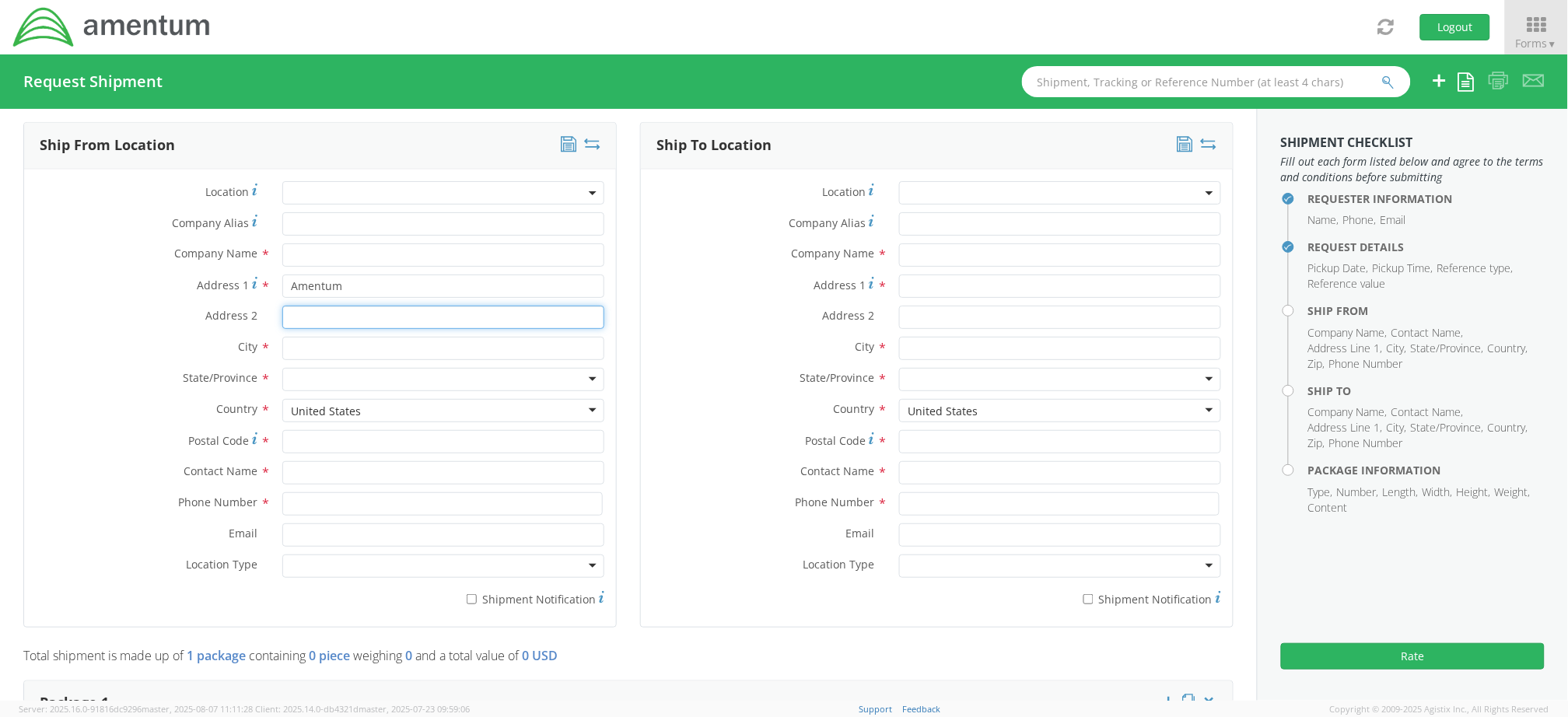 click on "Address 2        *" at bounding box center (443, 317) 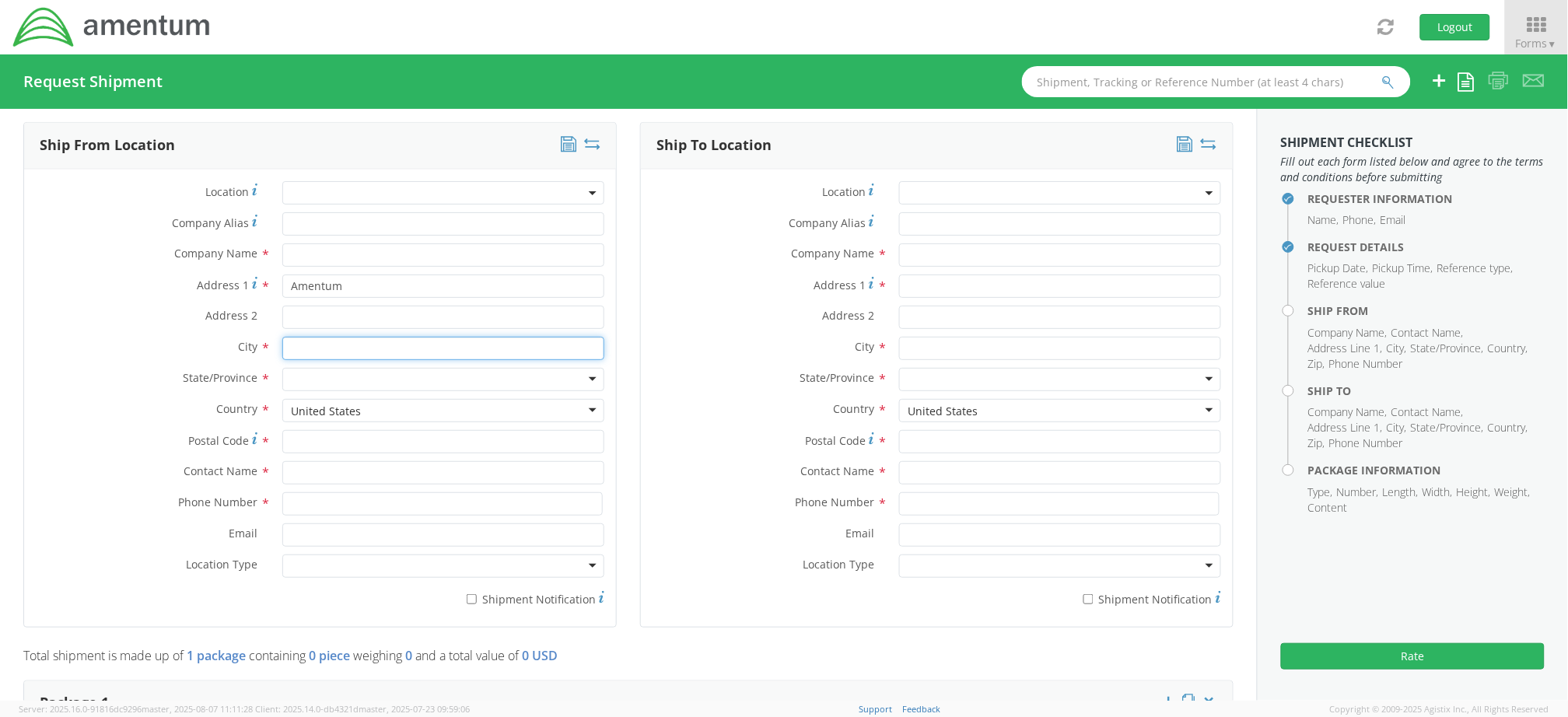 click at bounding box center [443, 348] 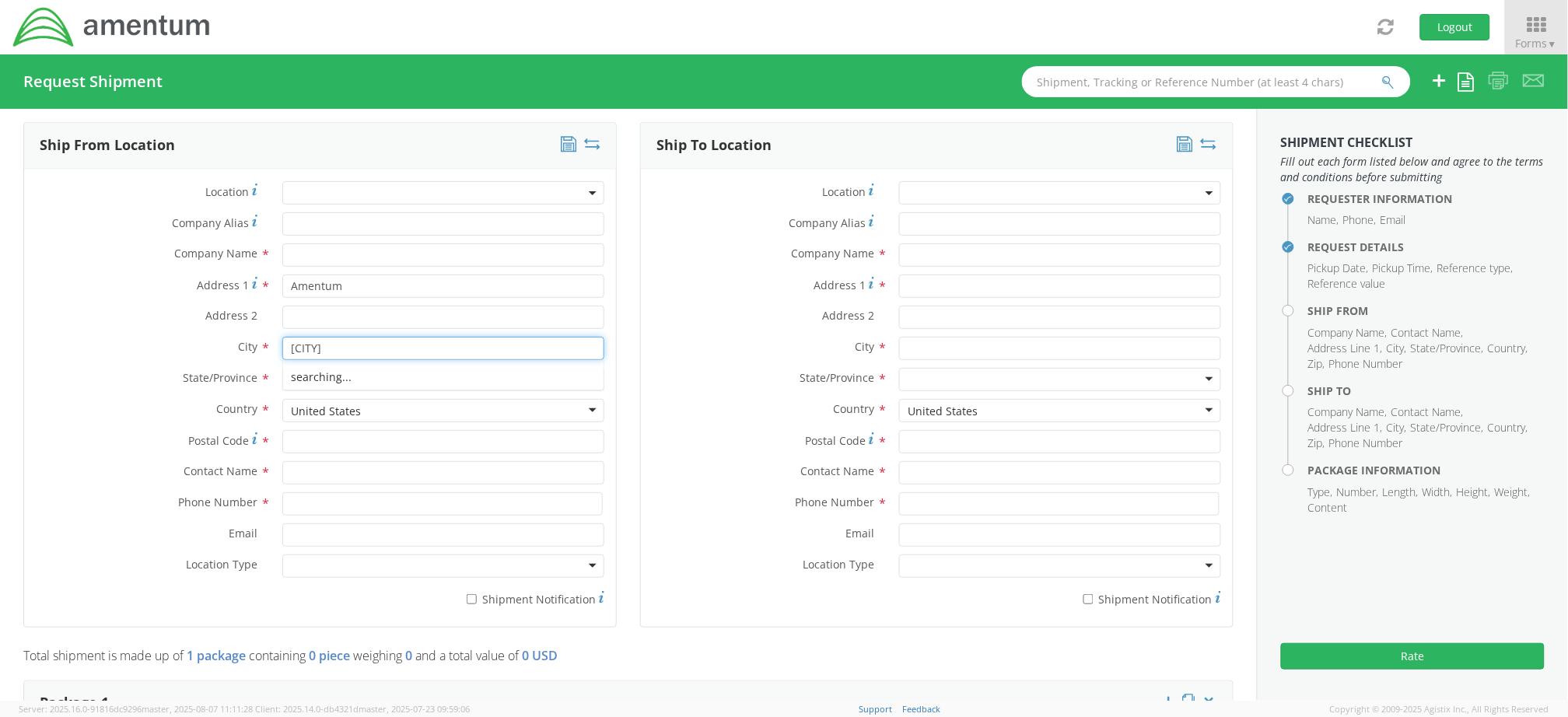 type on "[CITY]" 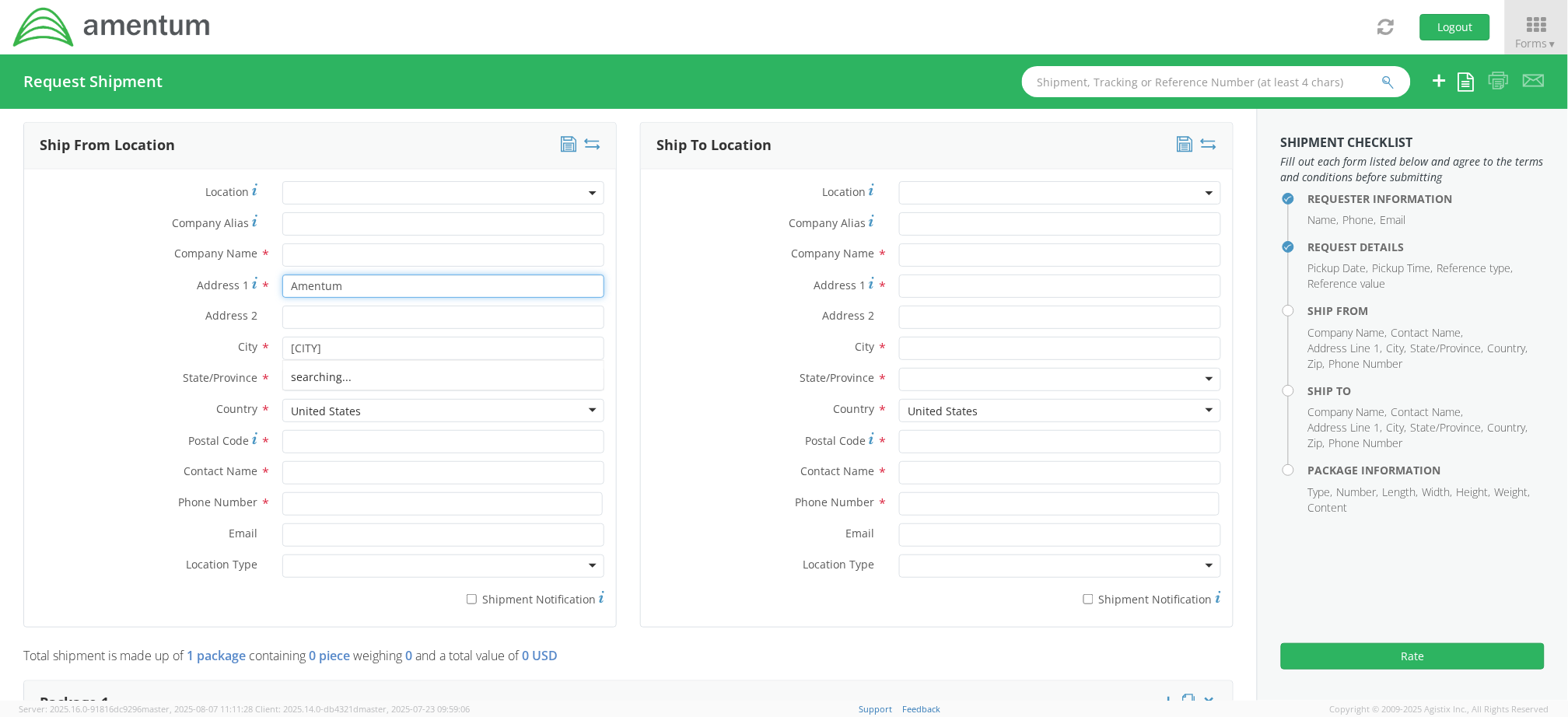 click on "Amentum" at bounding box center [443, 286] 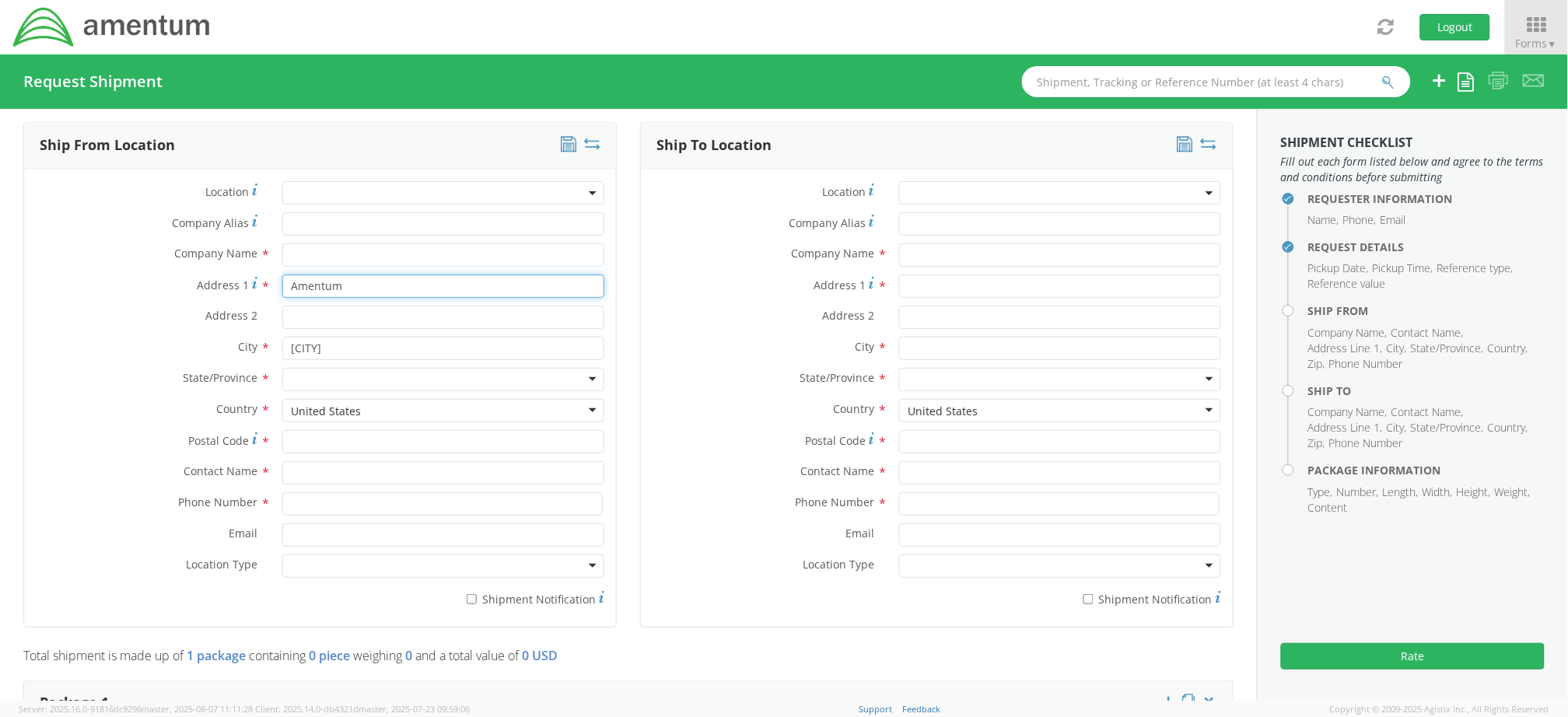 click on "Amentum" at bounding box center [443, 286] 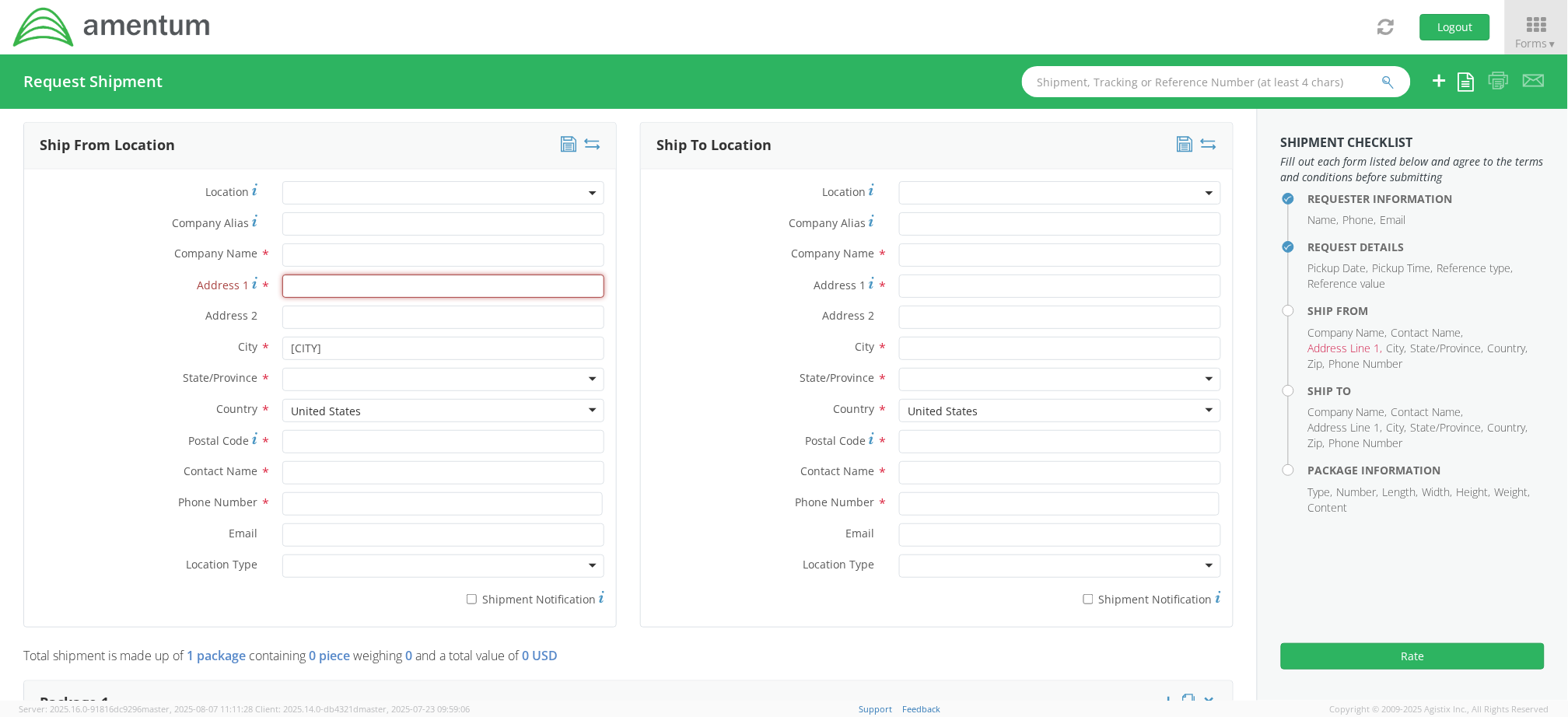 type 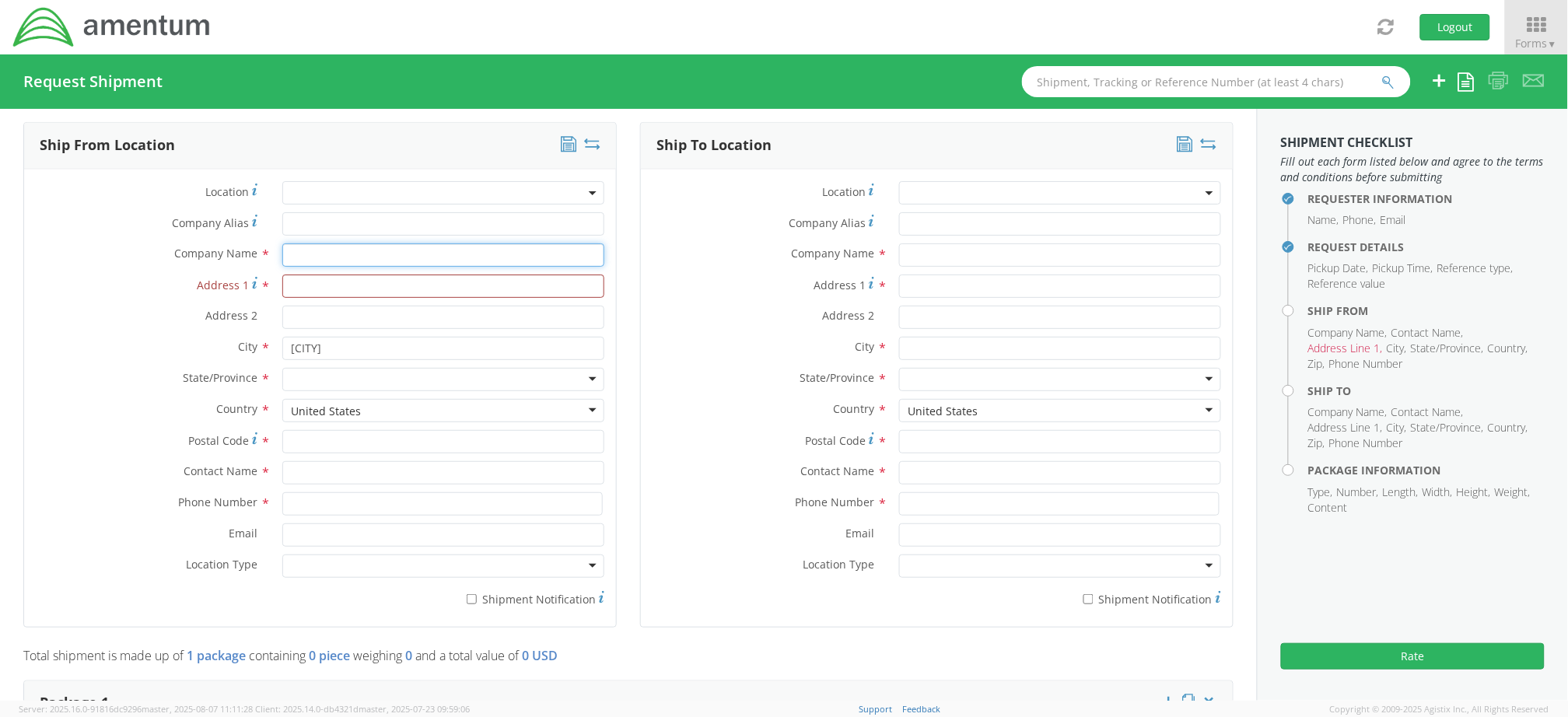 click at bounding box center [443, 255] 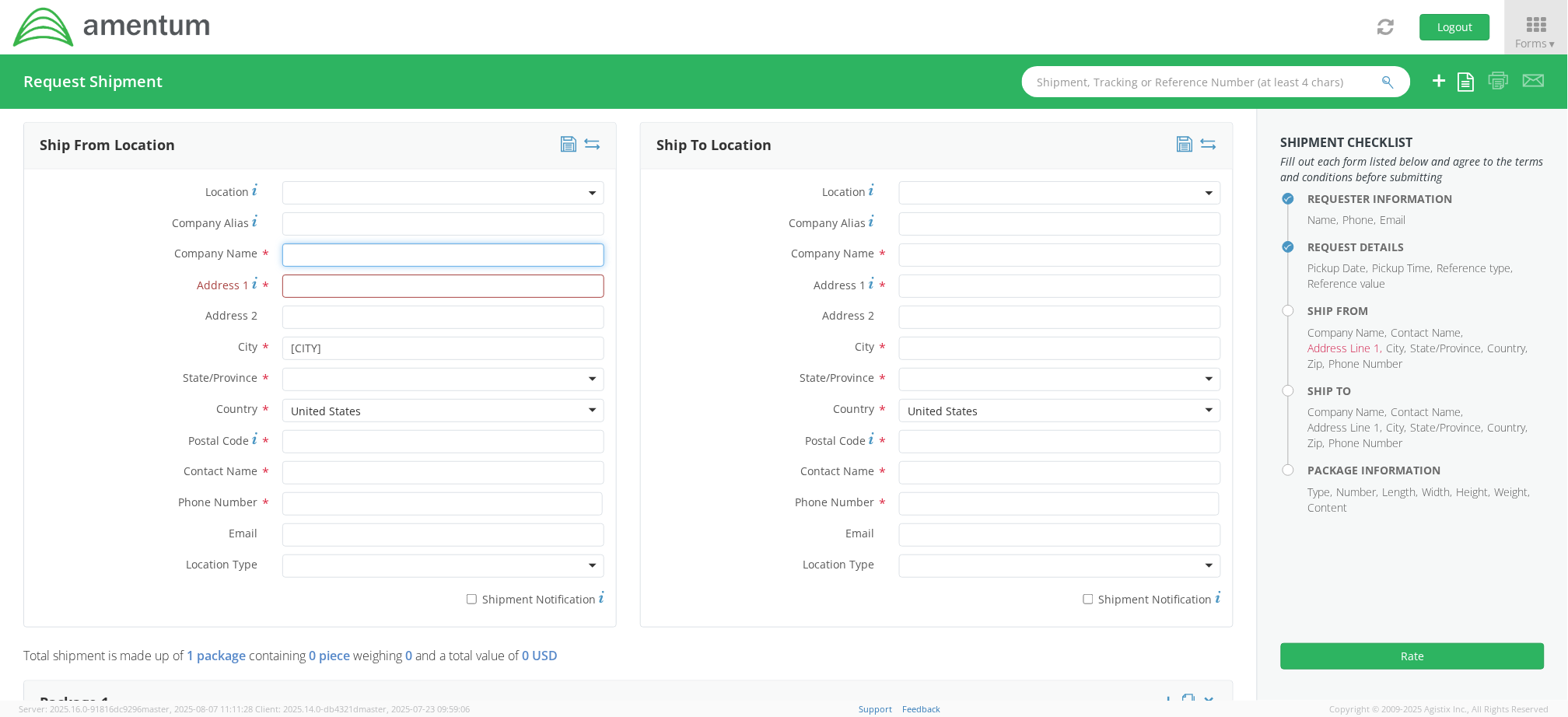 paste on "Amentum" 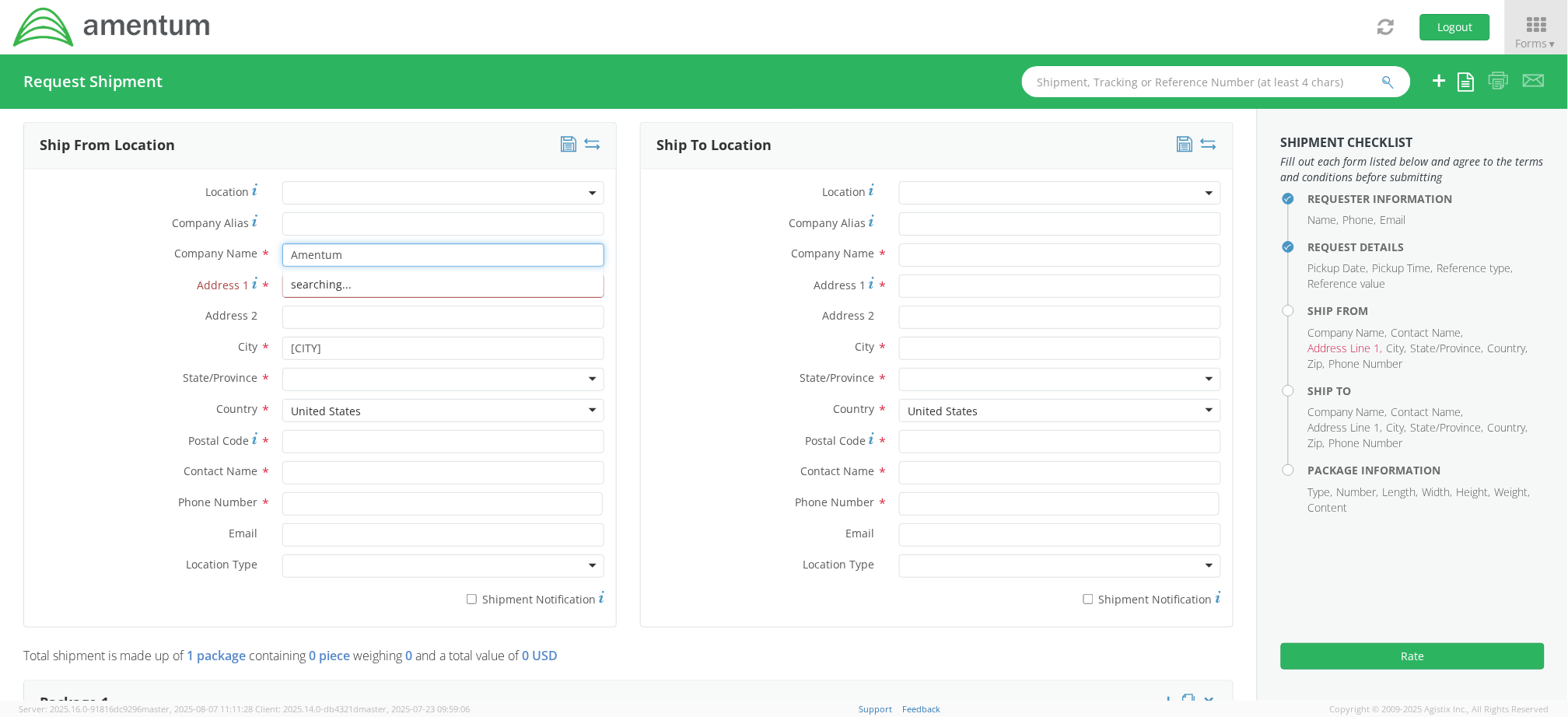 click on "searching..." at bounding box center [443, 285] 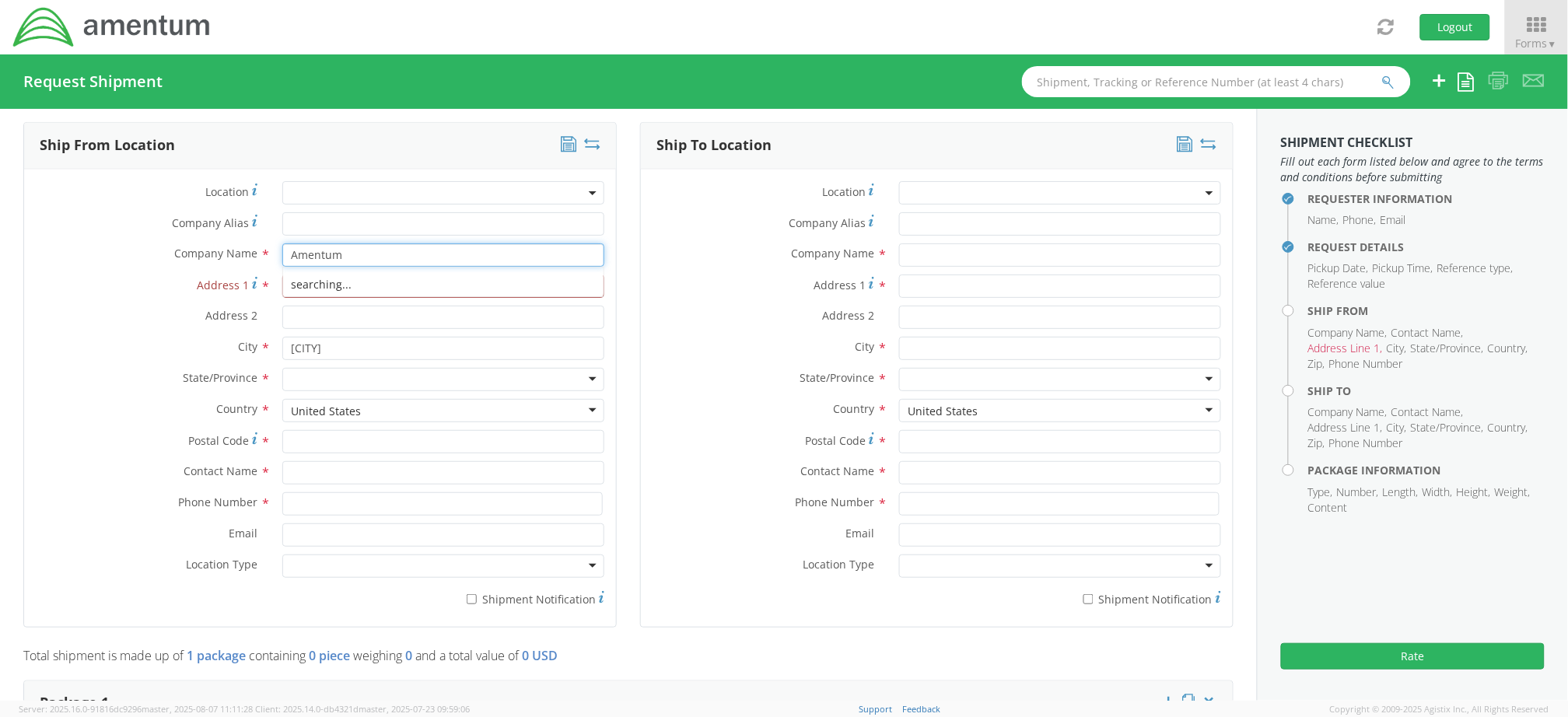 type on "Amentum" 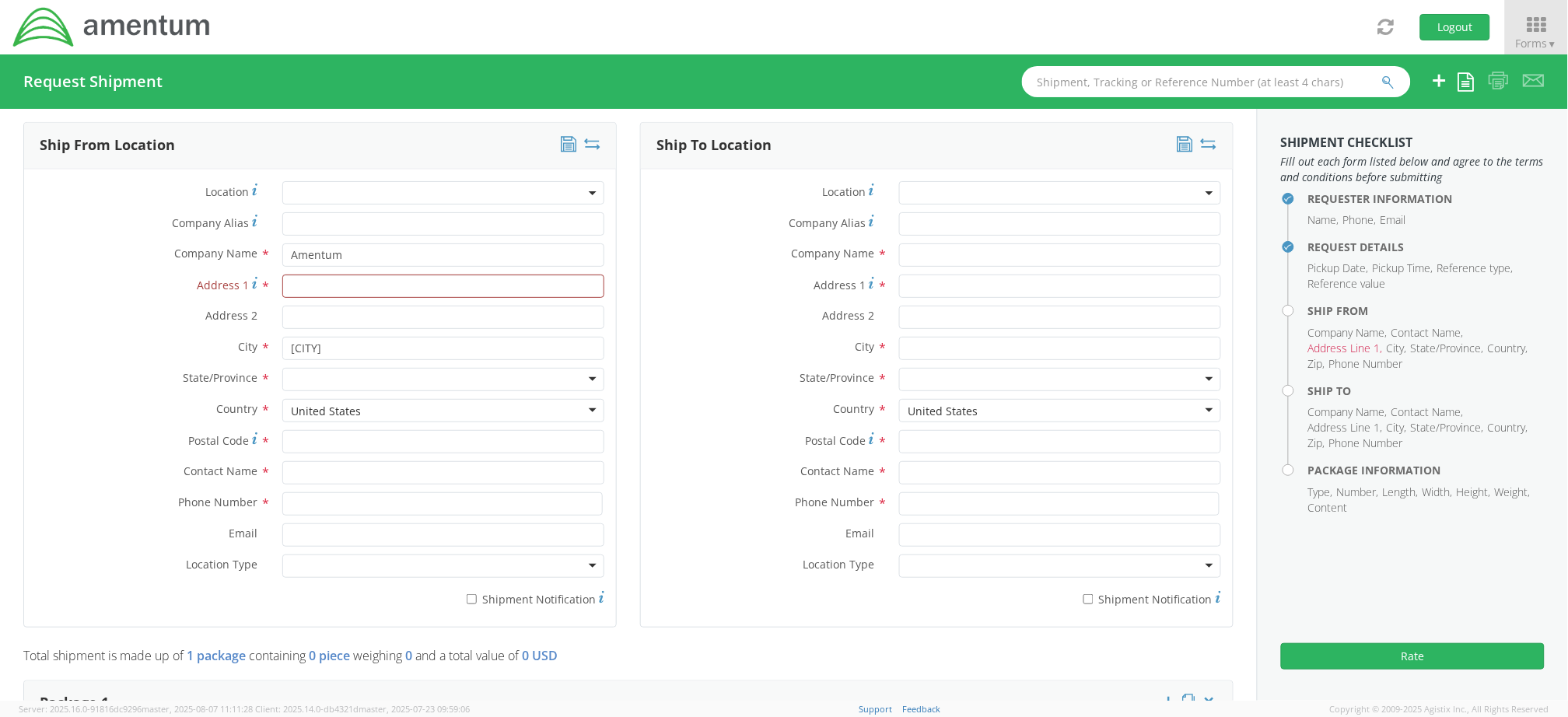 click on "Address 1        *" at bounding box center (147, 285) 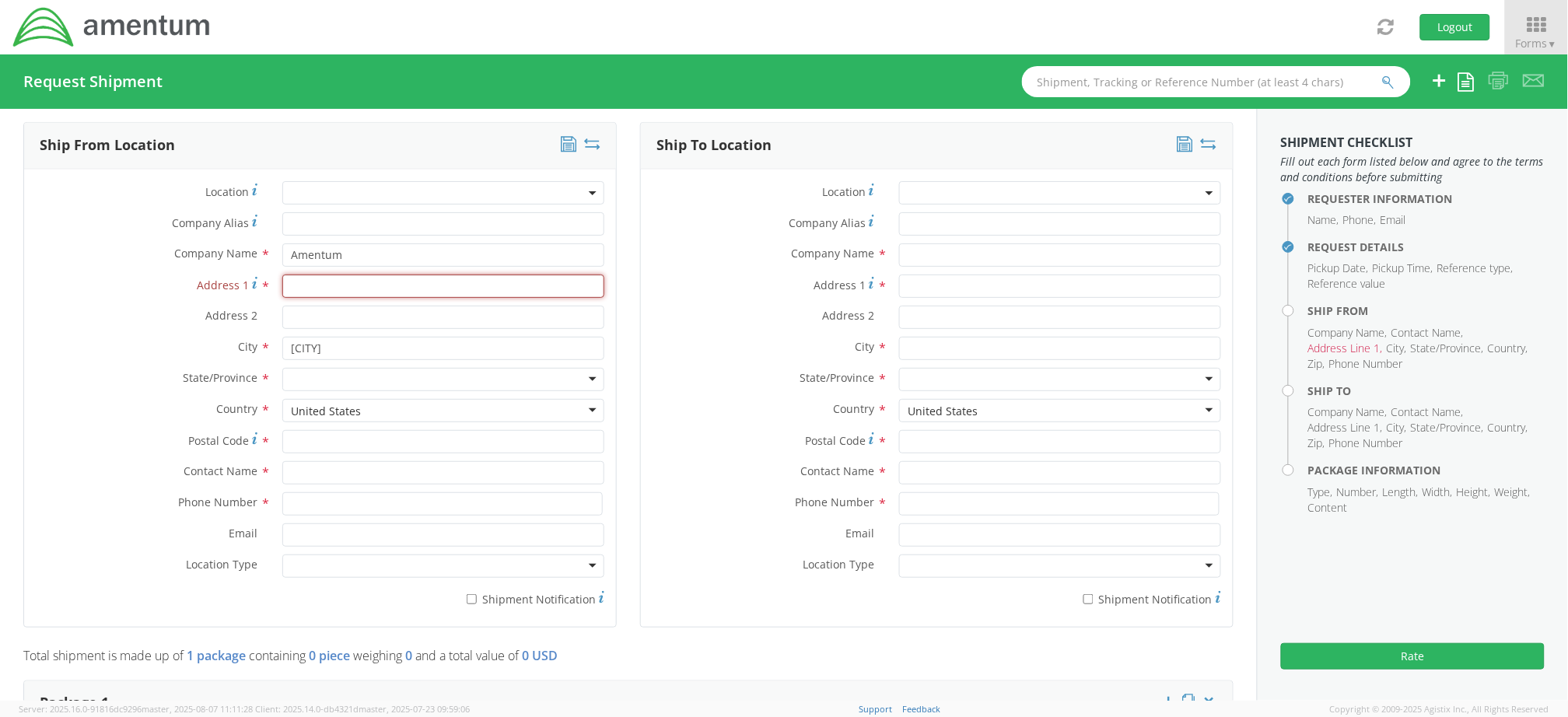 click on "Address 1        *" at bounding box center [443, 286] 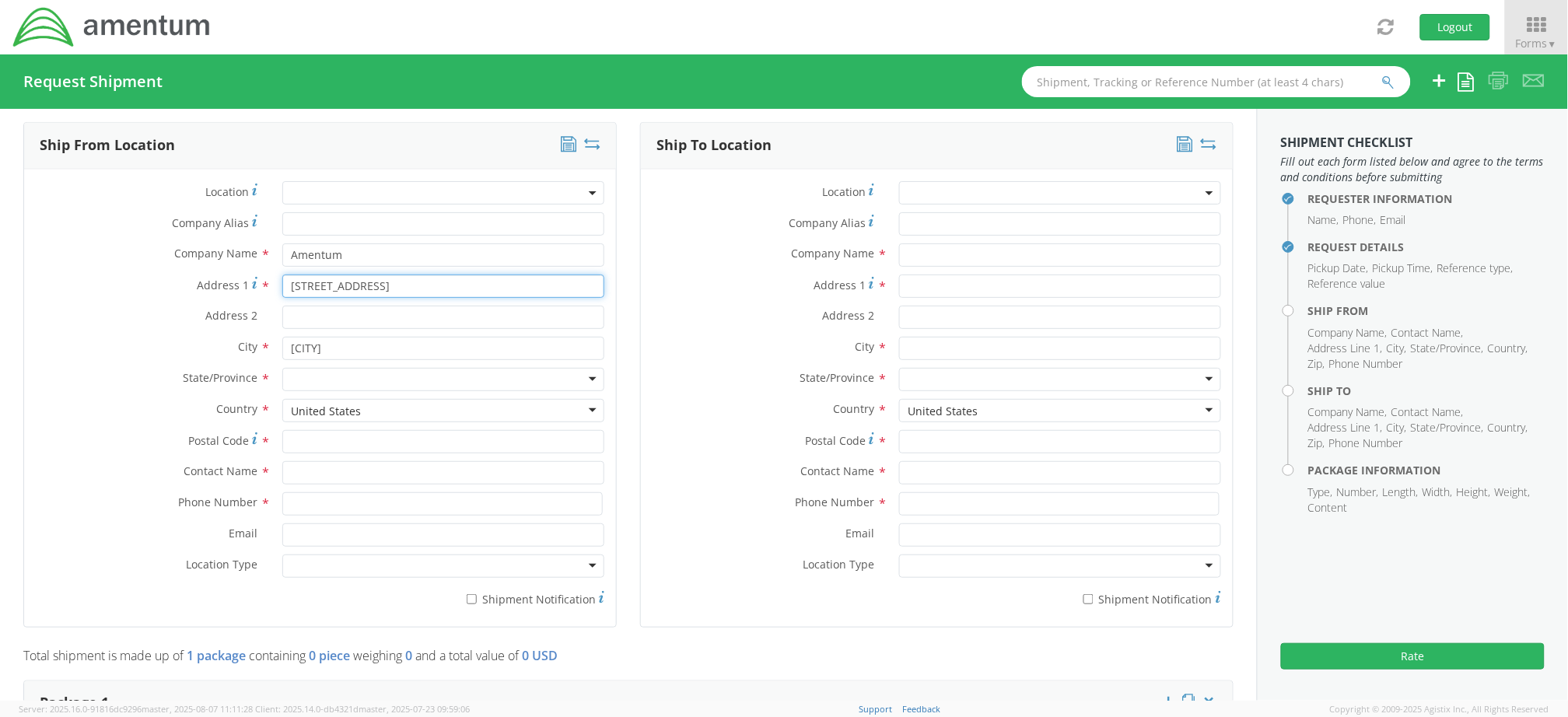 type on "[STREET_ADDRESS]" 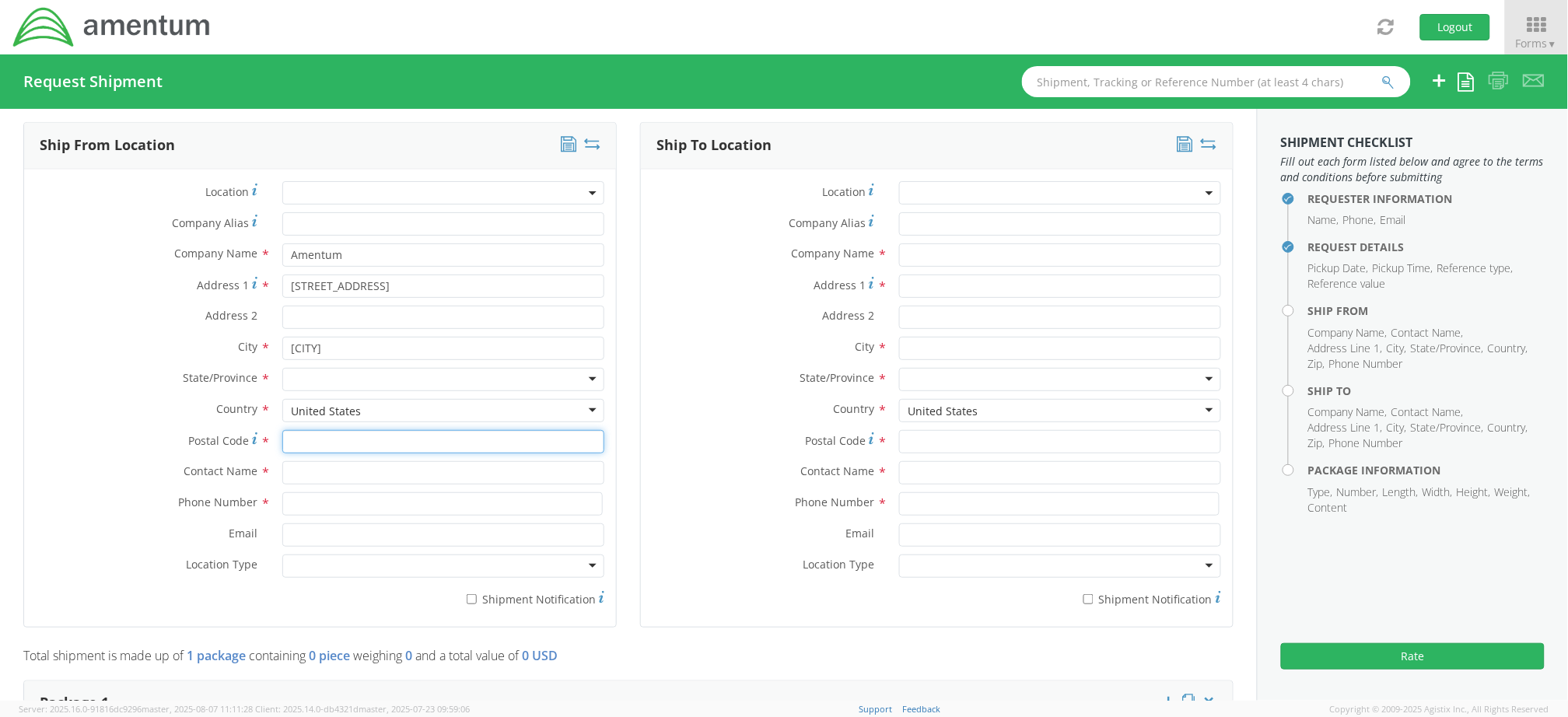 paste on "56073" 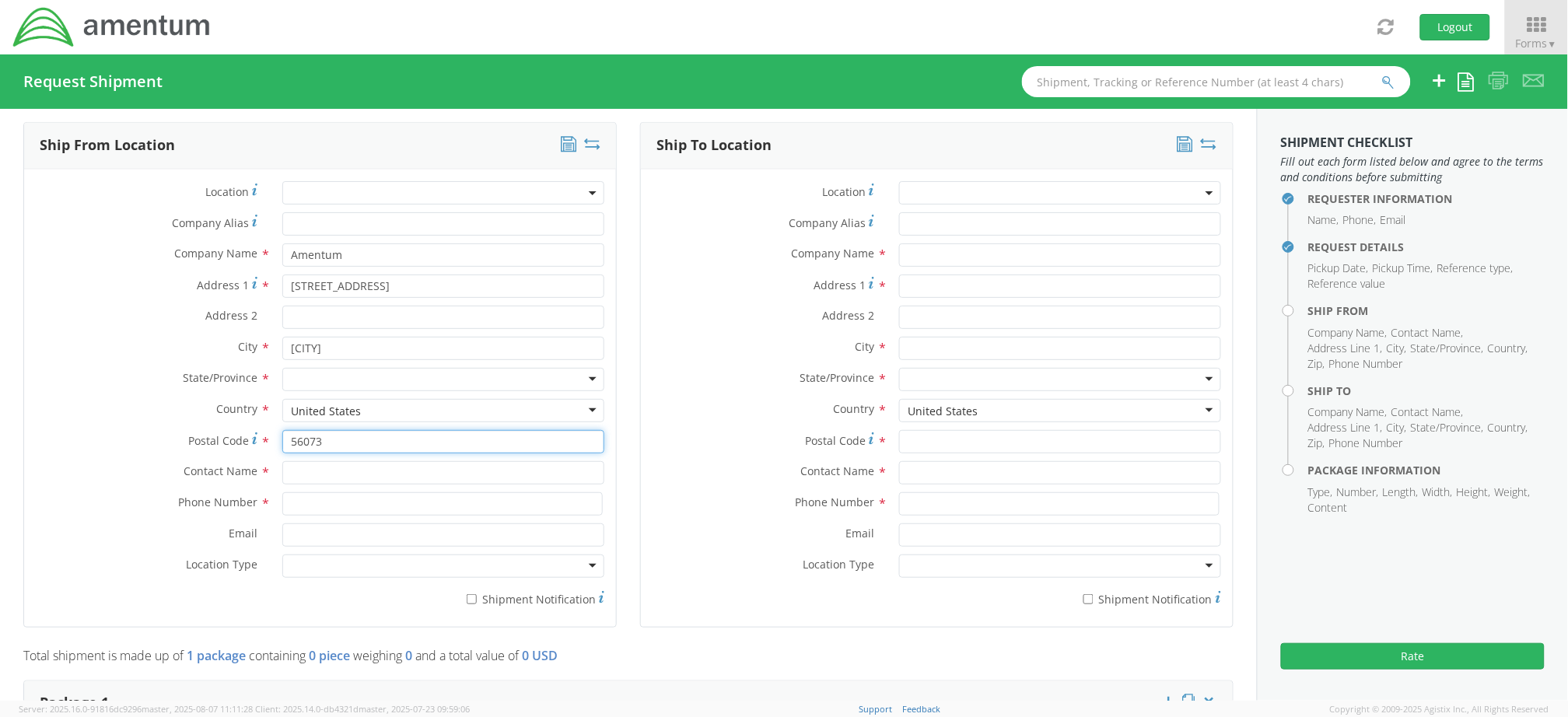 type on "56073" 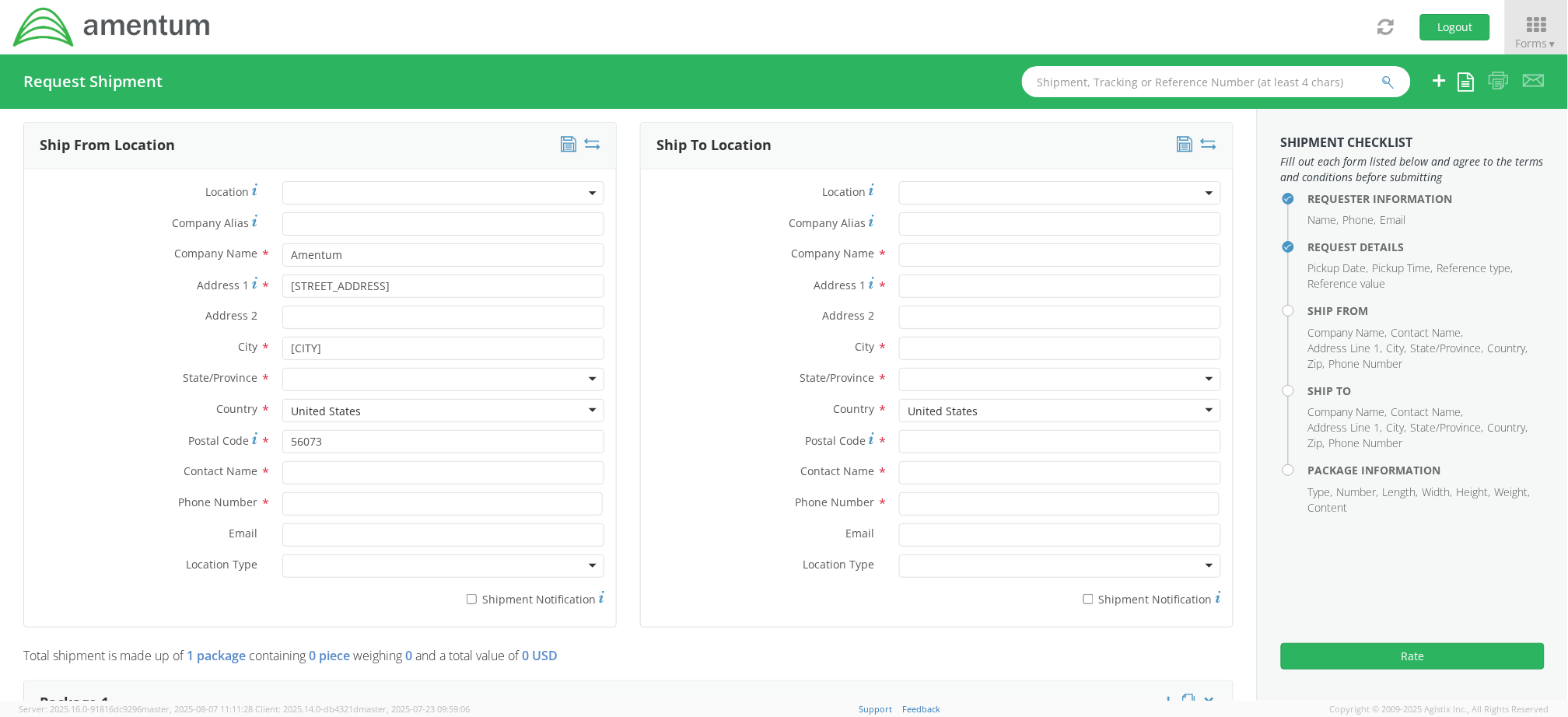 click at bounding box center [443, 379] 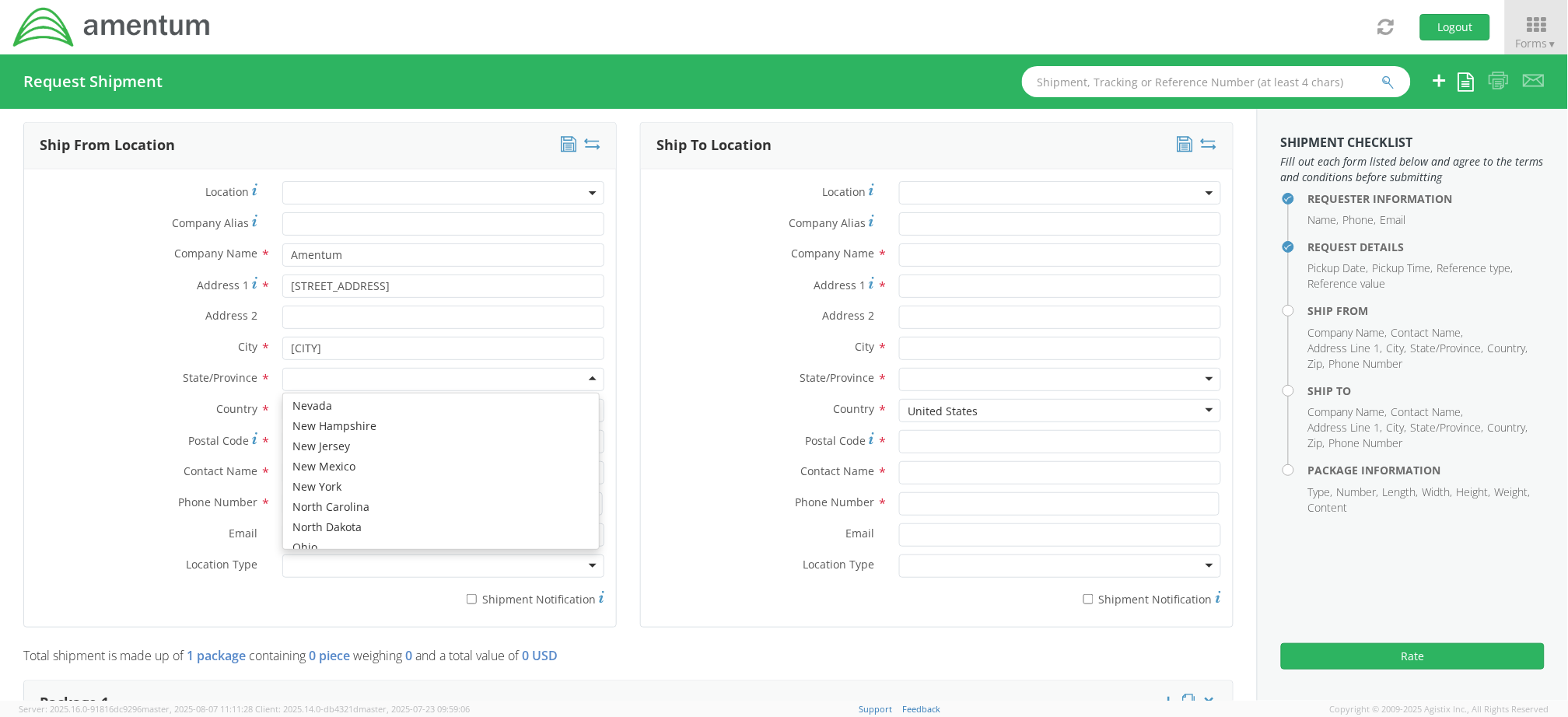 scroll, scrollTop: 518, scrollLeft: 0, axis: vertical 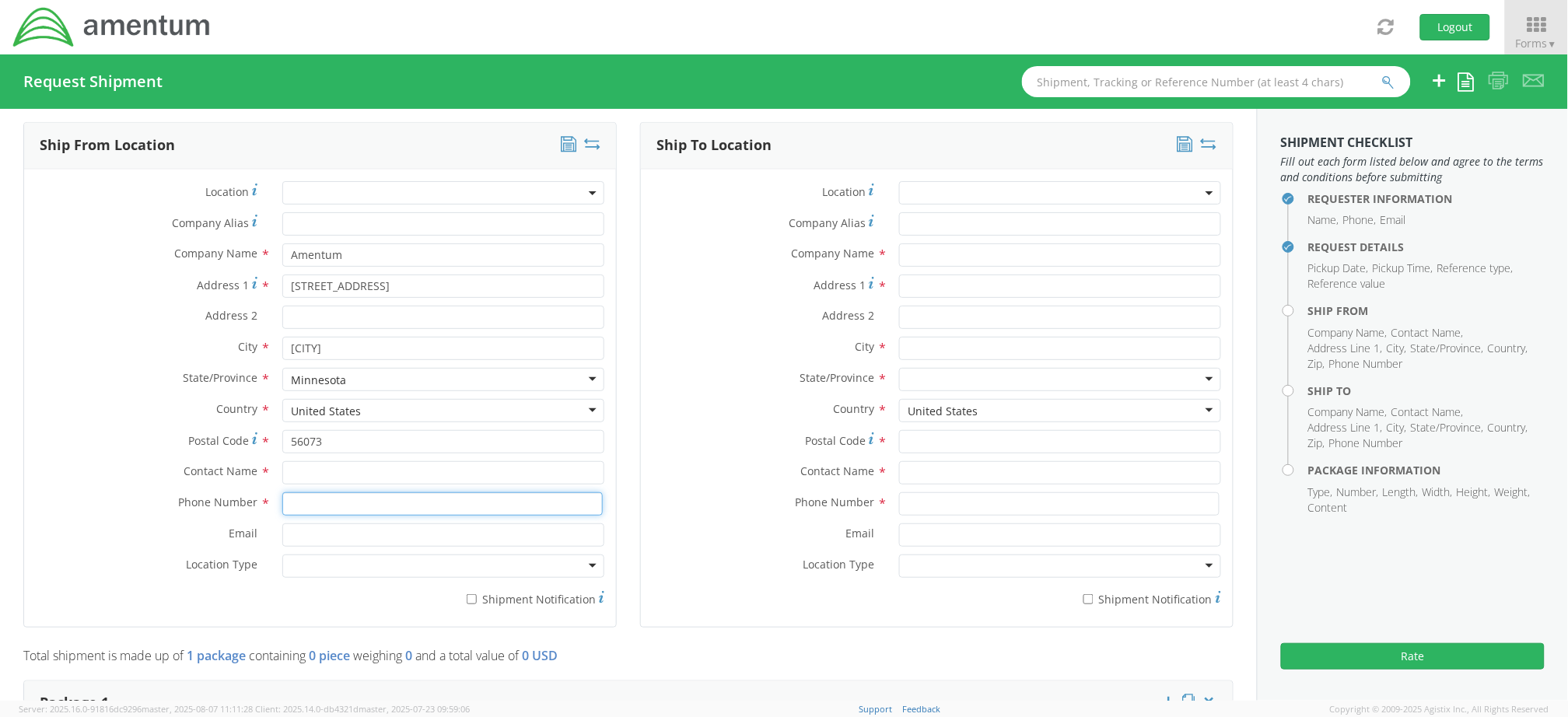 click at bounding box center (443, 504) 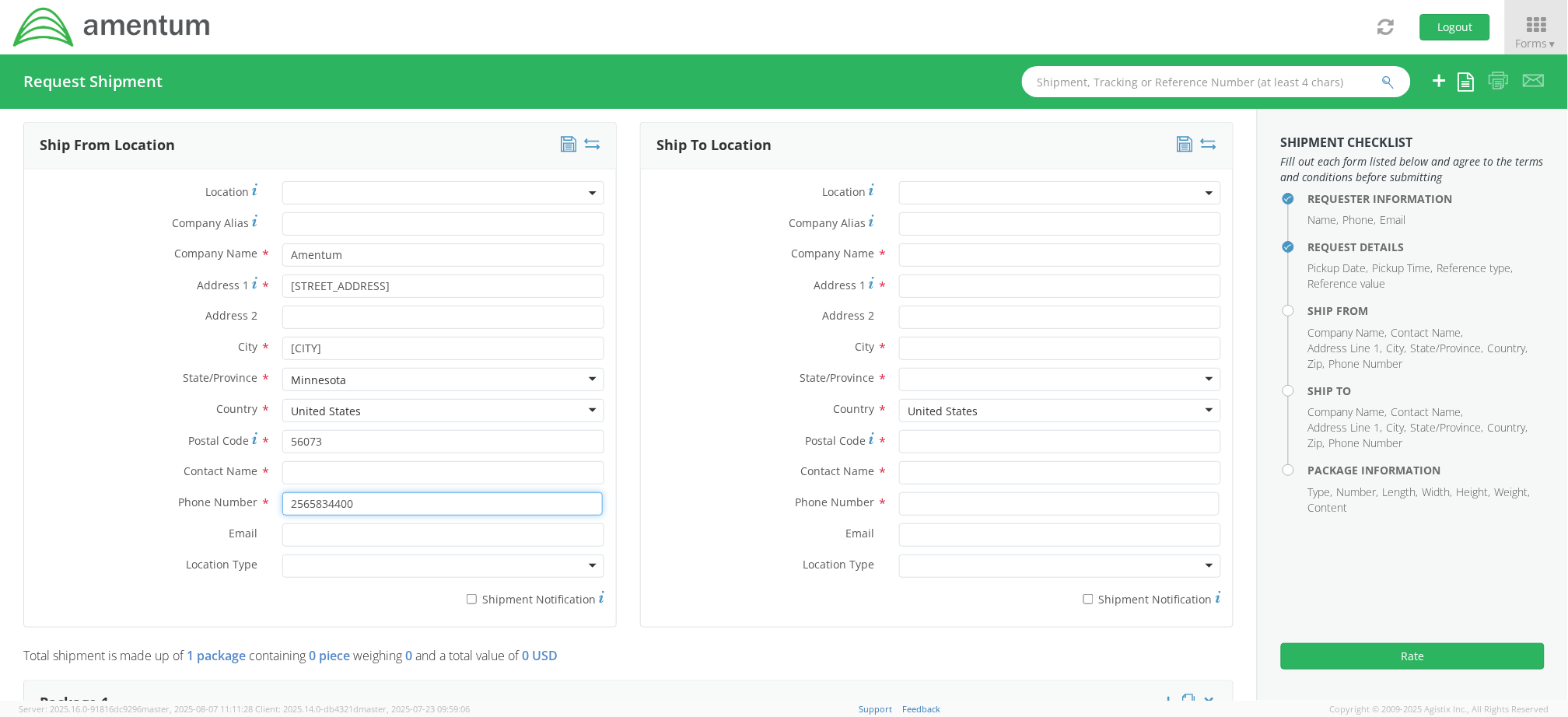 type on "2565834400" 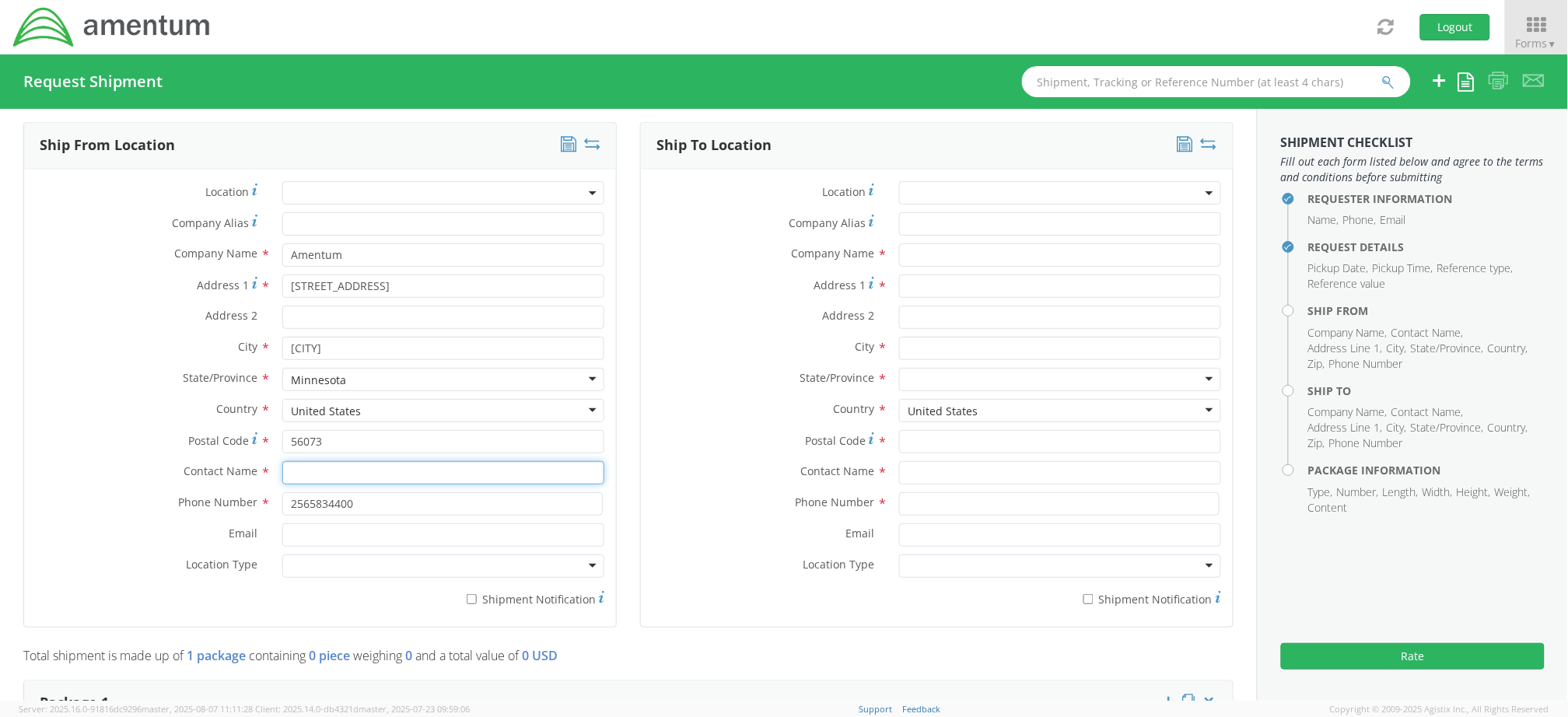 click at bounding box center (443, 473) 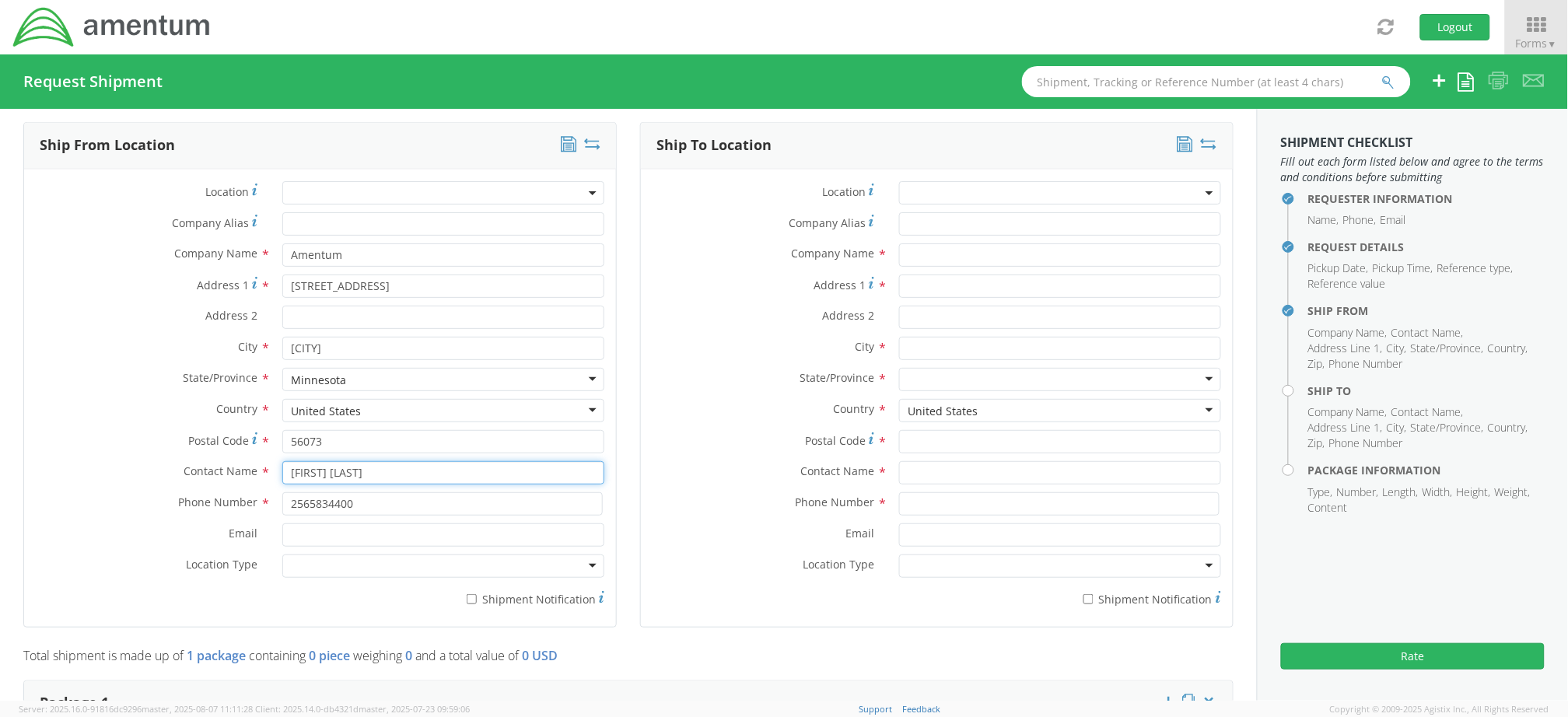 type on "[FIRST] [LAST]" 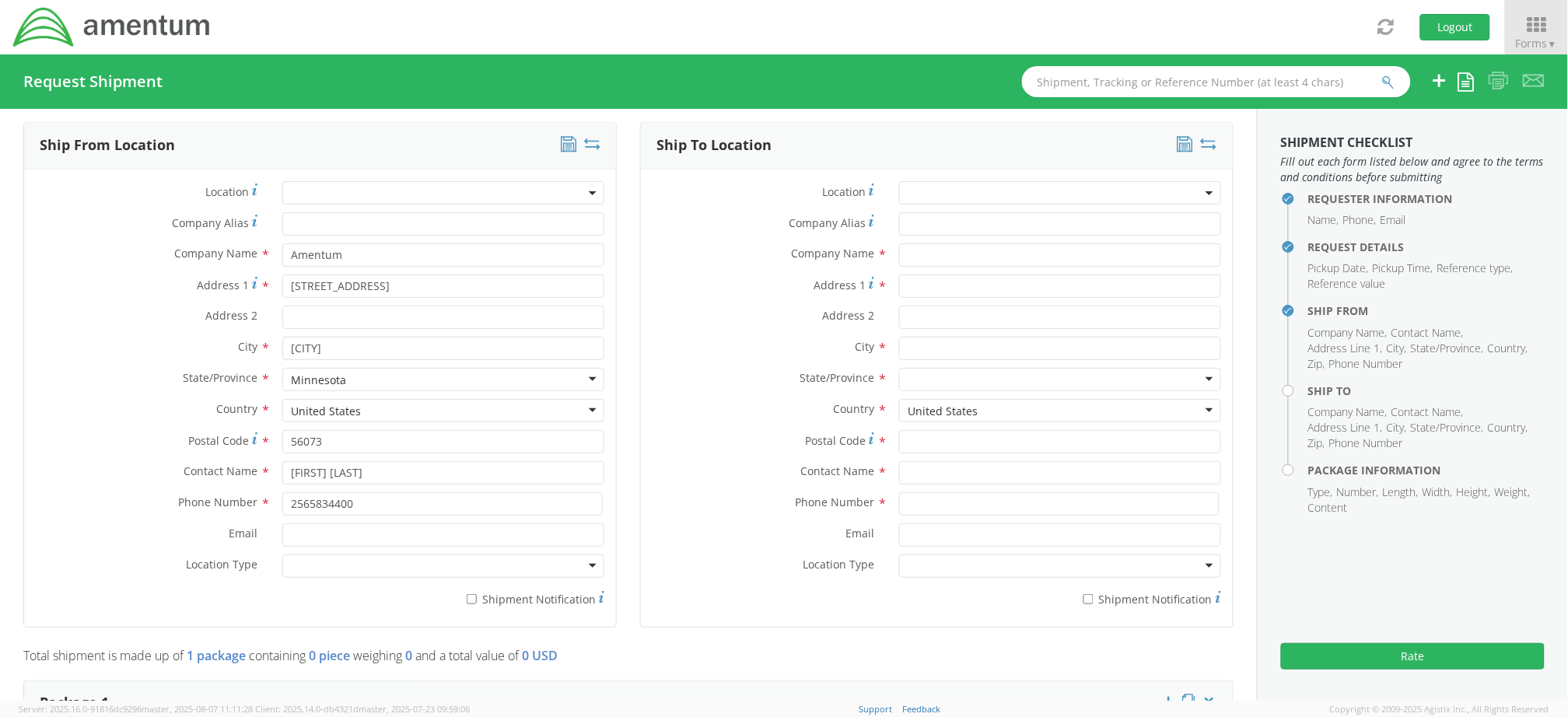 click at bounding box center (443, 566) 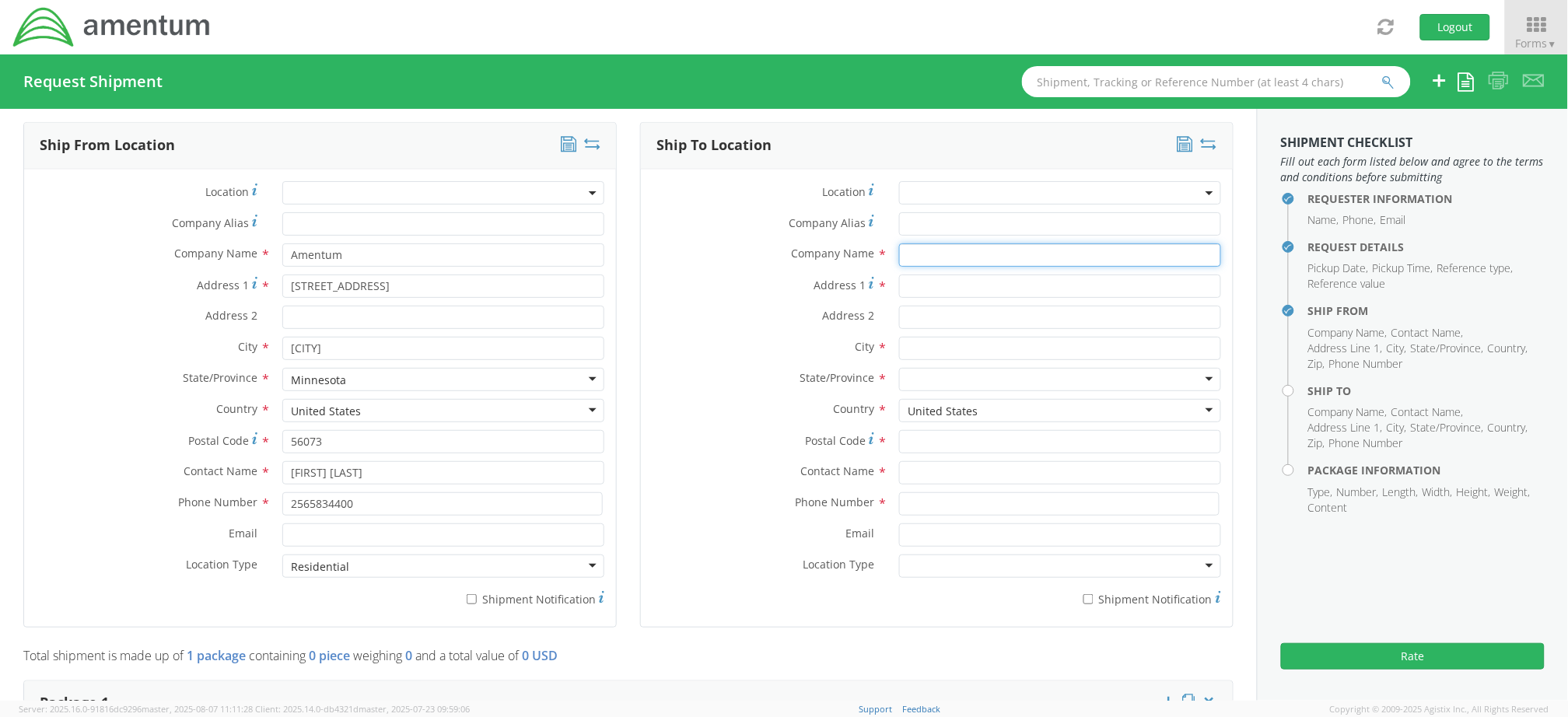 click at bounding box center (1060, 255) 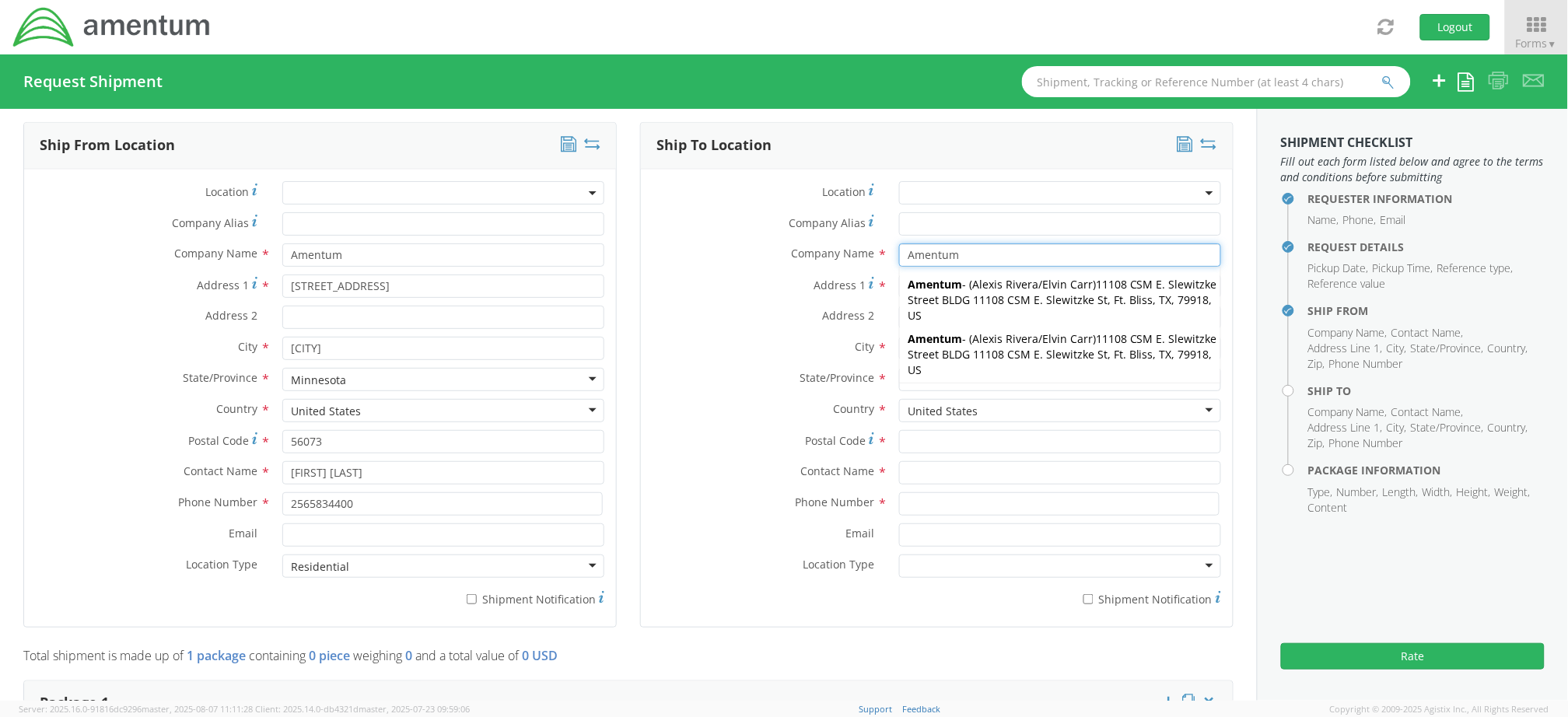 type on "Amentum" 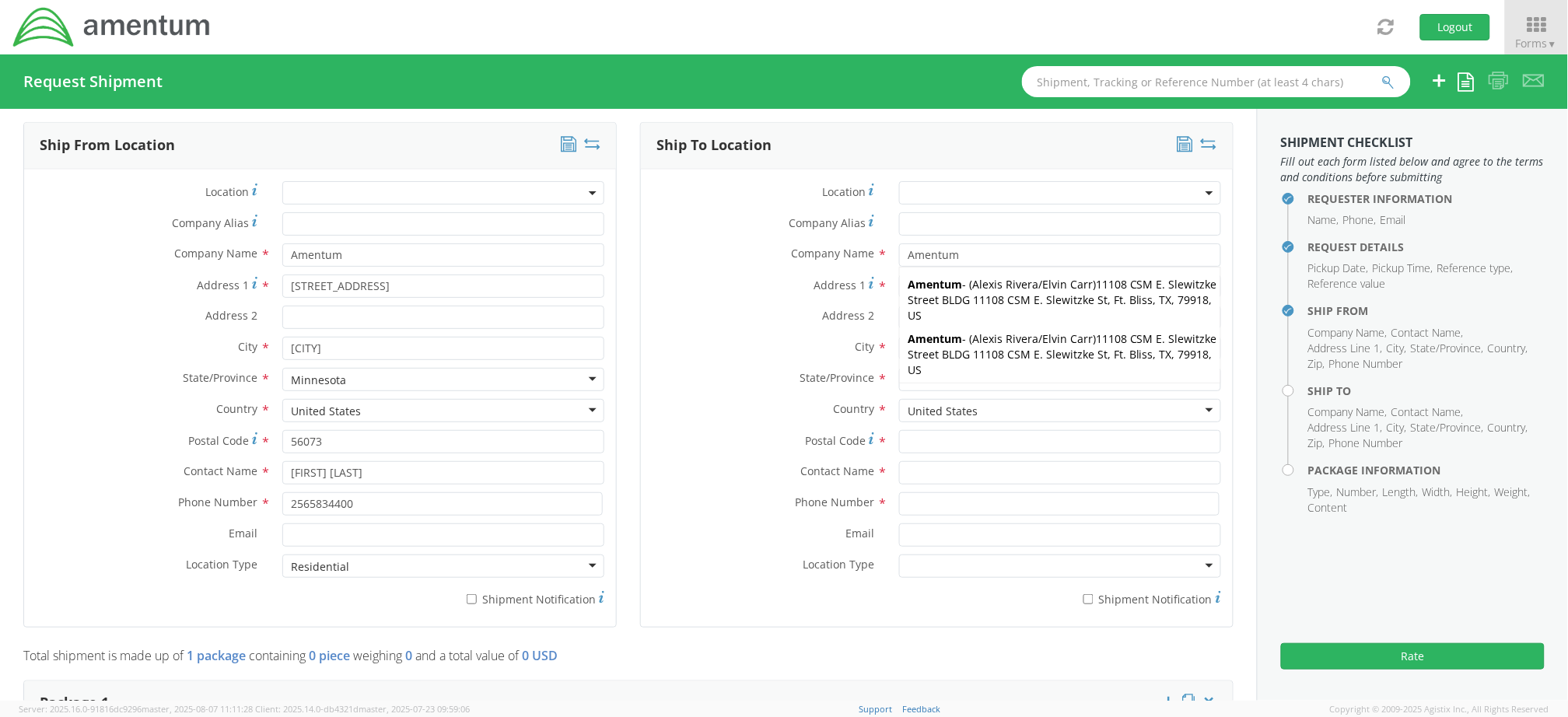 click on "Address 2        *" at bounding box center (764, 316) 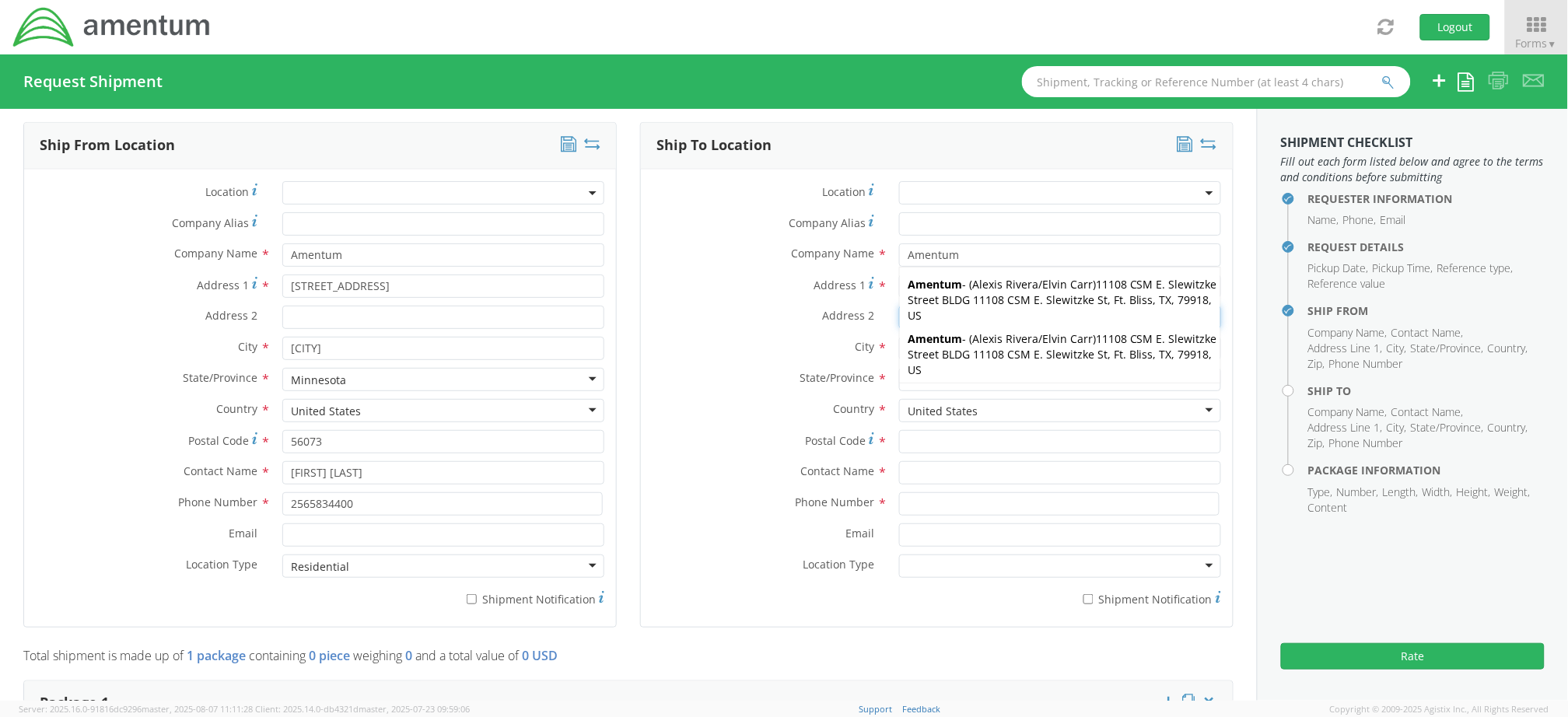 click on "Address 2        *" at bounding box center [1060, 317] 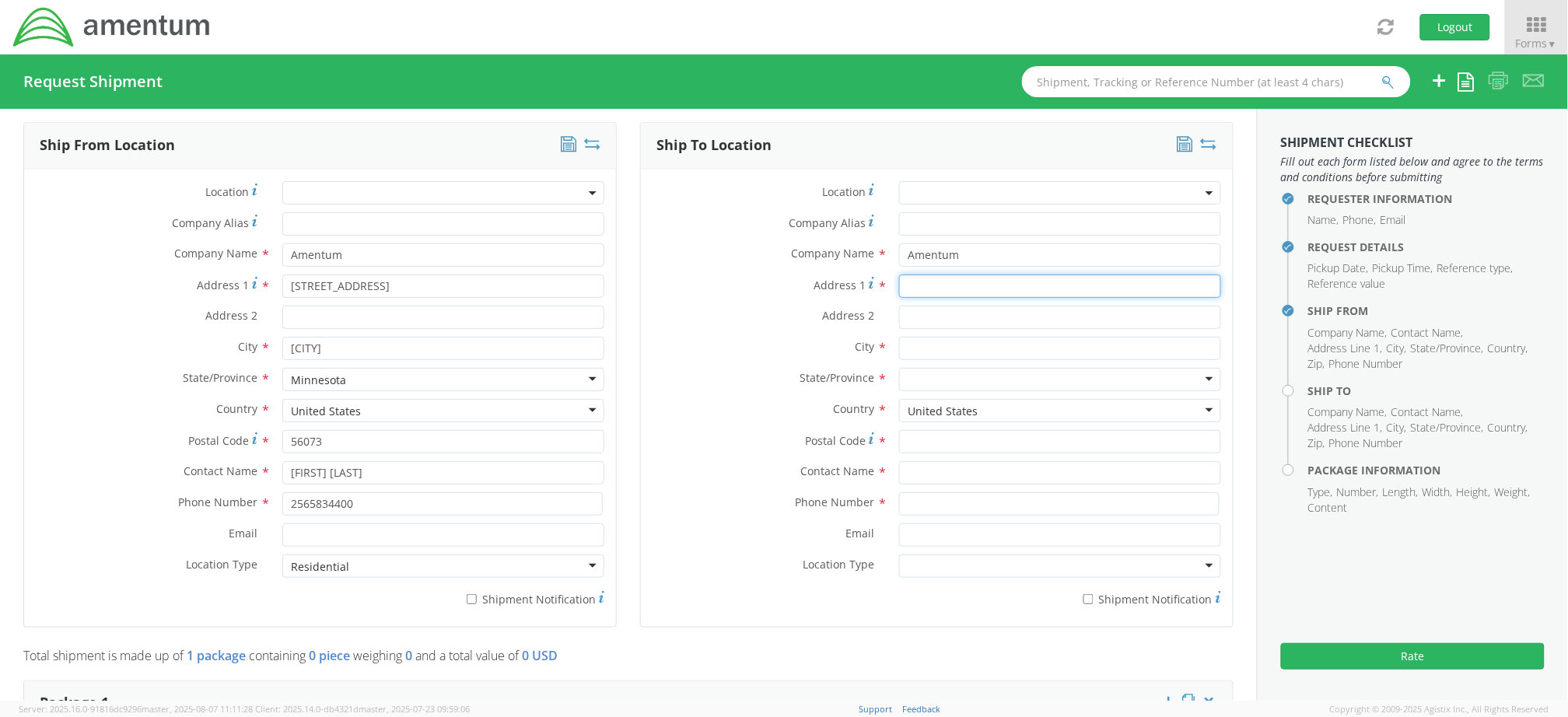 click on "Address 1        *" at bounding box center (1060, 286) 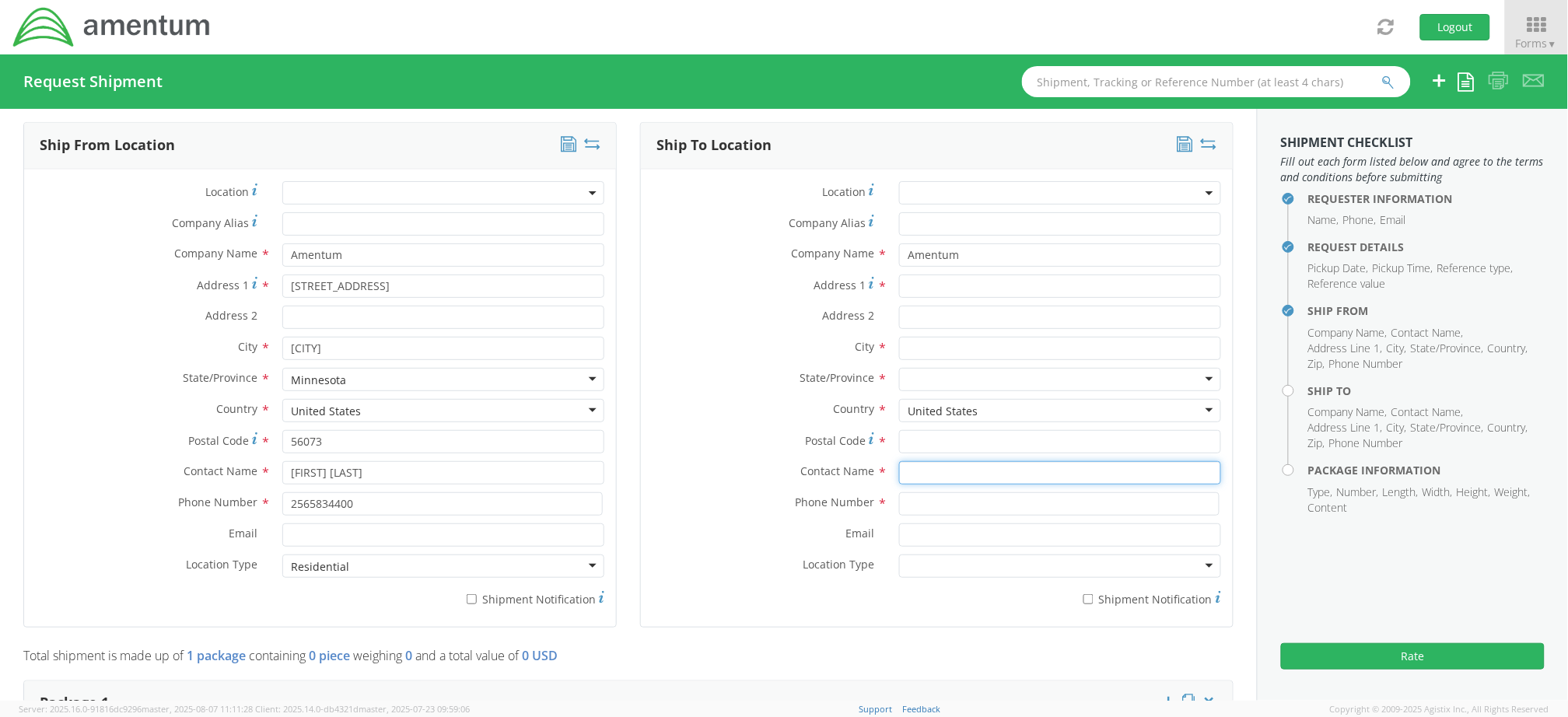 click at bounding box center [1060, 473] 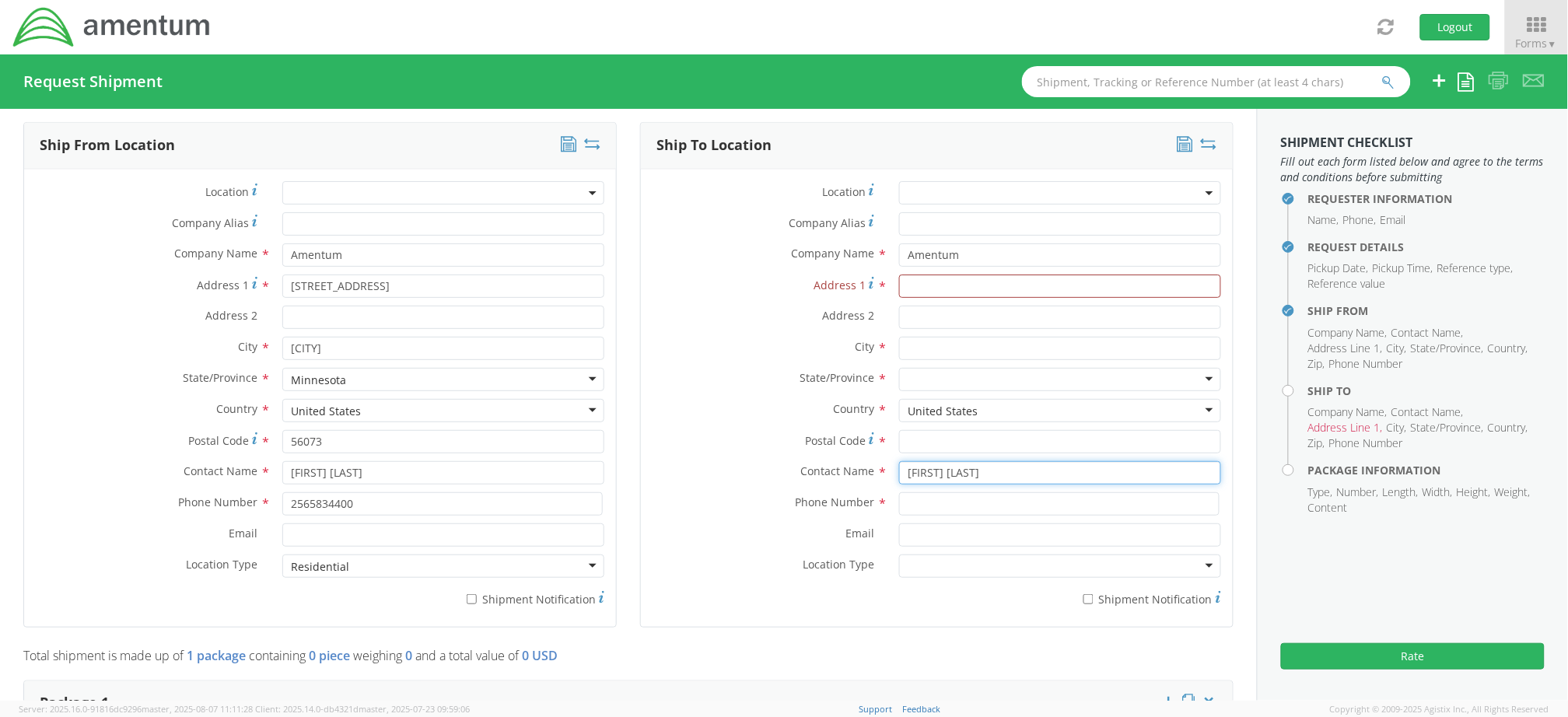 type on "[FIRST] [LAST]" 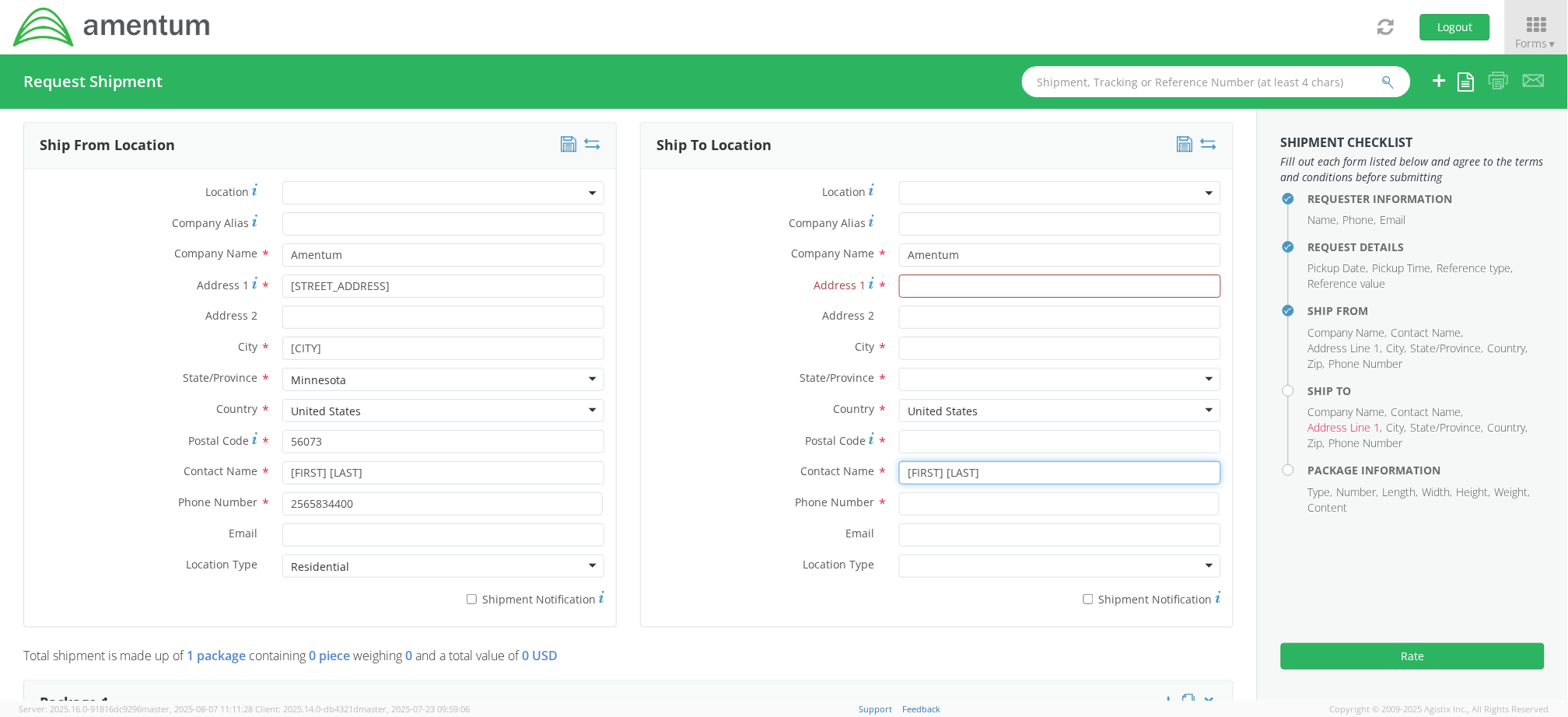 click on "[FIRST] [LAST]" at bounding box center (1060, 473) 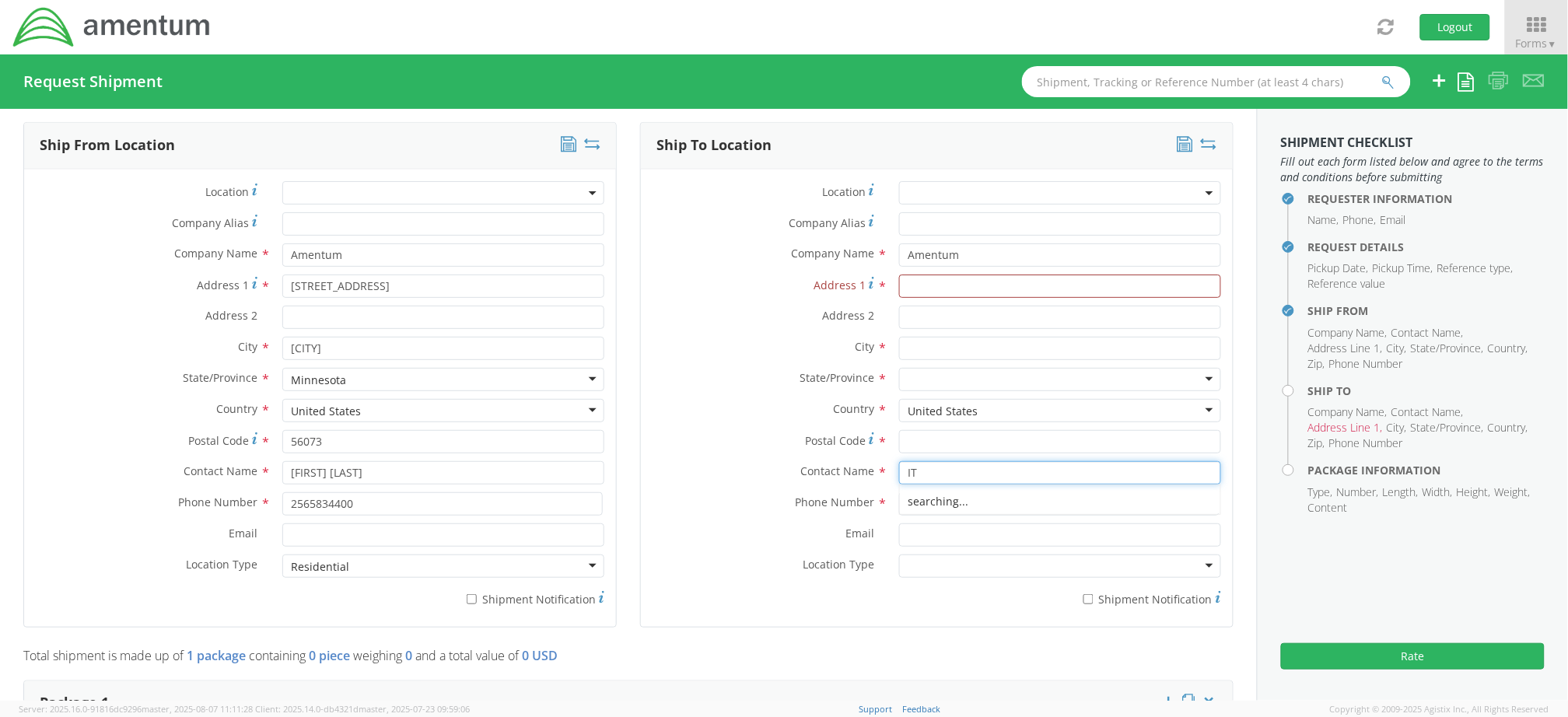 type on "IT" 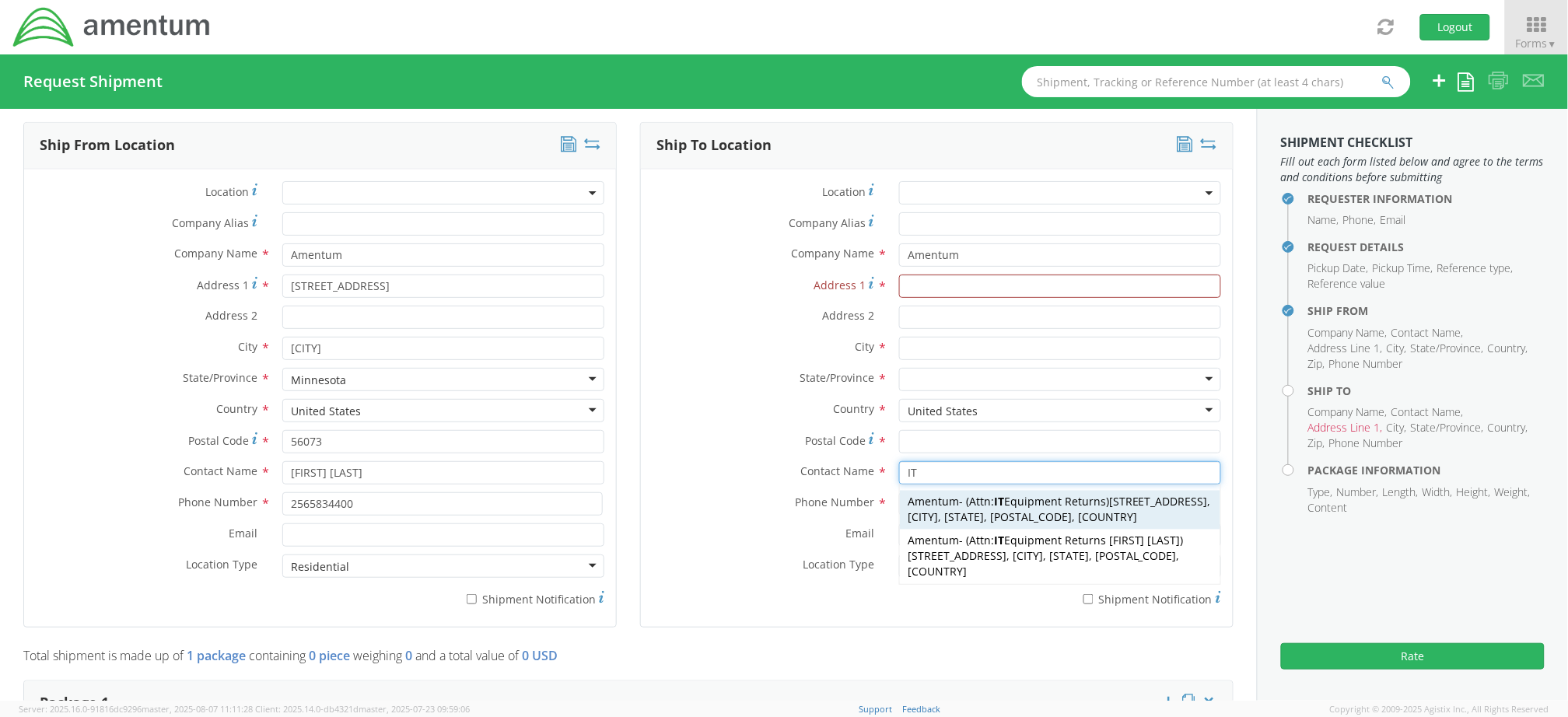 click on "Attn:  IT  Equipment Returns" at bounding box center (1038, 502) 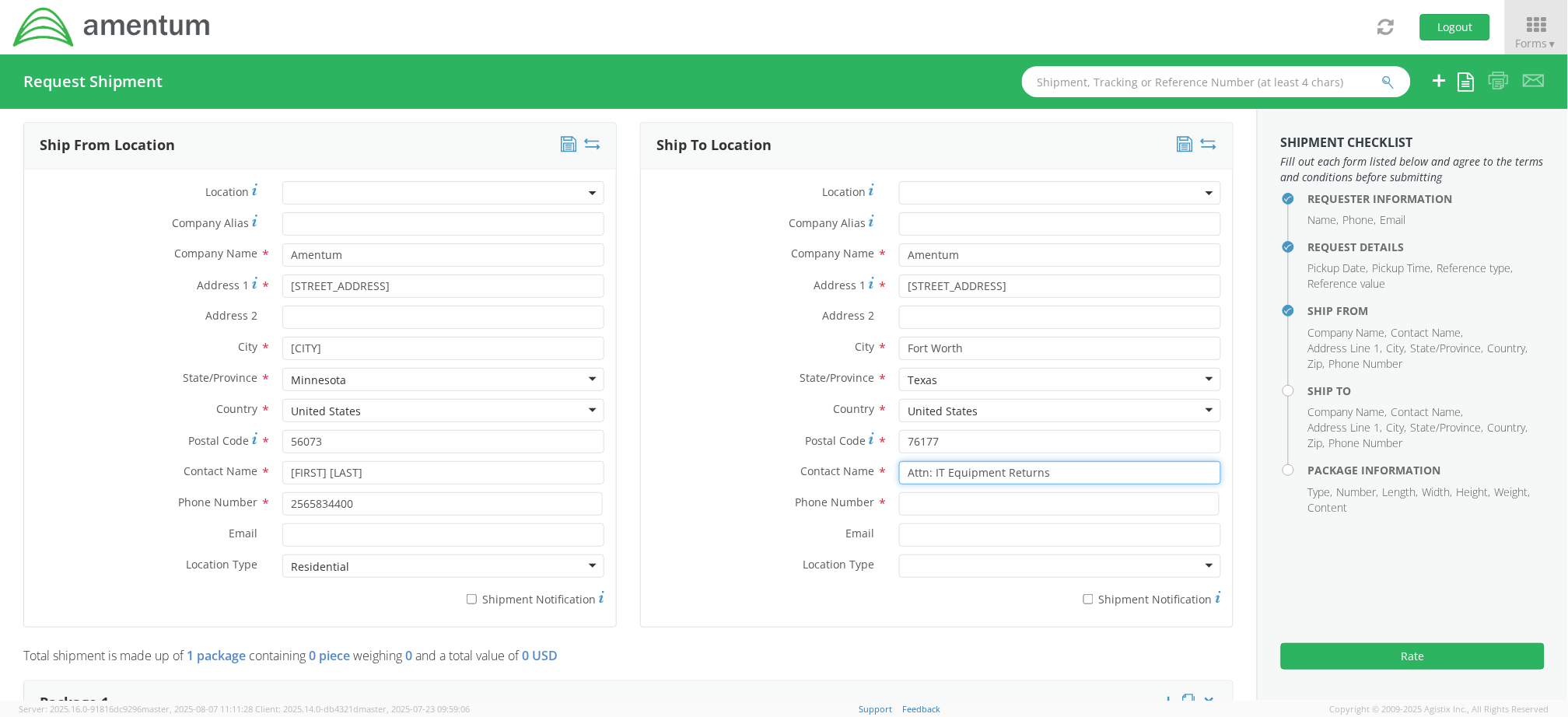 drag, startPoint x: 1041, startPoint y: 474, endPoint x: 935, endPoint y: 476, distance: 106.01887 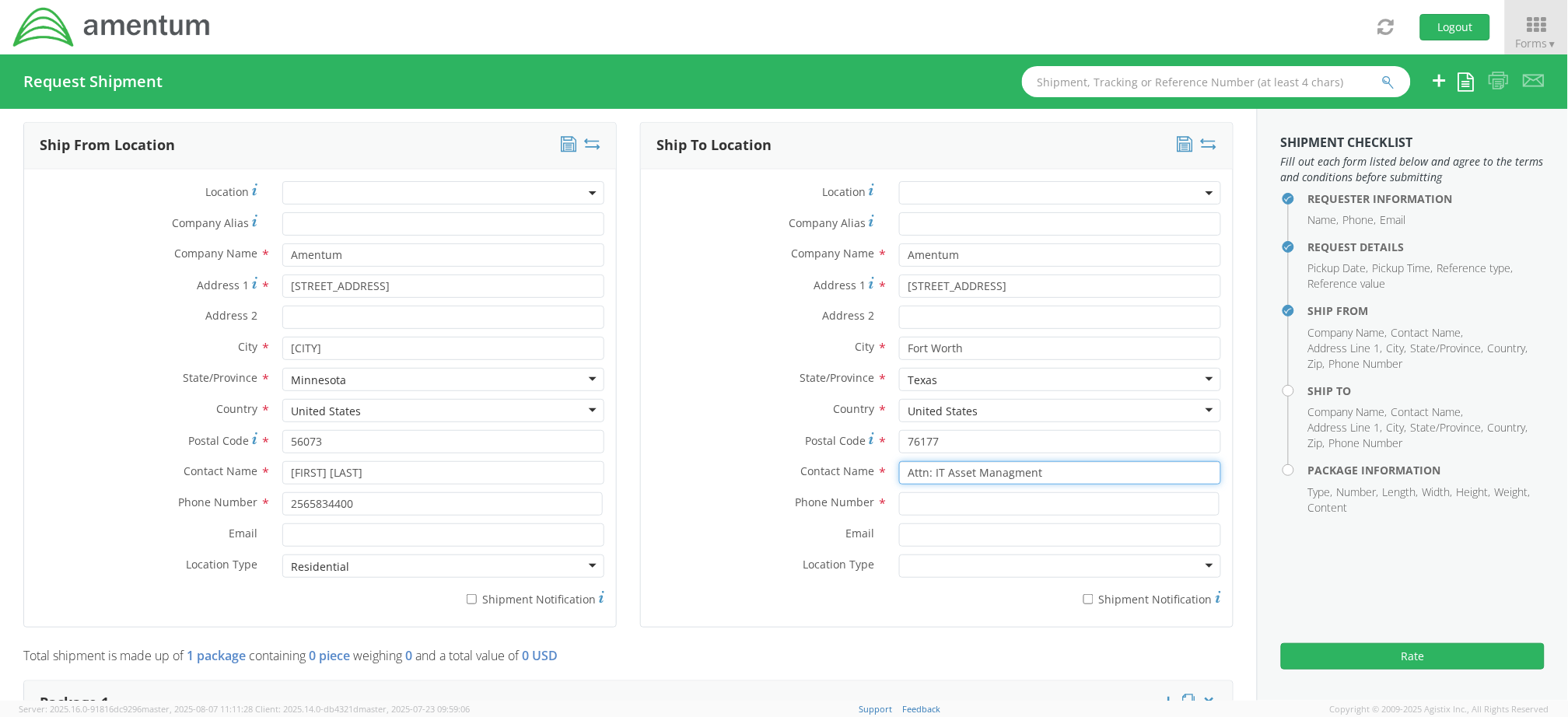 type on "Attn: IT Asset Managment" 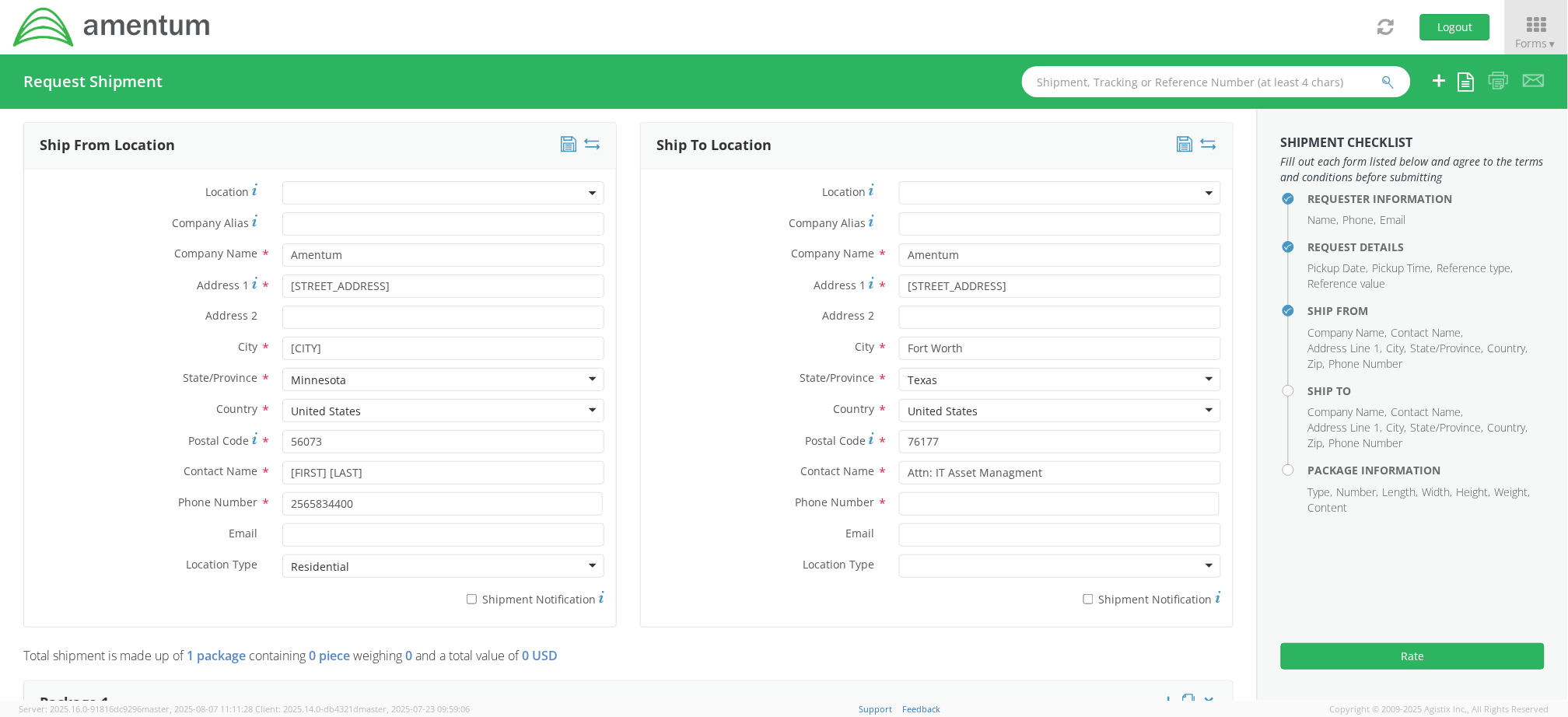 click on "Postal Code        *" at bounding box center [764, 440] 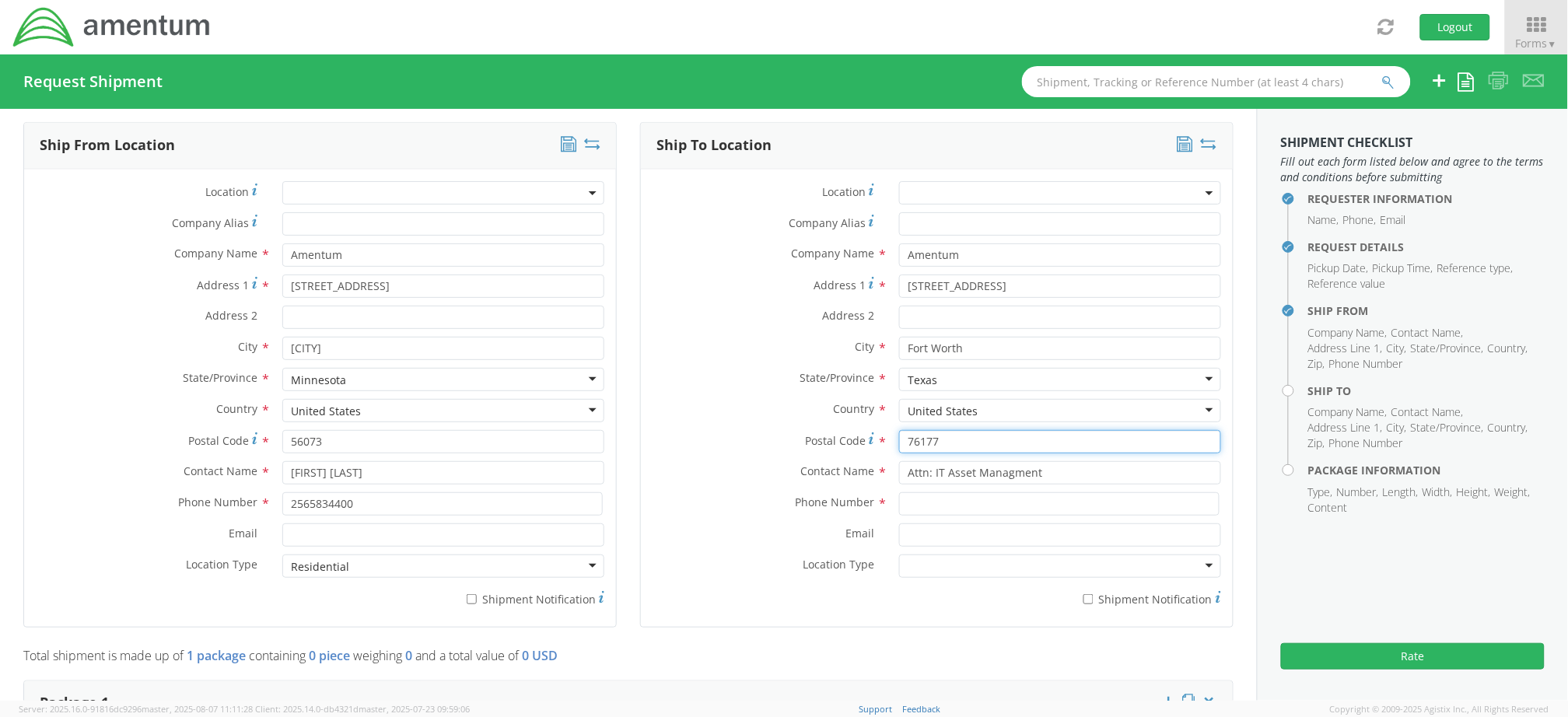 click on "76177" at bounding box center [1060, 442] 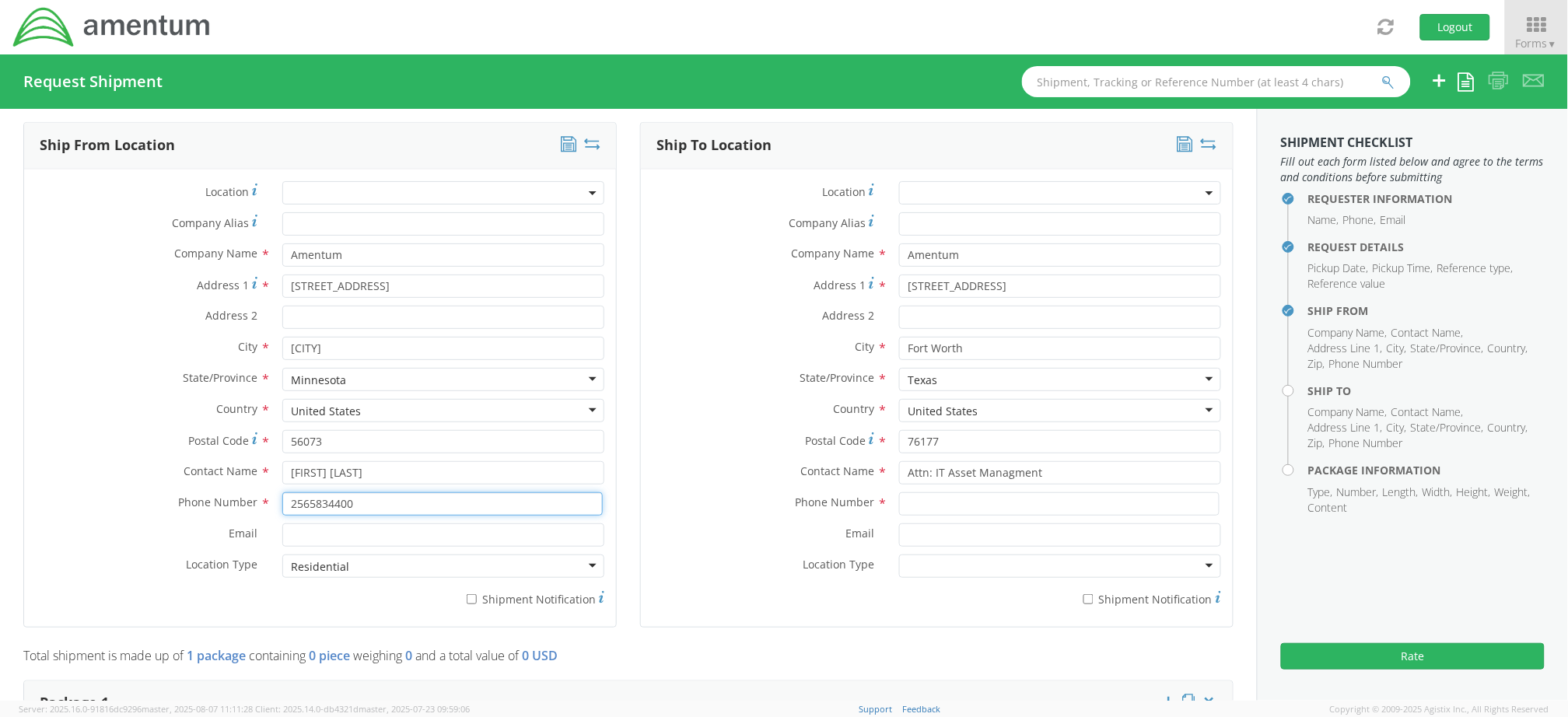 click on "2565834400" at bounding box center [443, 504] 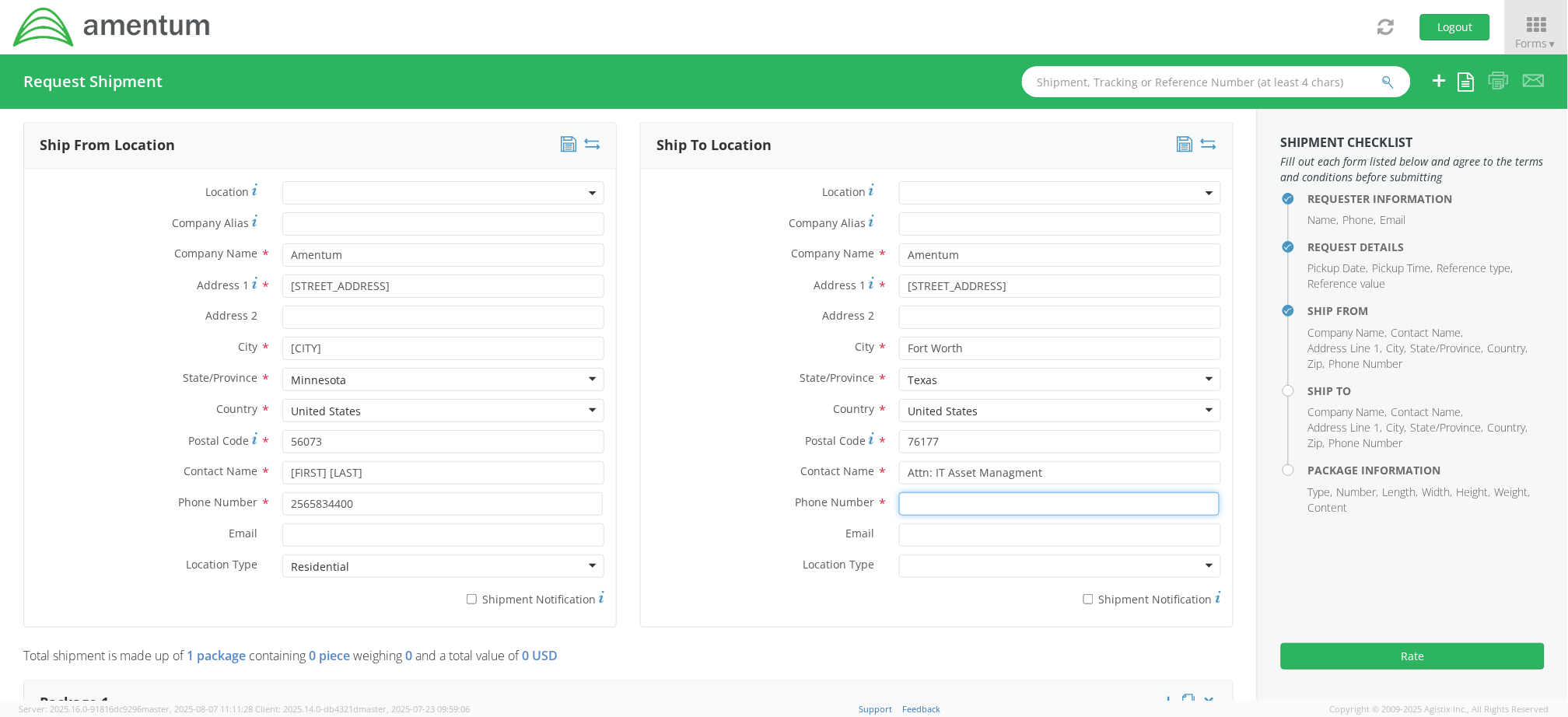 click at bounding box center [1059, 504] 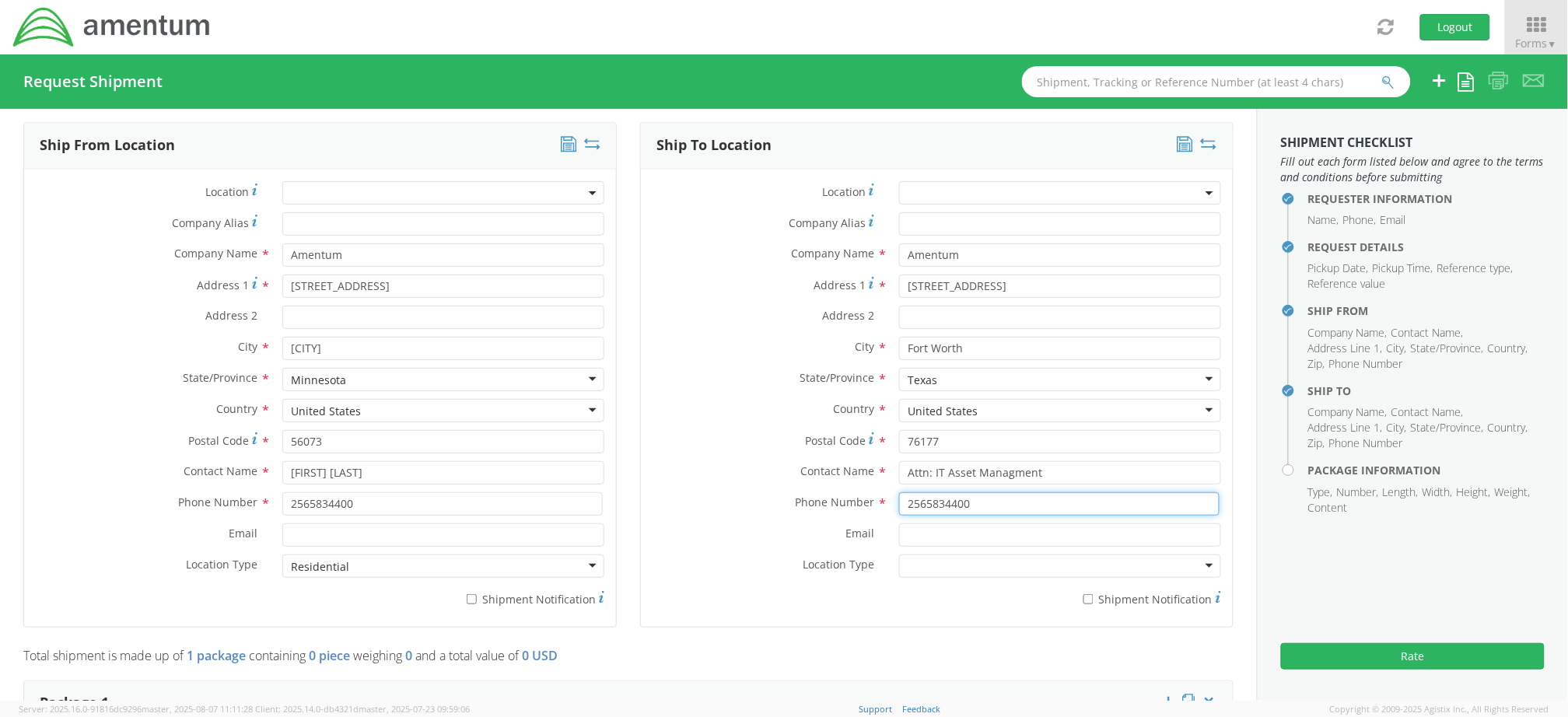 type on "2565834400" 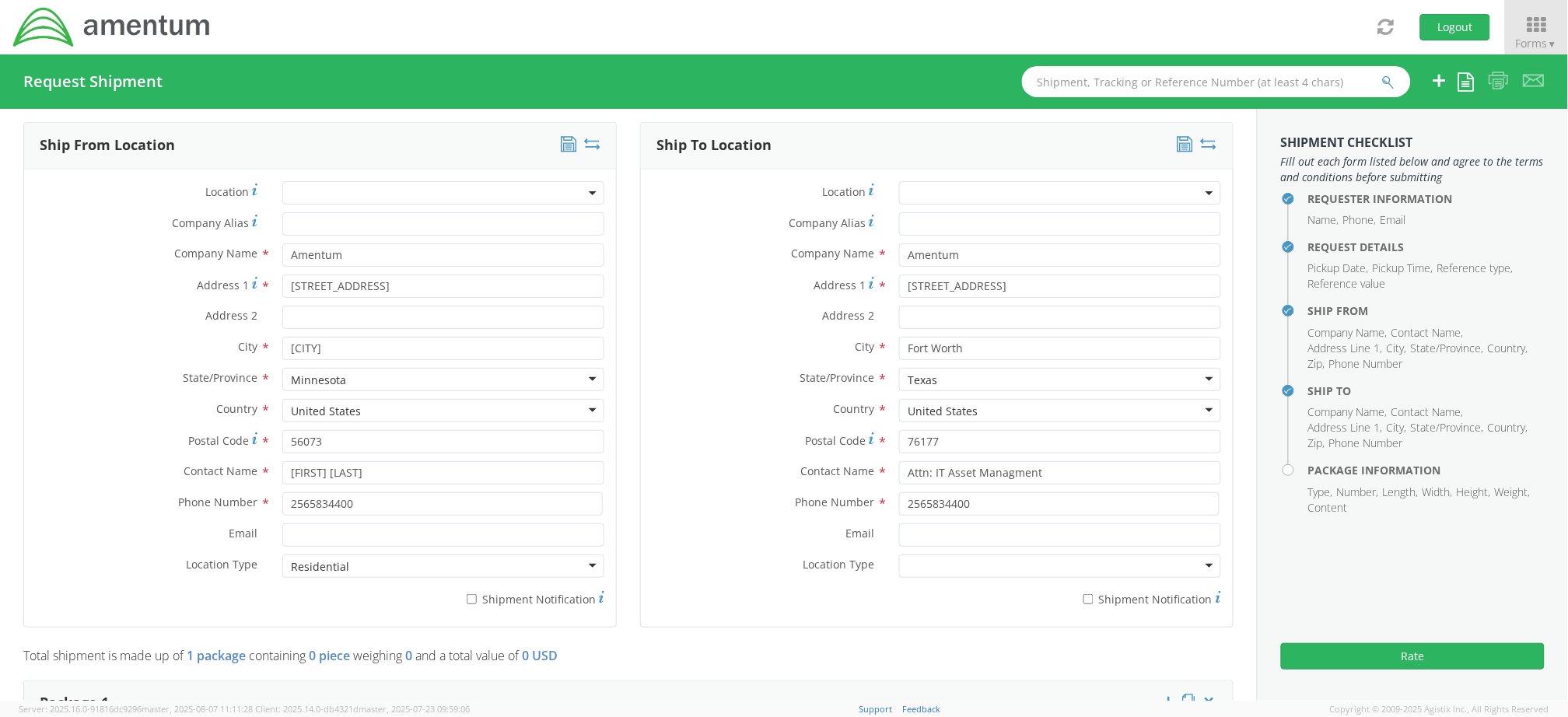 click at bounding box center (1060, 566) 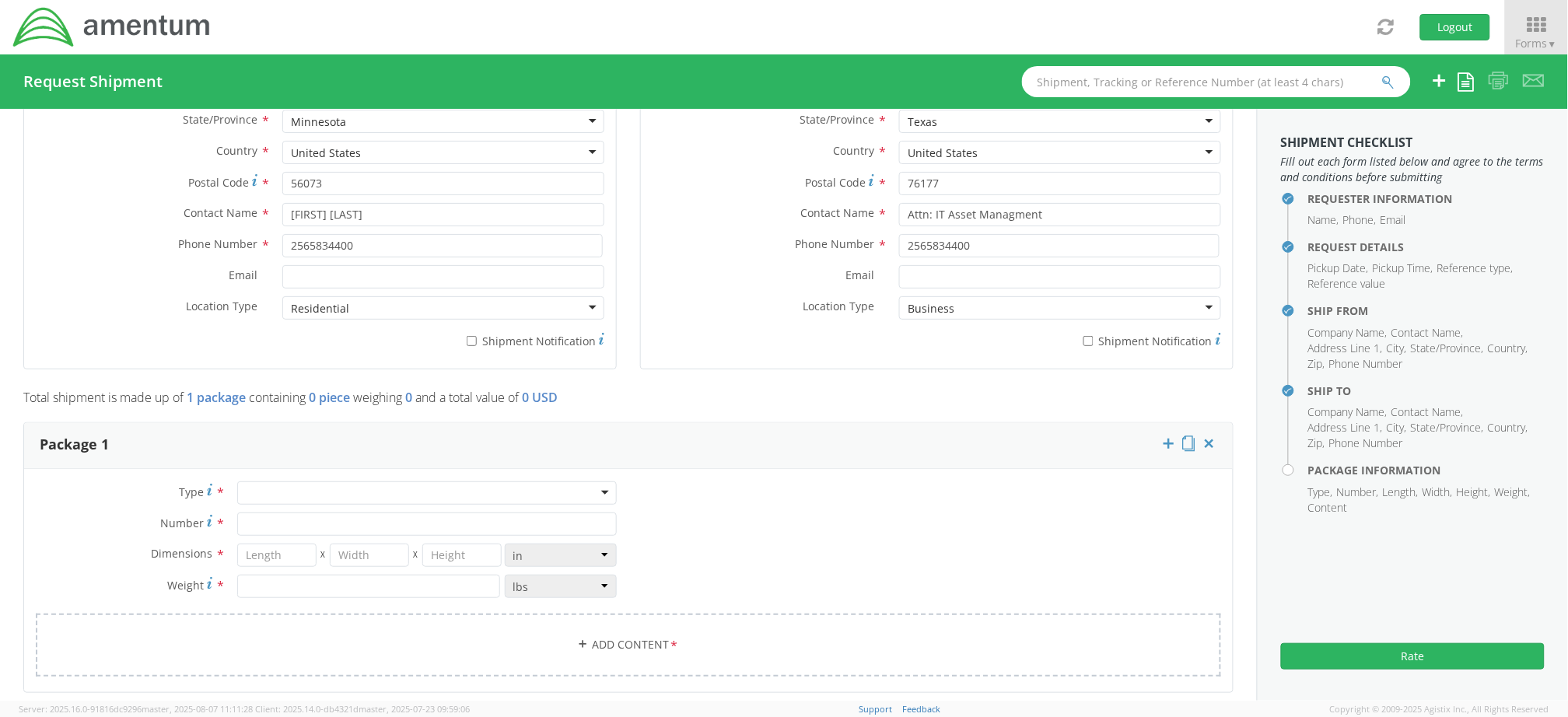scroll, scrollTop: 1037, scrollLeft: 0, axis: vertical 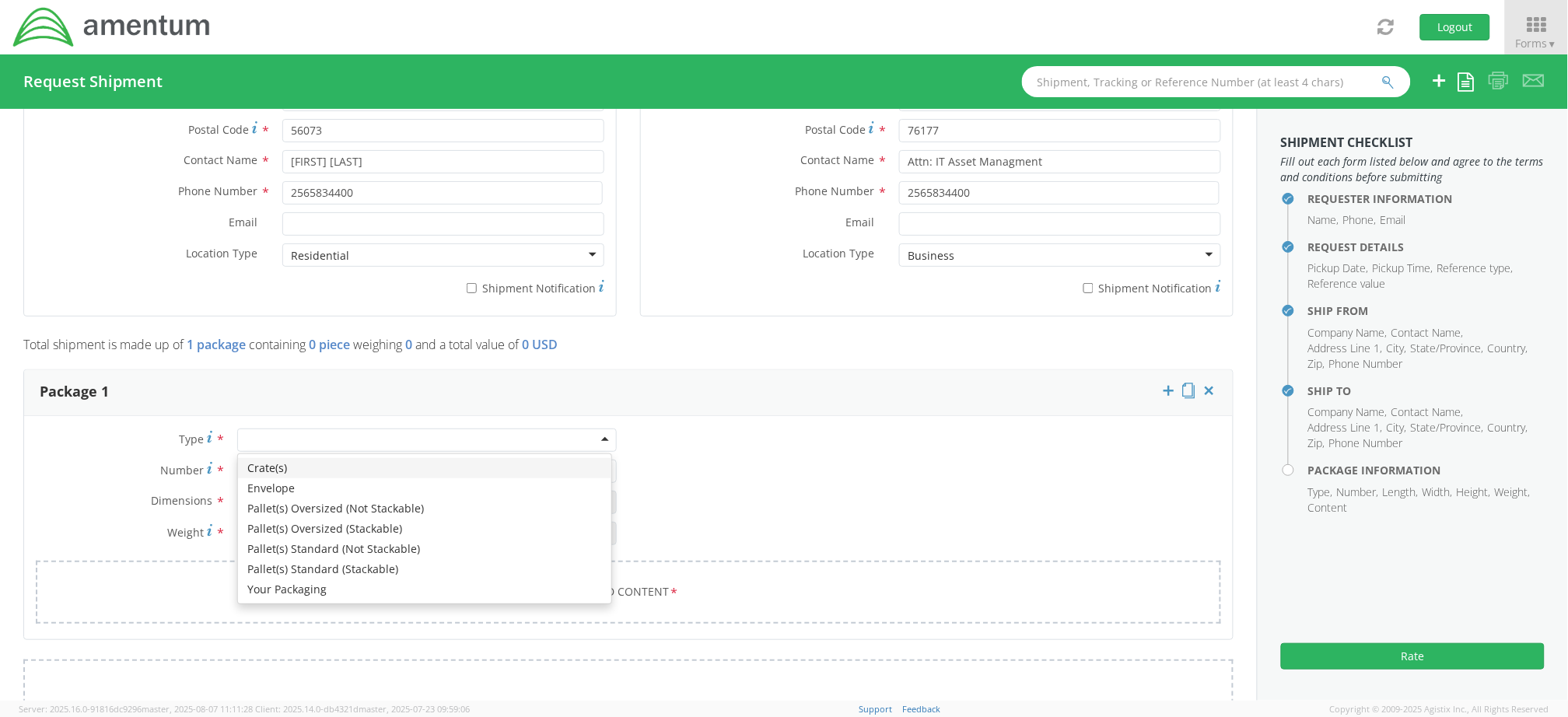 click at bounding box center [427, 440] 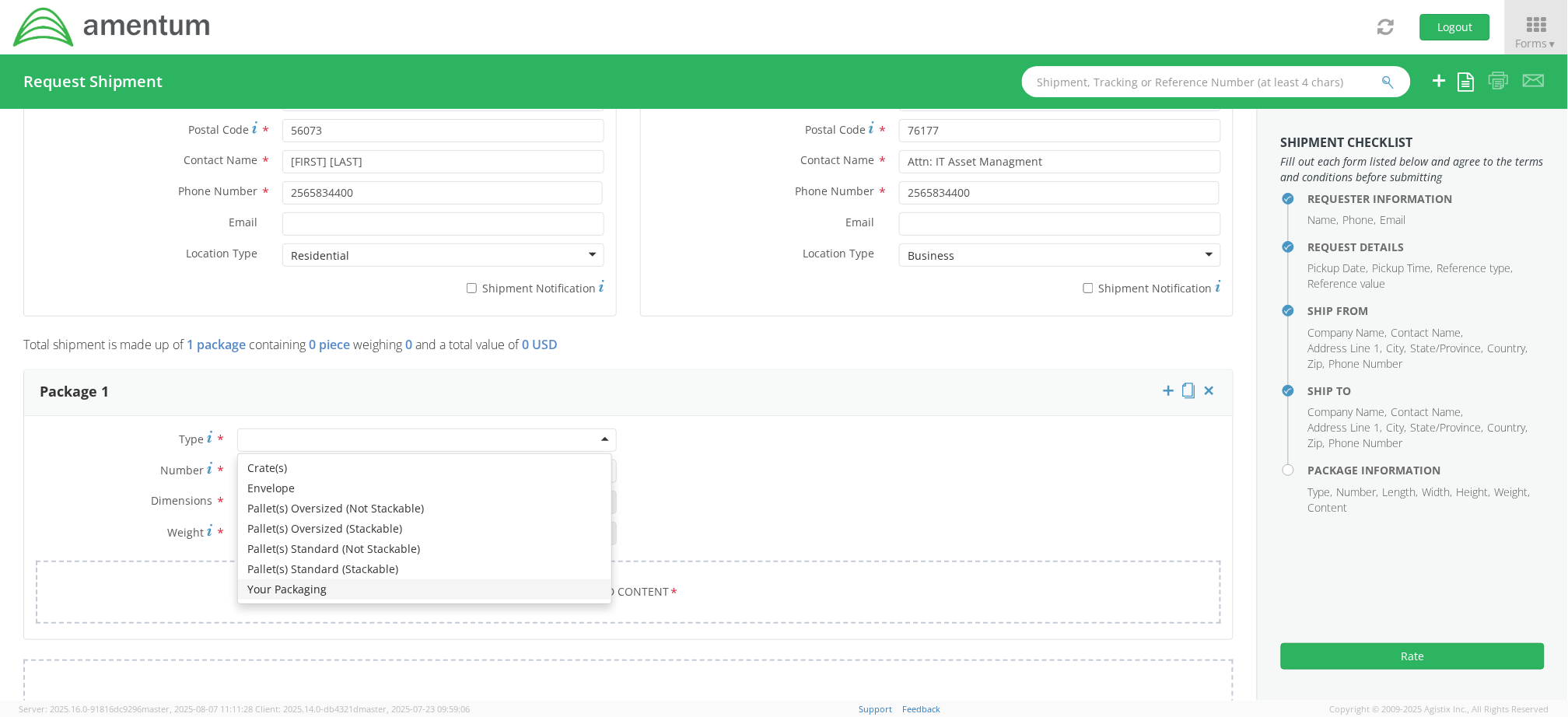 click on "Crate(s) Envelope Pallet(s) Oversized (Not Stackable) Pallet(s) Oversized (Stackable) Pallet(s) Standard (Not Stackable) Pallet(s) Standard (Stackable) Your Packaging" at bounding box center [425, 529] 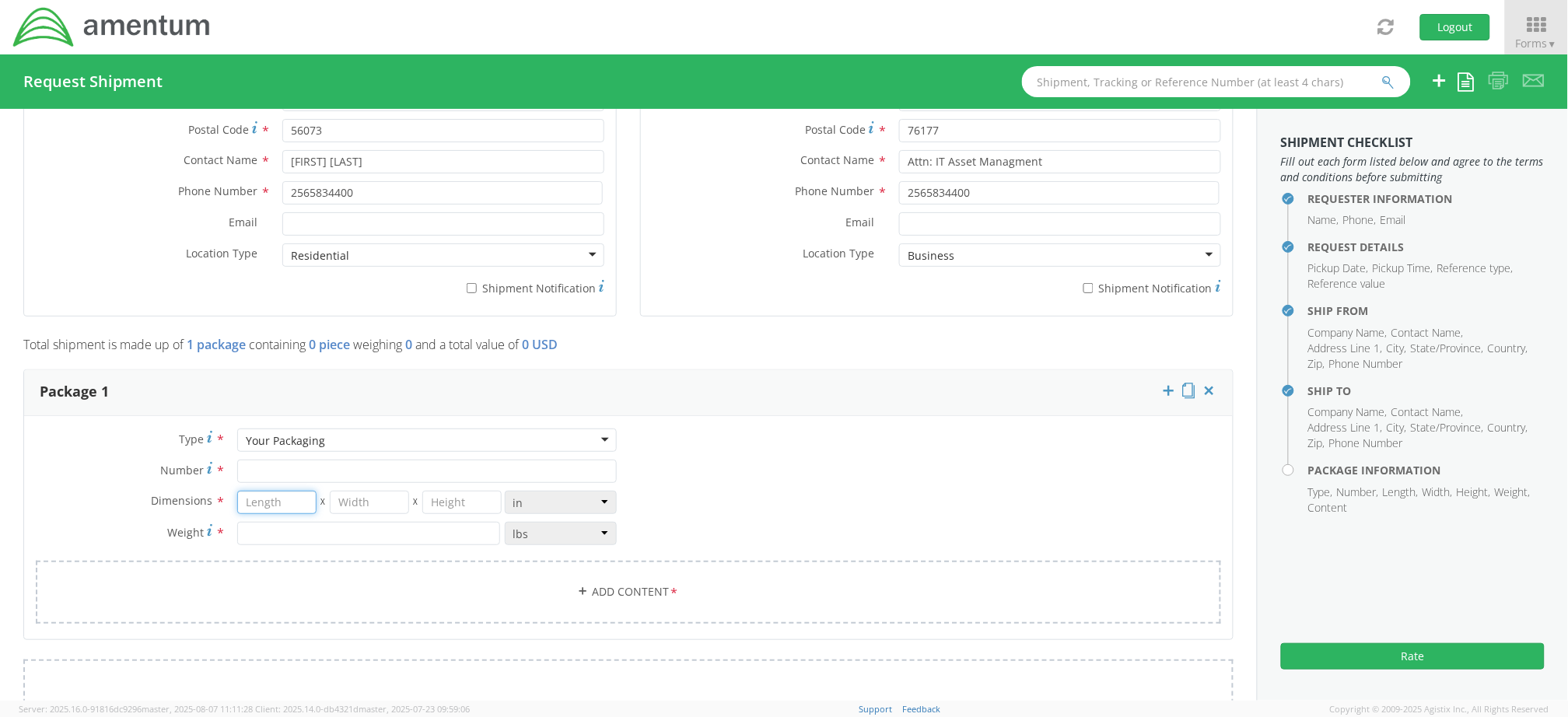 click at bounding box center [277, 502] 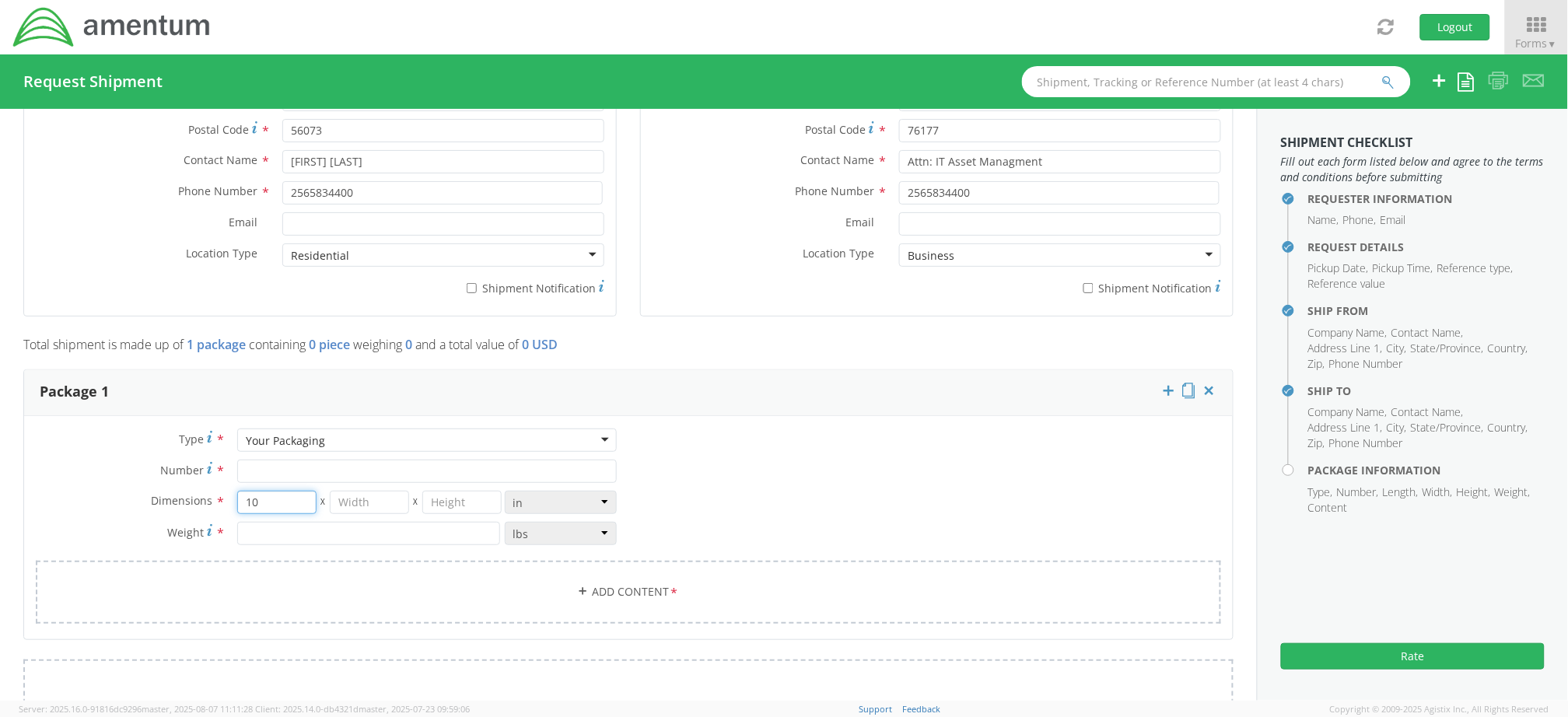 type on "10" 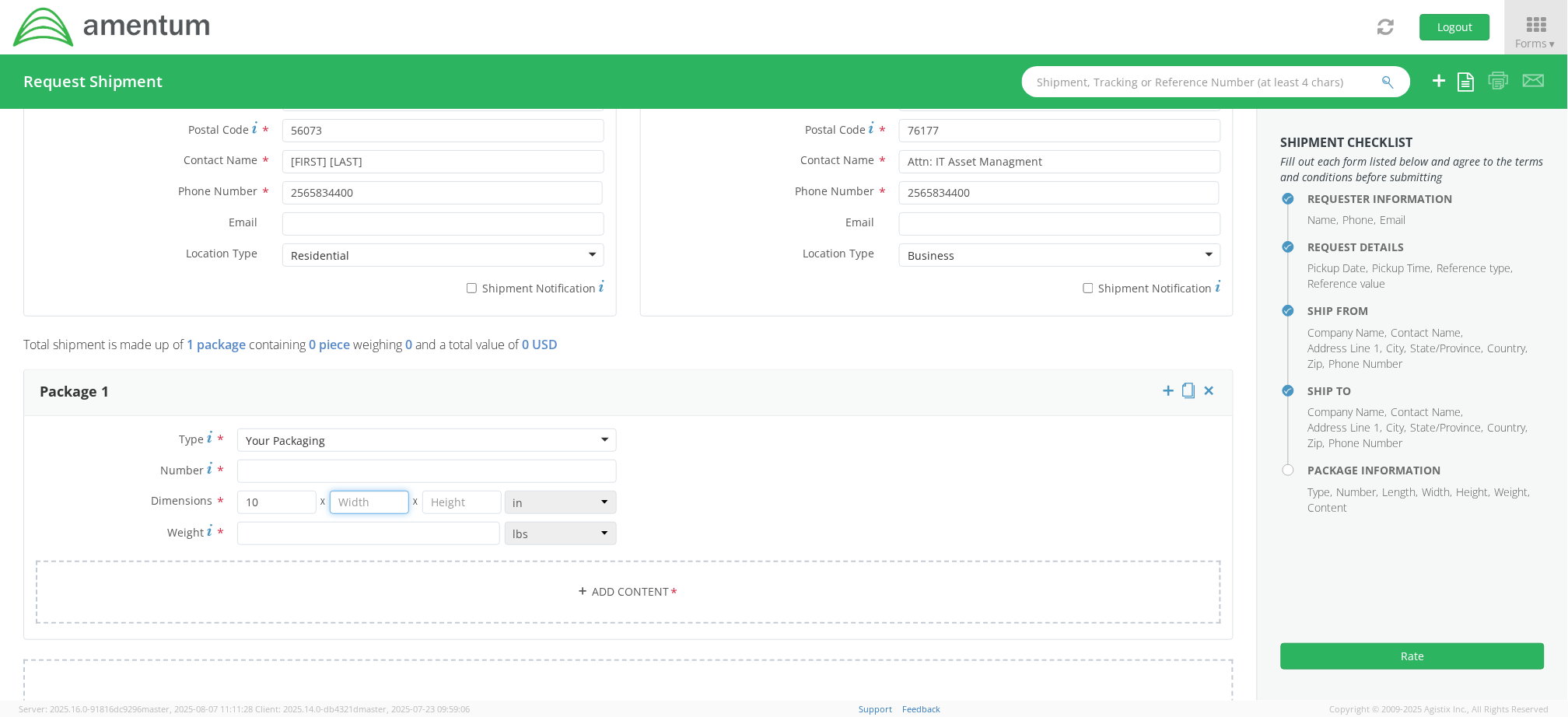 click at bounding box center [369, 502] 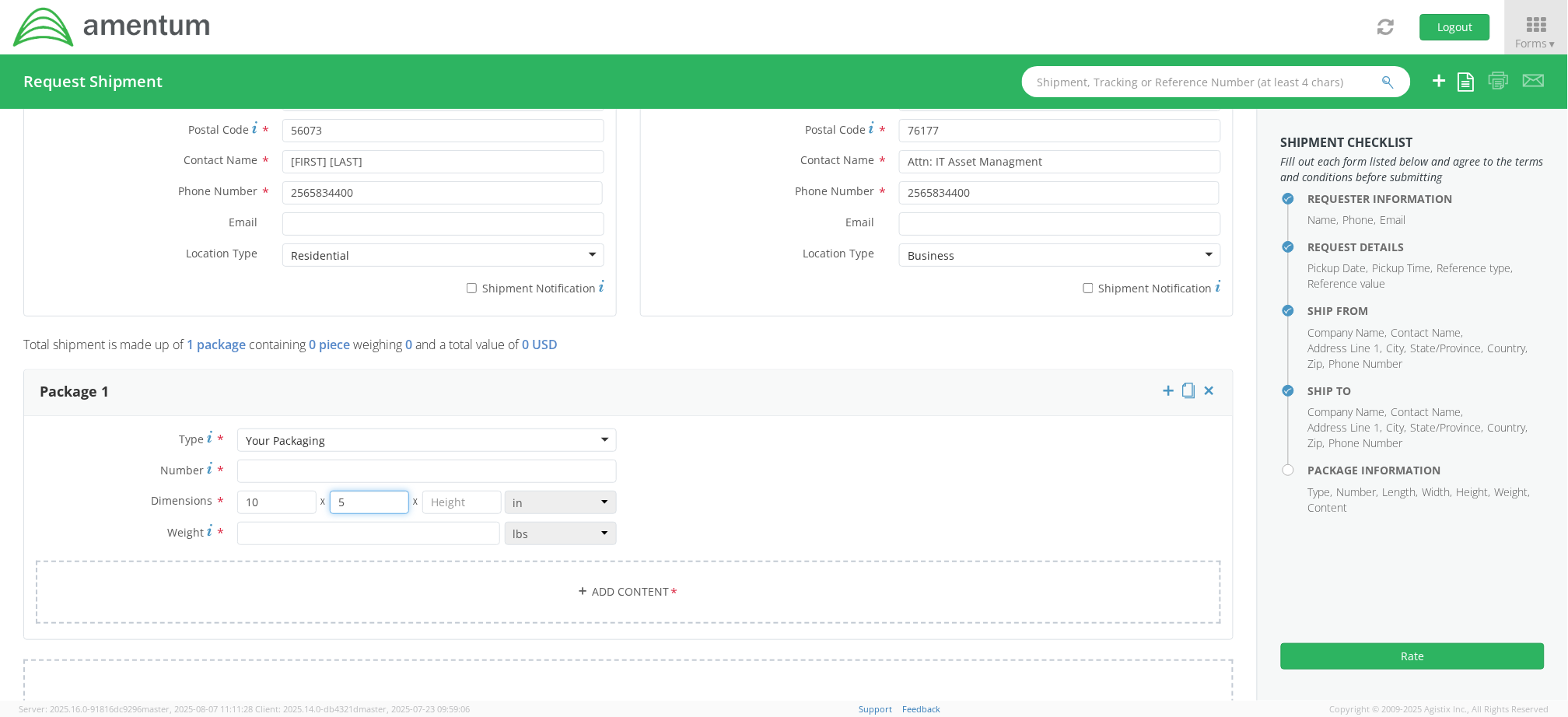 type on "5" 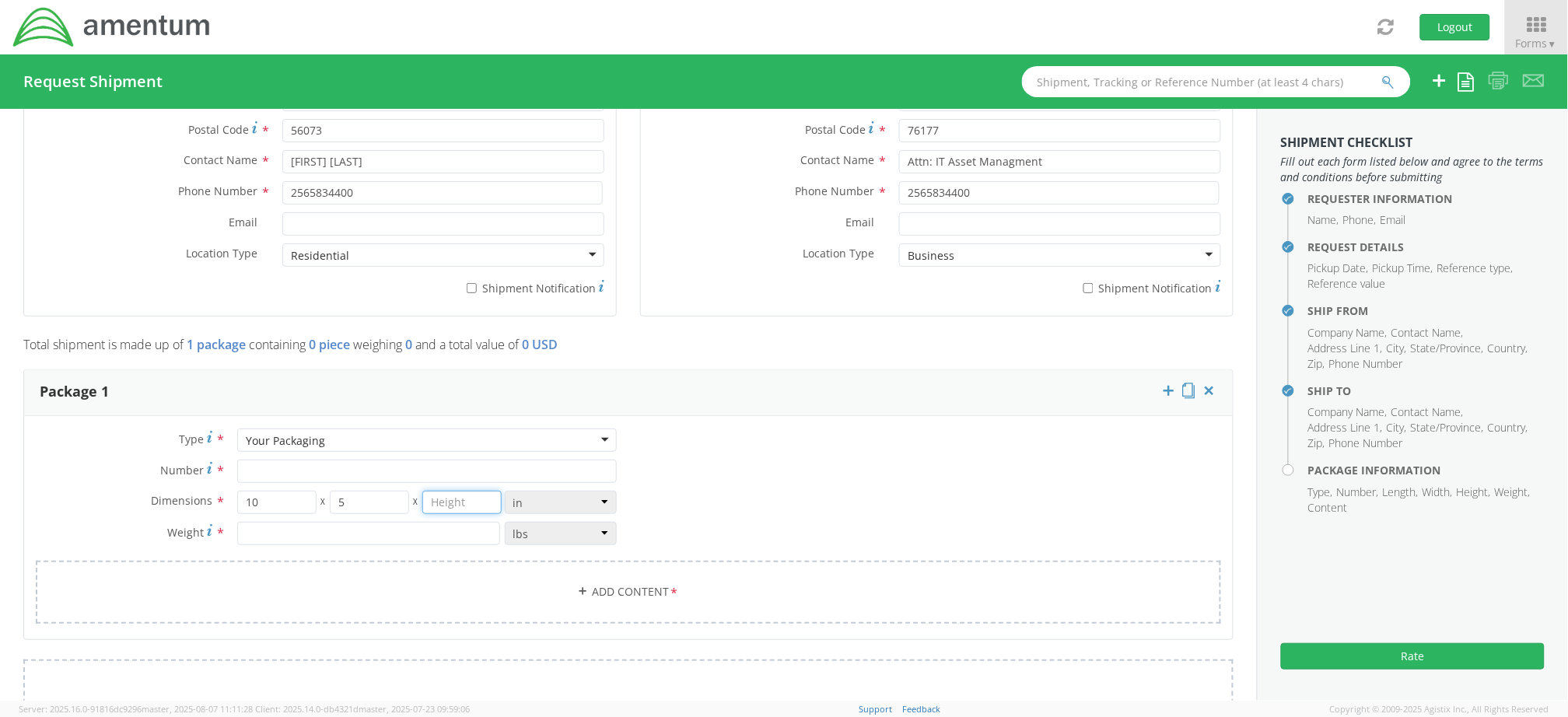 click at bounding box center [462, 502] 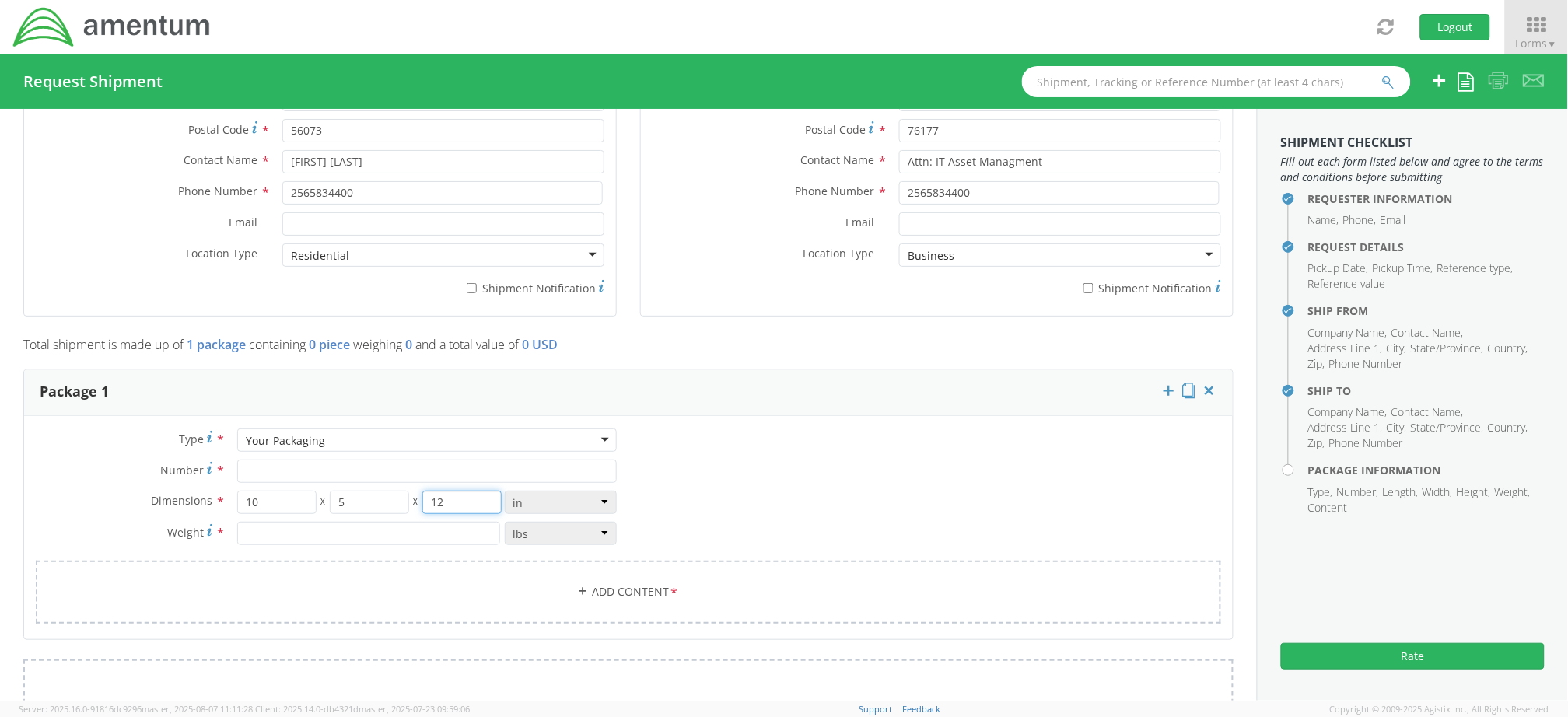 type on "12" 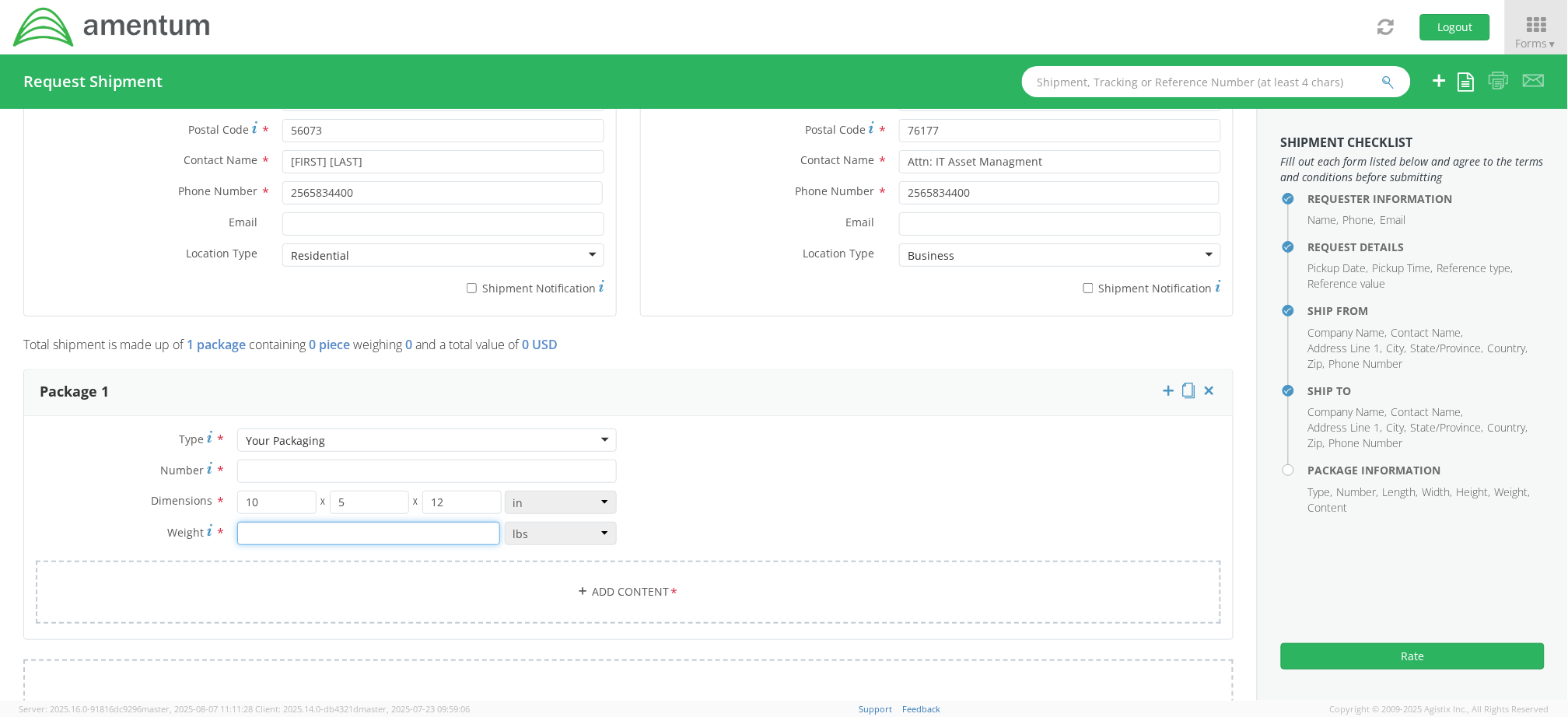 click at bounding box center (369, 533) 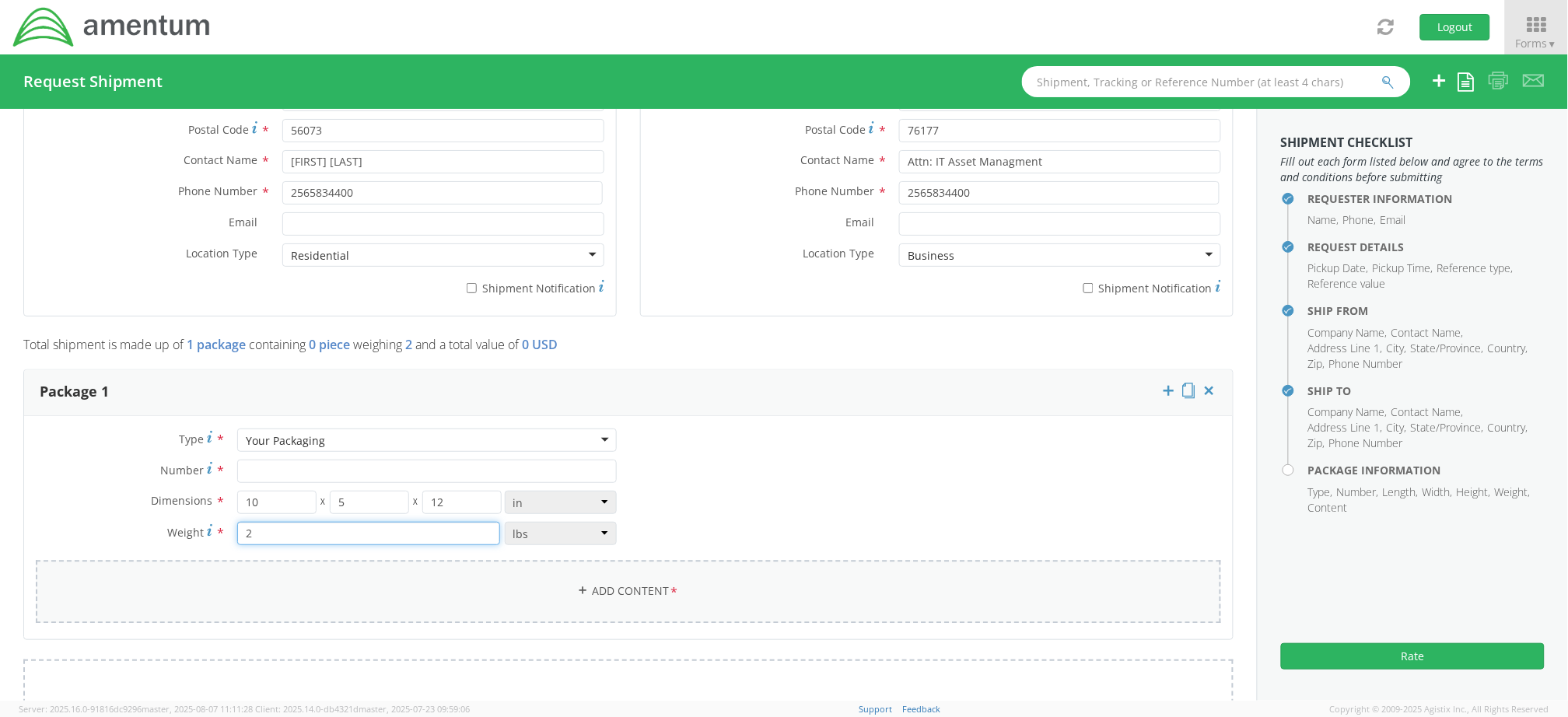 type on "2" 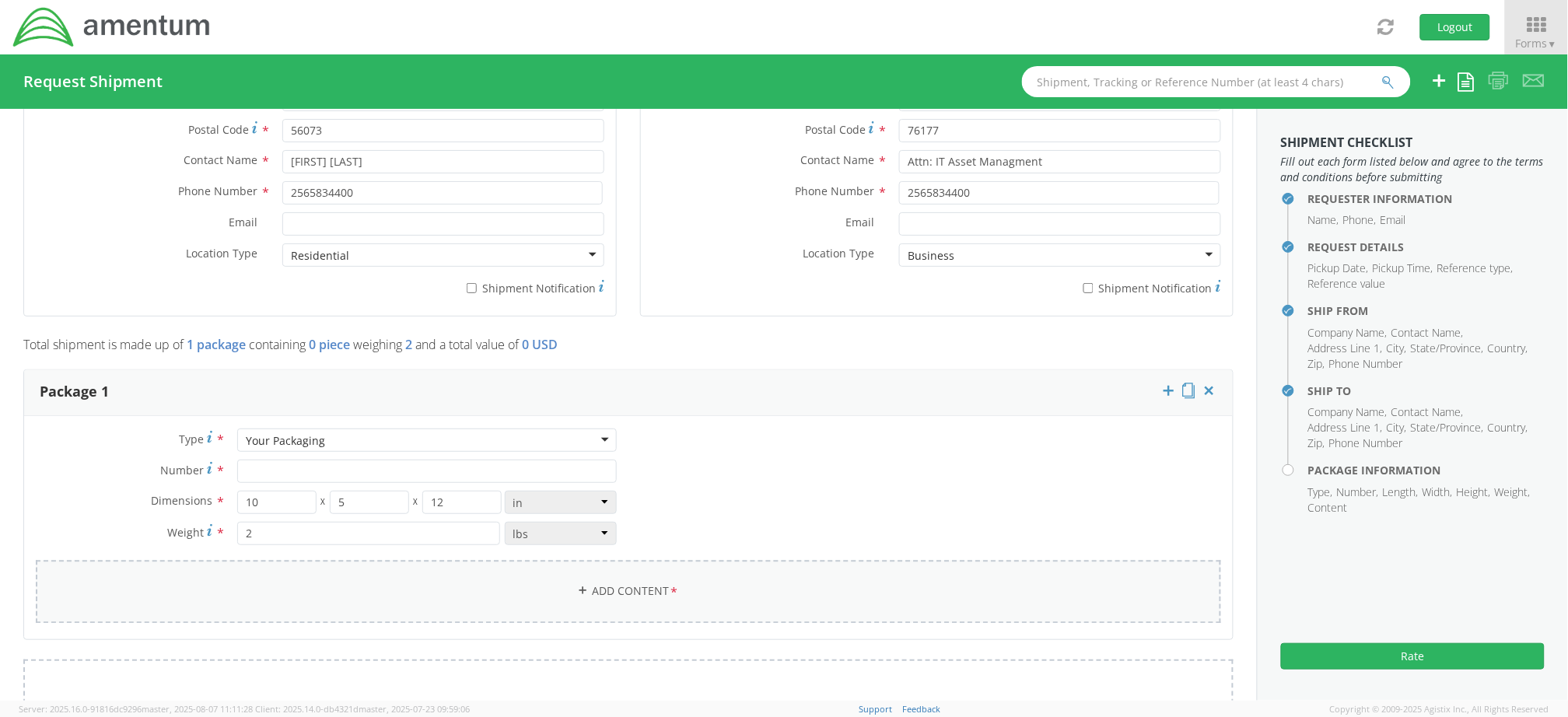 click on "Add Content  *" at bounding box center (628, 592) 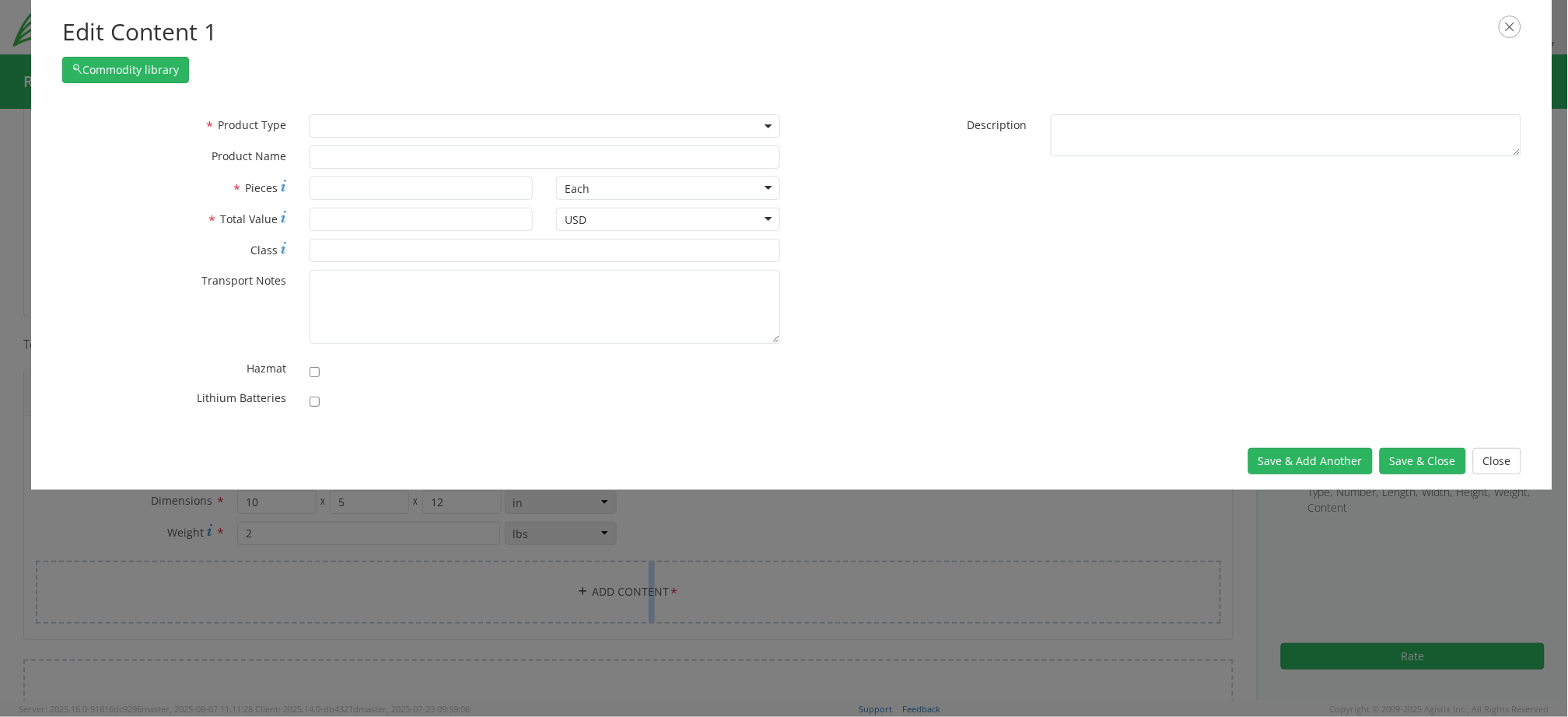click at bounding box center [544, 126] 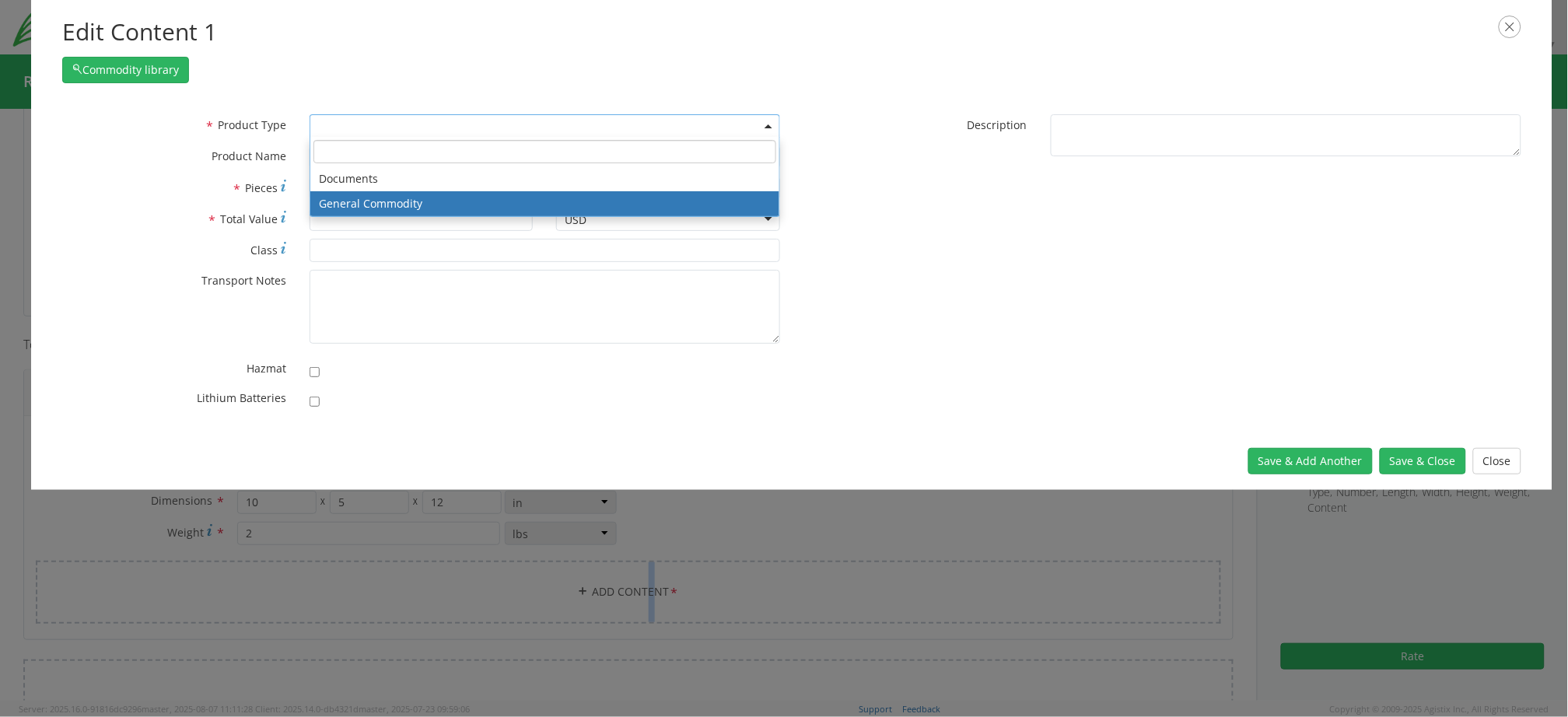 select on "COMMODITY" 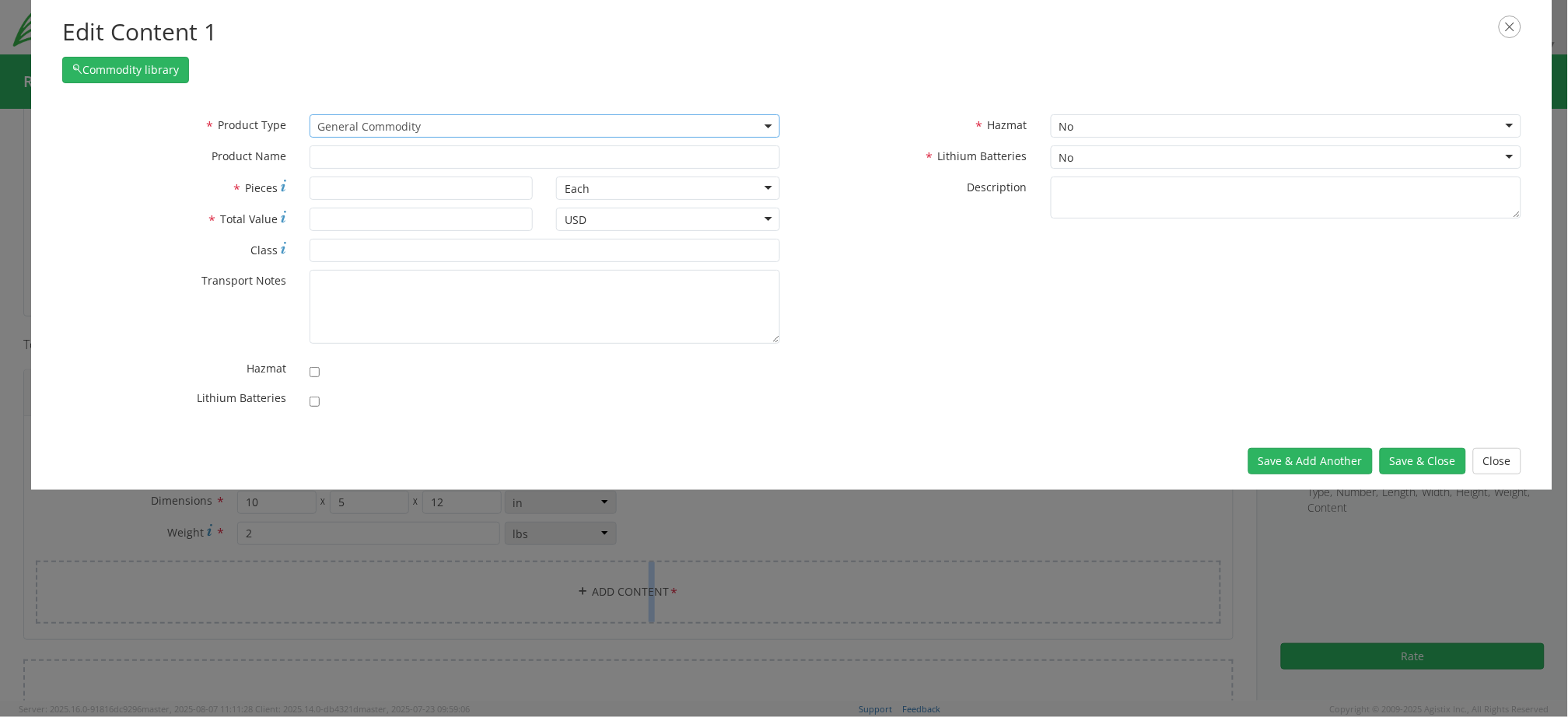 type on "General Commodity" 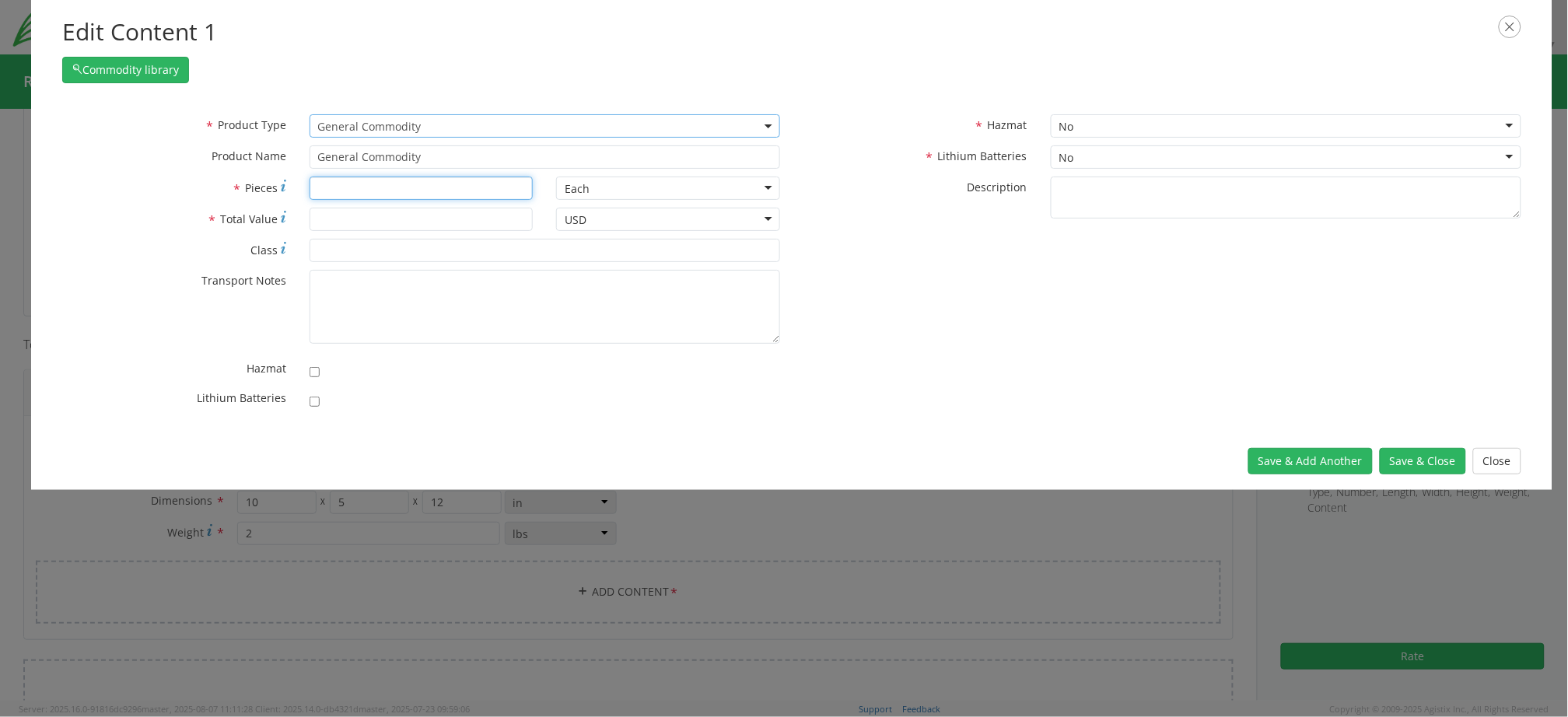 click on "*   Pieces" at bounding box center [422, 188] 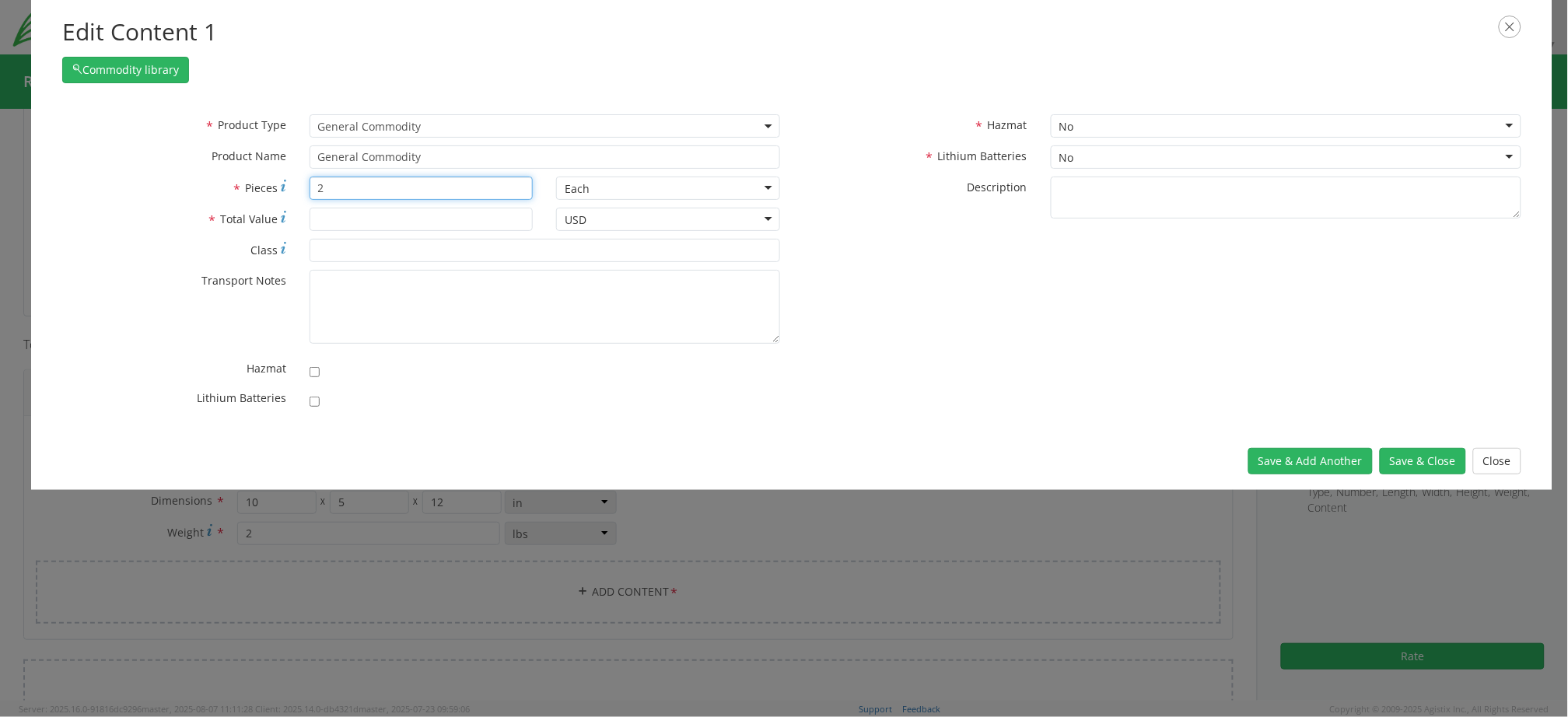 type on "2" 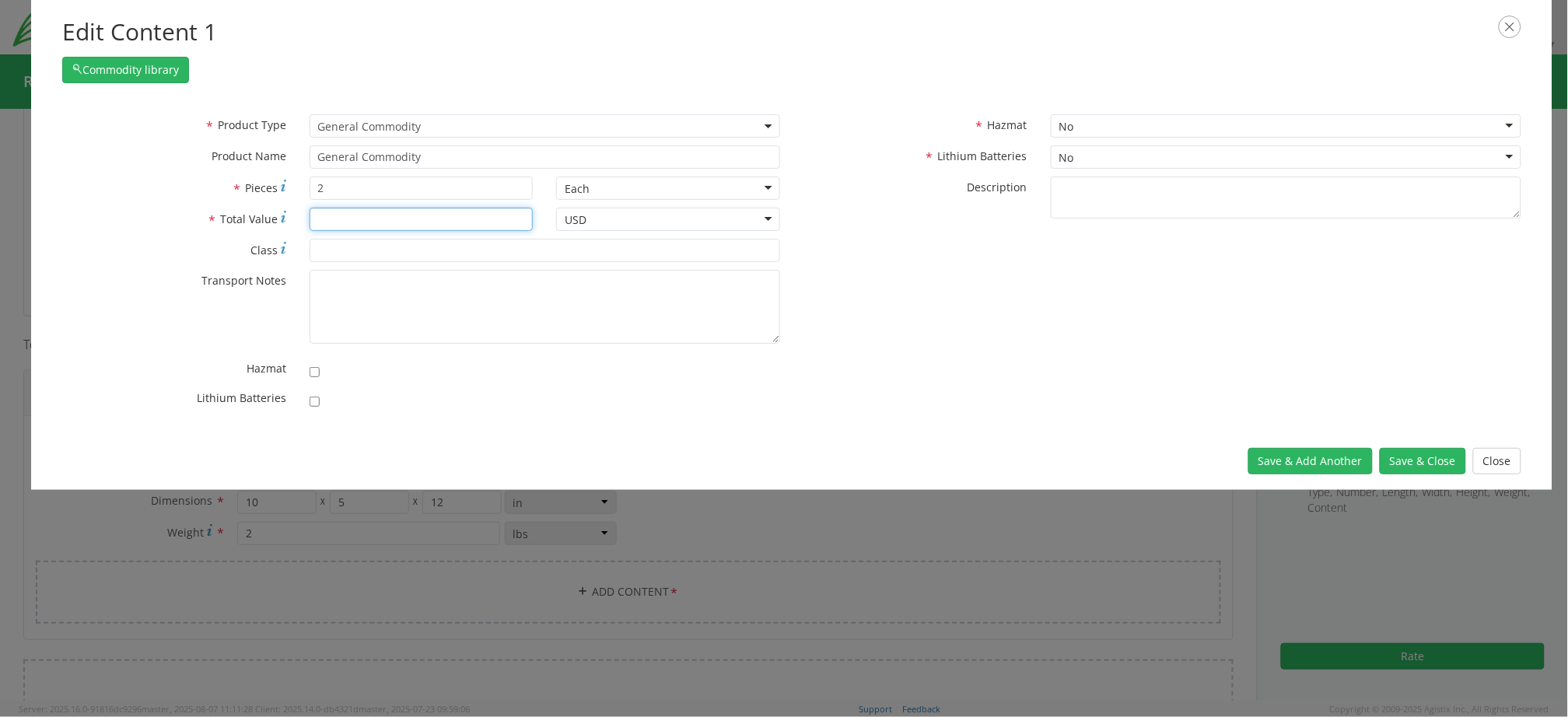 click on "*   Total Value" at bounding box center [422, 219] 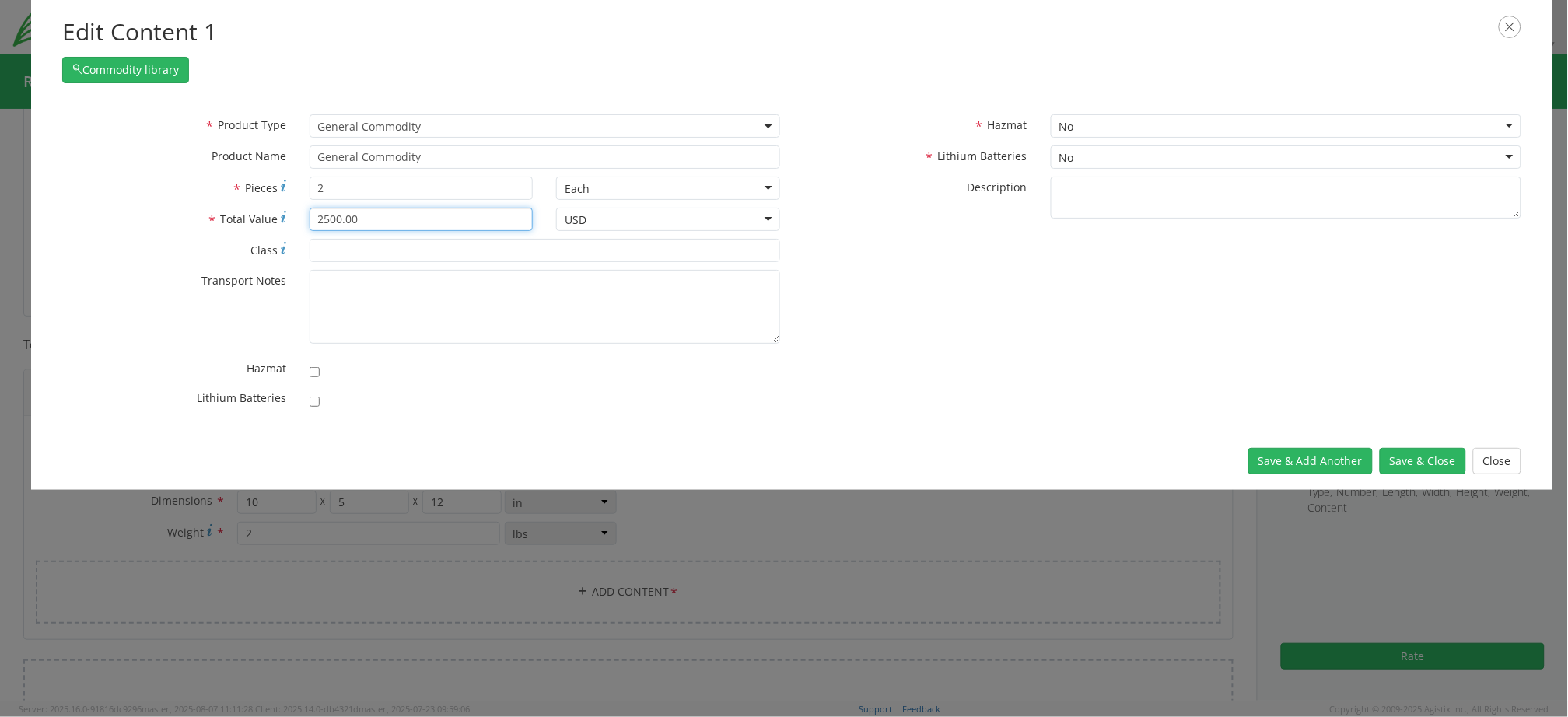 type on "2500.00" 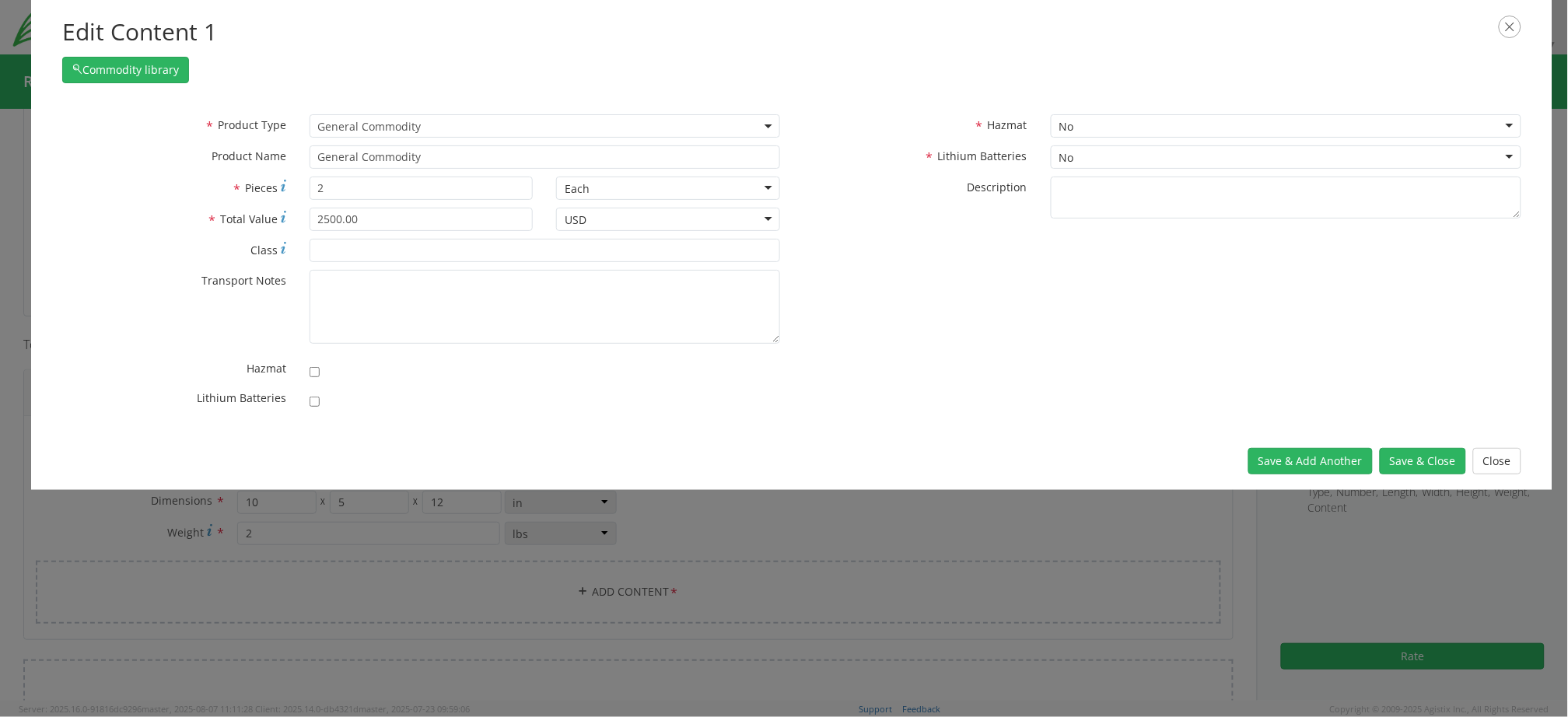 click on "*   Product Type                      Documents General Commodity General Commodity                                         *   Product Name                  General Commodity                                                   *   Pieces              2                                                           Each Each Bag Blister Pack Bottle Capsule Carton Centimeter Cubic centimeter Cubic foot Cubic meter Cubic yard Curies Dozen Drum Each Fluid Ounce US Foot Gallons Gram Hour Inches Kilogram Kilometer Liter Meter Milligram Milliliter Ounce Pack Pound Quart, US liquid Roll Square foot Square inch Square meter Tablet Tonne US ton Vials                                               *   Total Value              2500.00                                                           USD USD USD                                             *   Class                                                                *   Transport Notes" at bounding box center [792, 265] 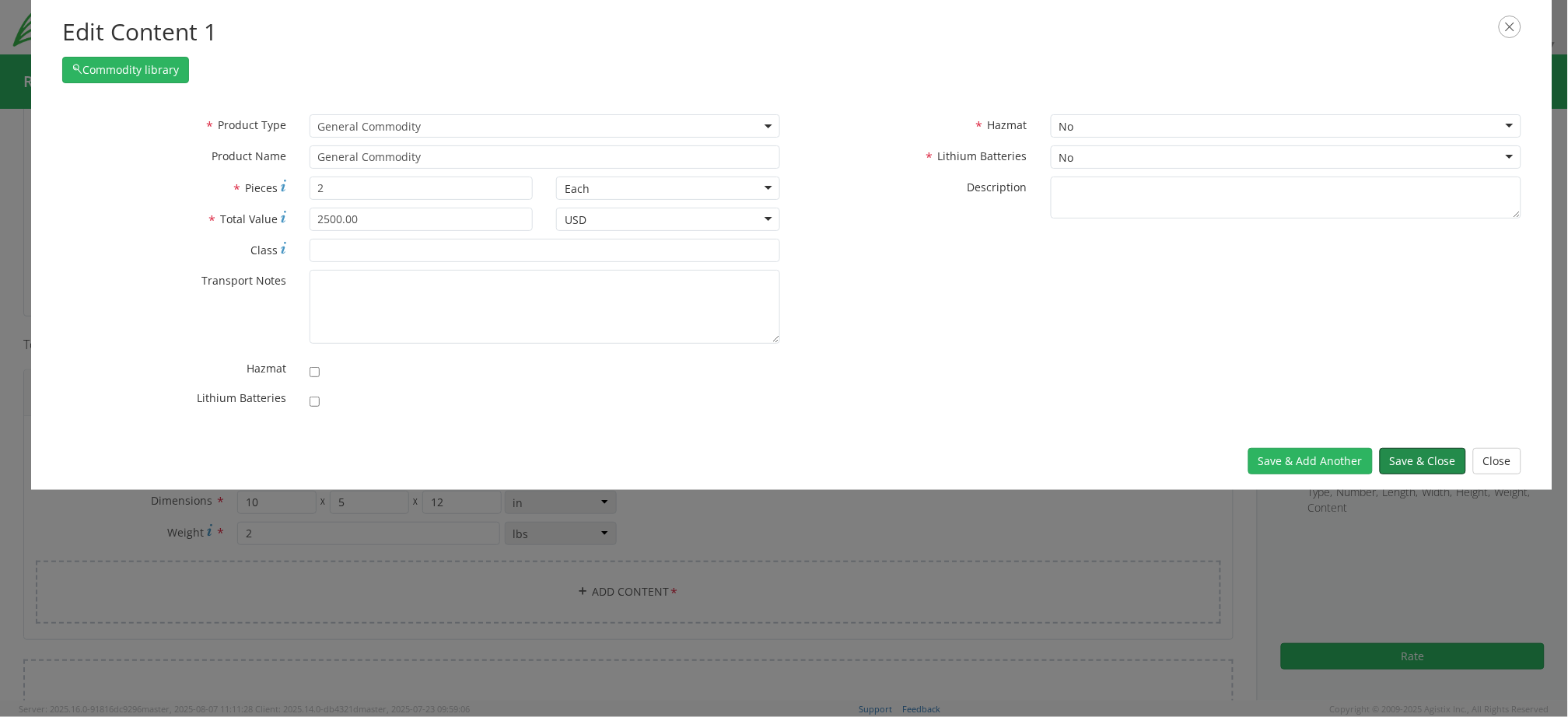 click on "Save & Close" at bounding box center (1423, 461) 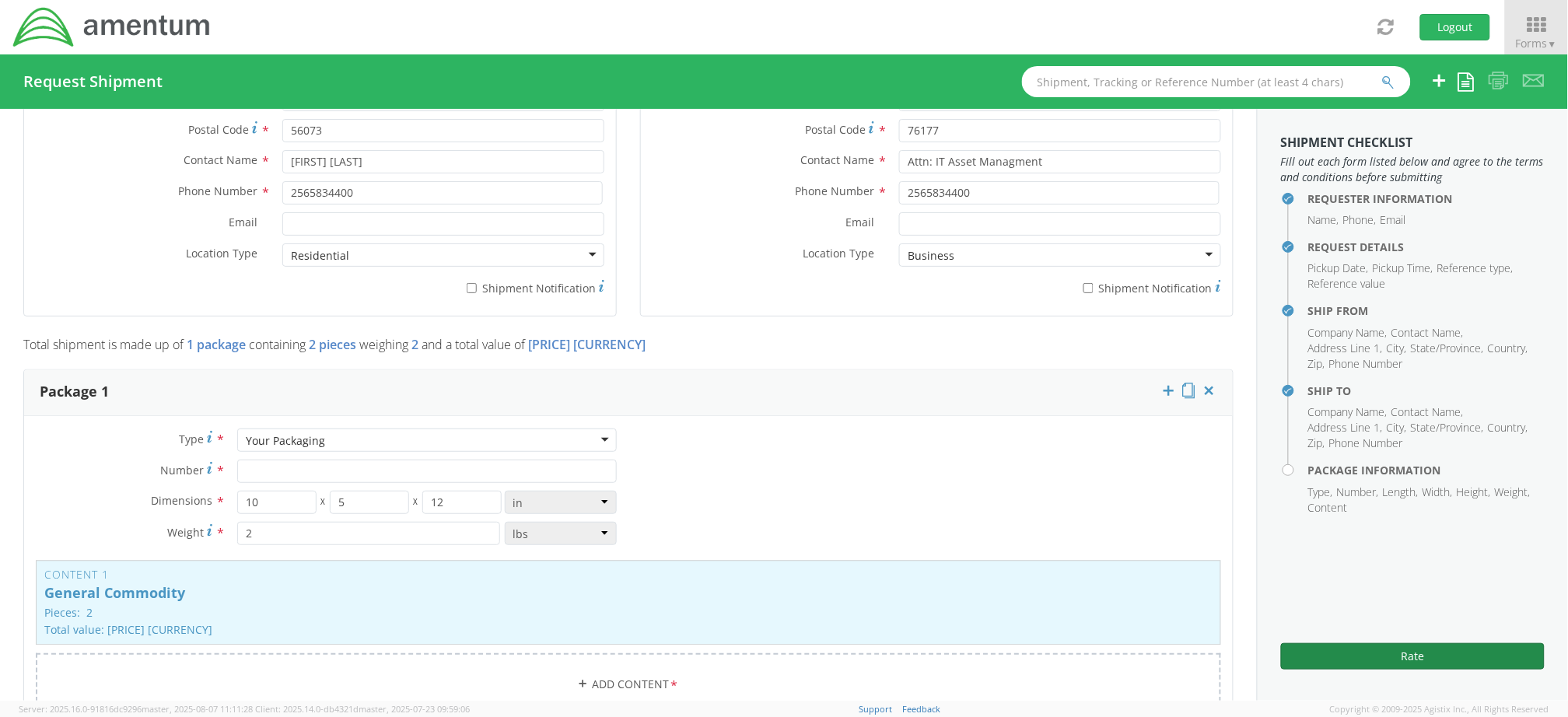 click on "Rate" at bounding box center [1412, 656] 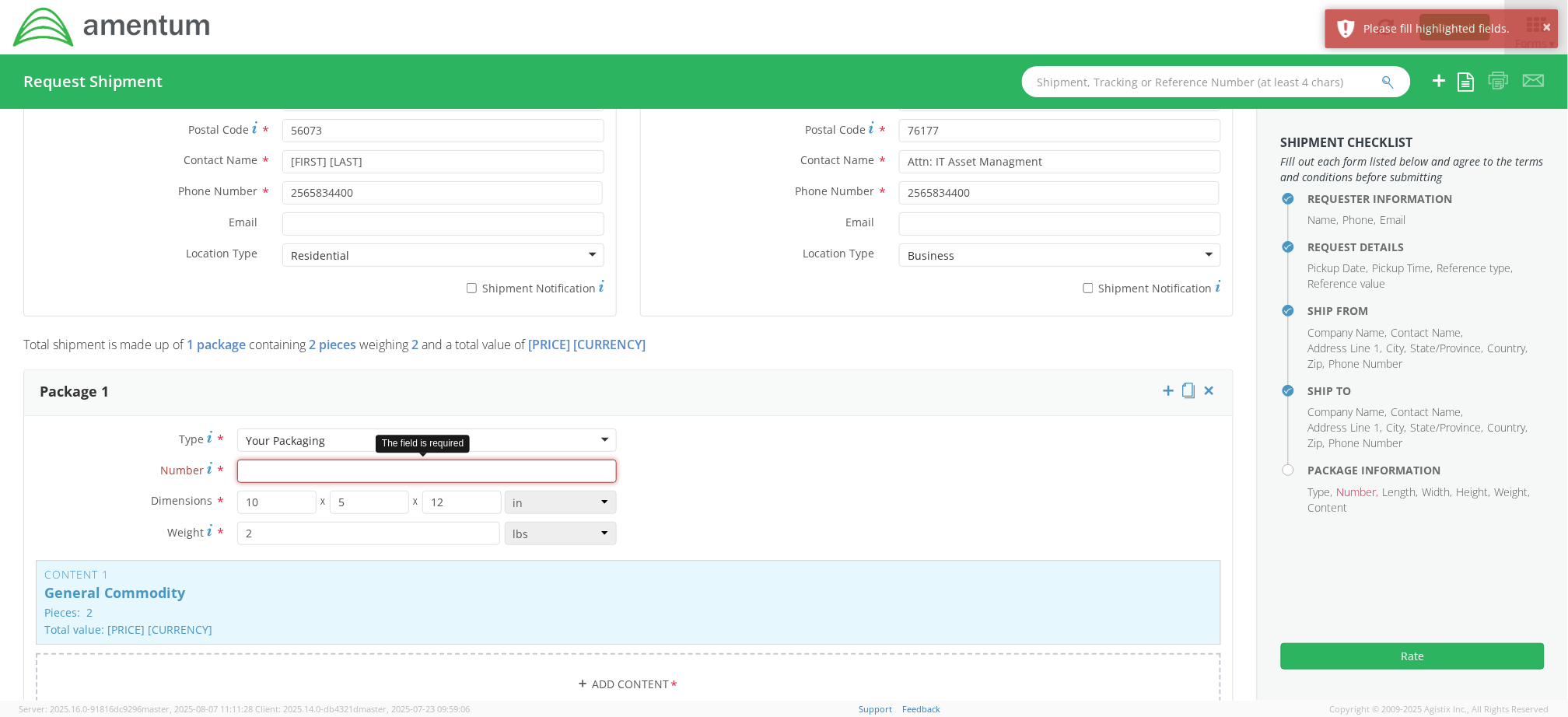click on "Number        *" at bounding box center (427, 471) 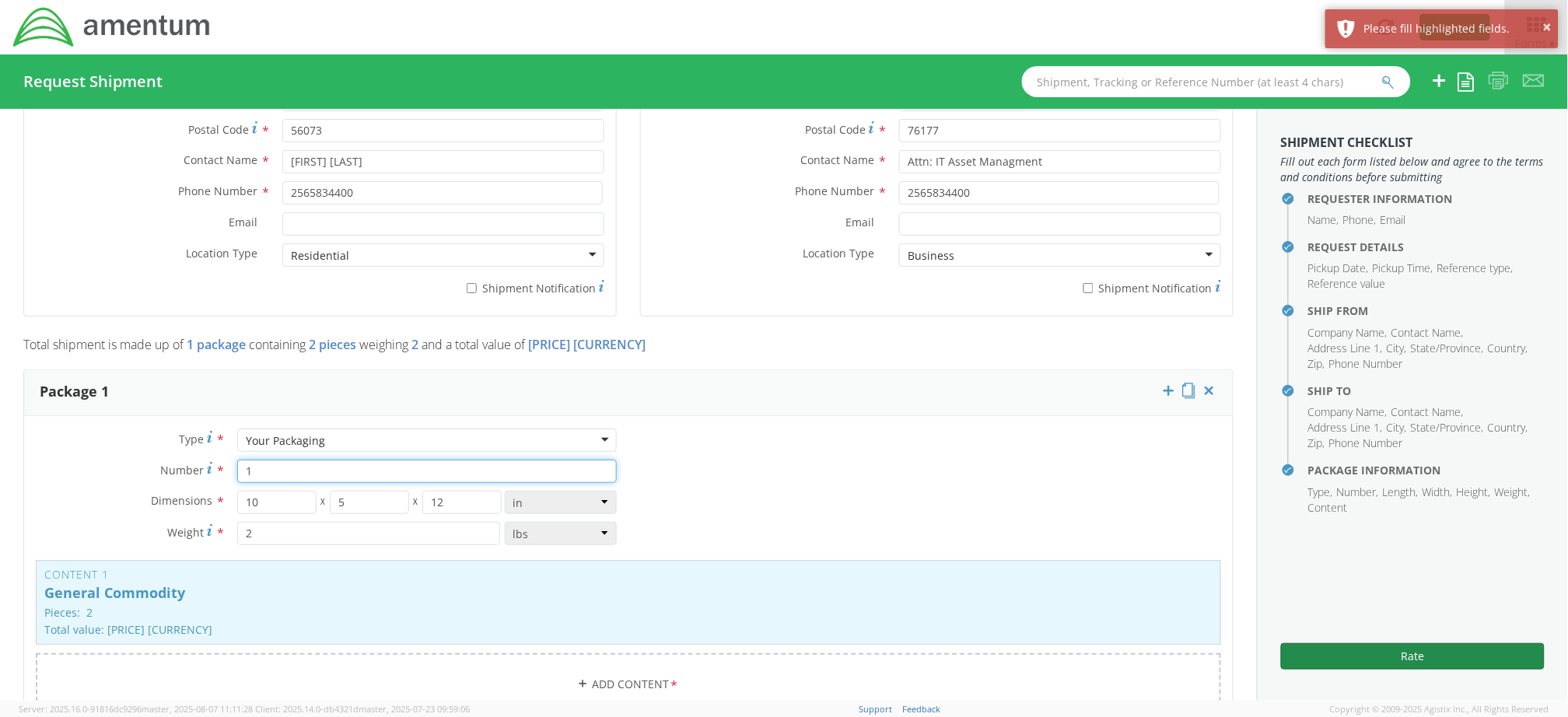 type on "1" 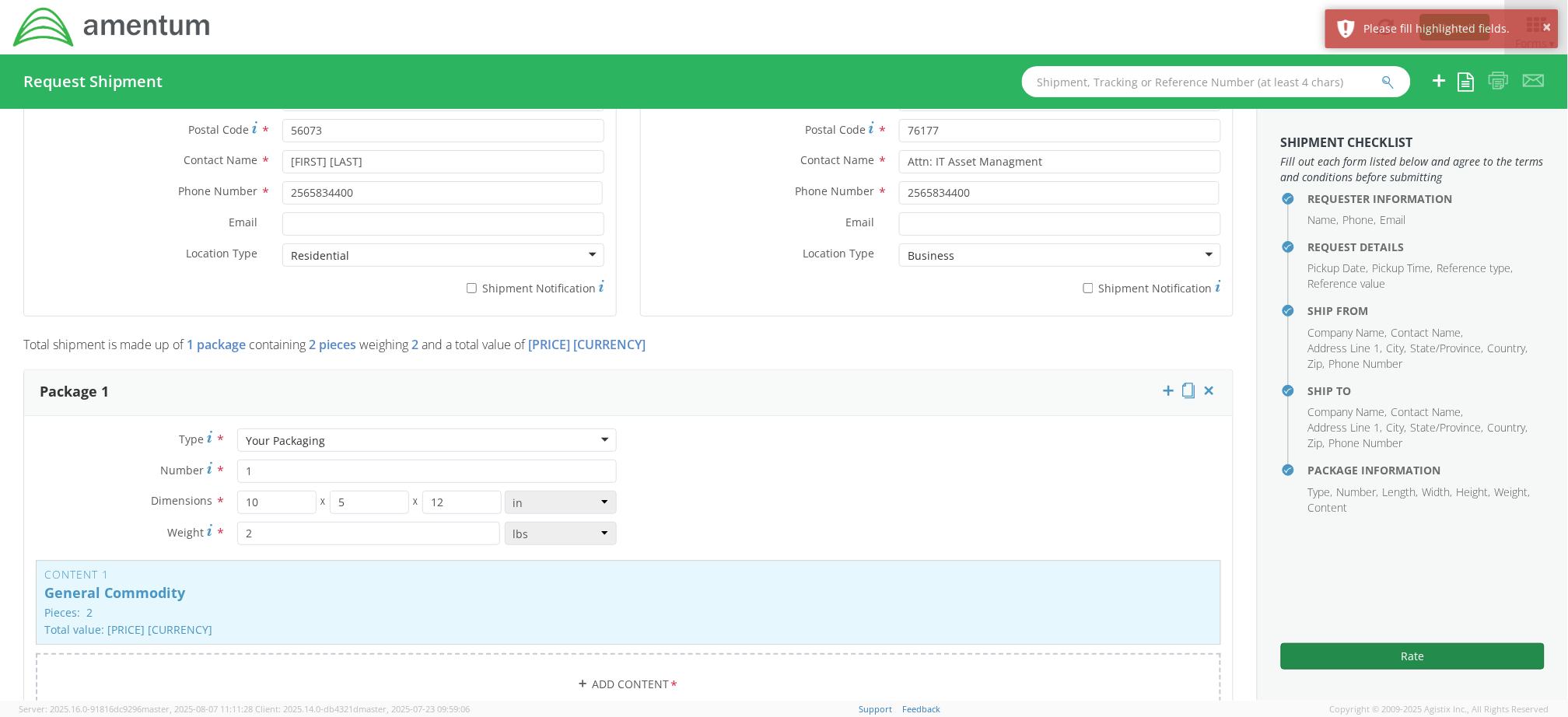 click on "Rate" at bounding box center (1412, 656) 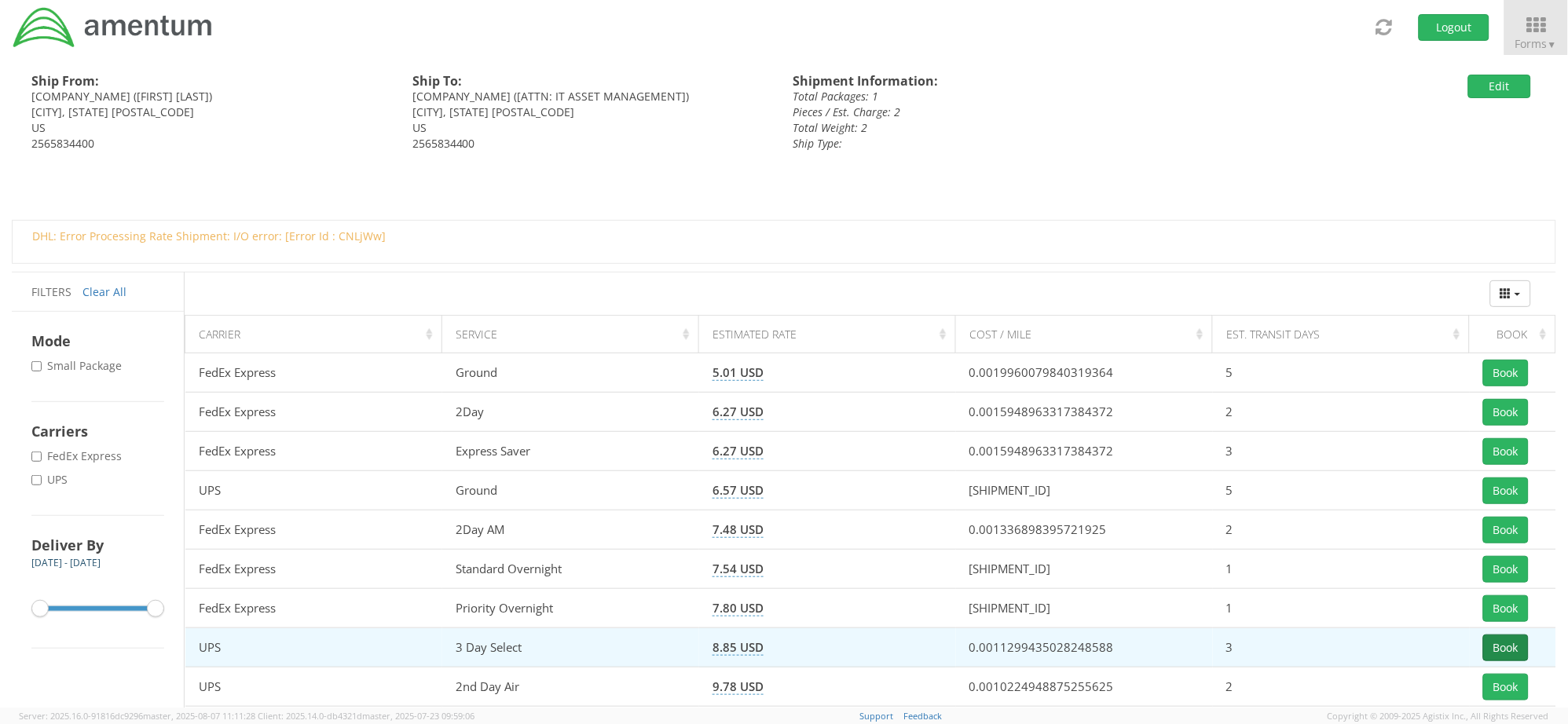 click on "Book" at bounding box center (1506, 648) 